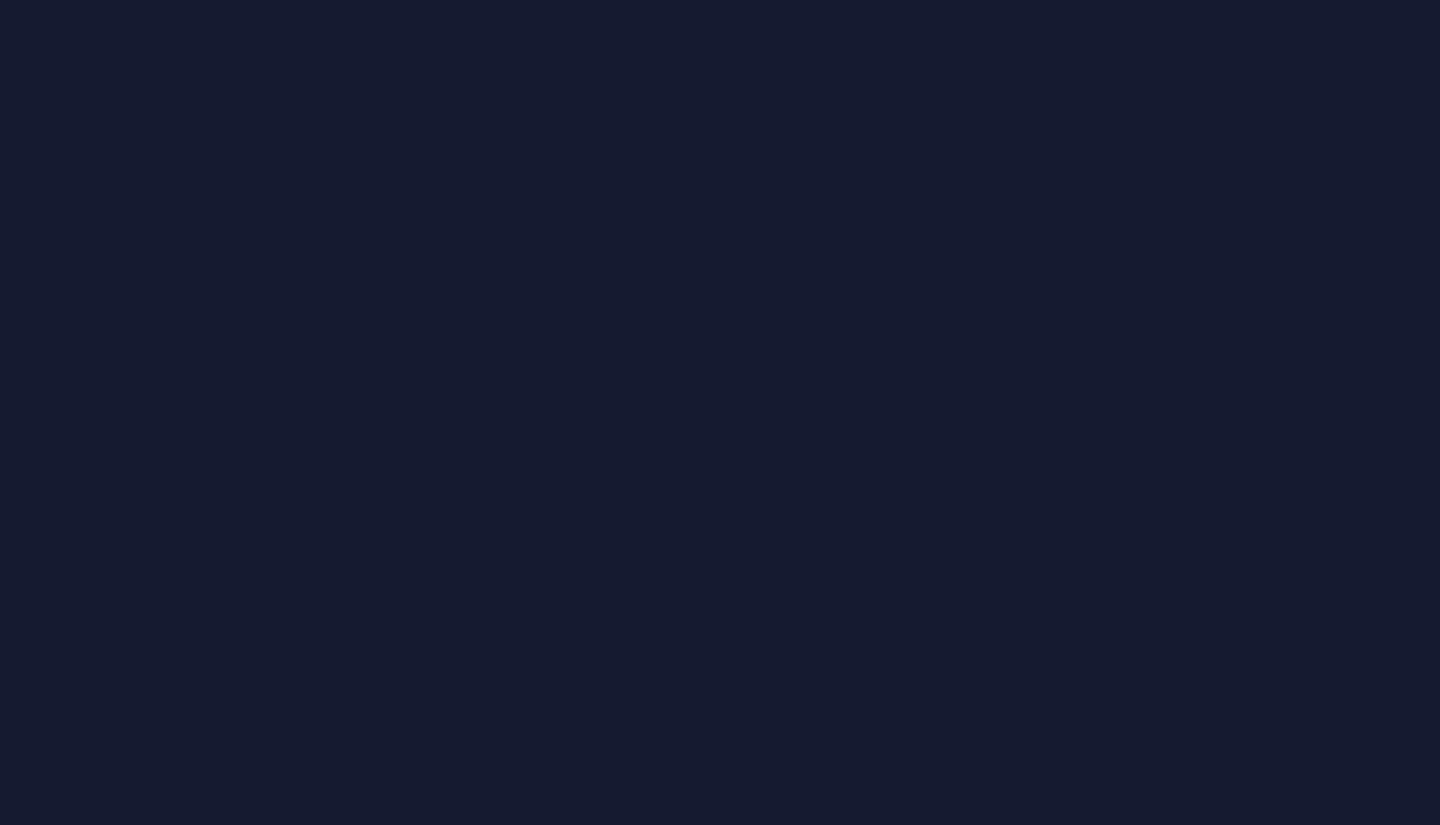 scroll, scrollTop: 0, scrollLeft: 0, axis: both 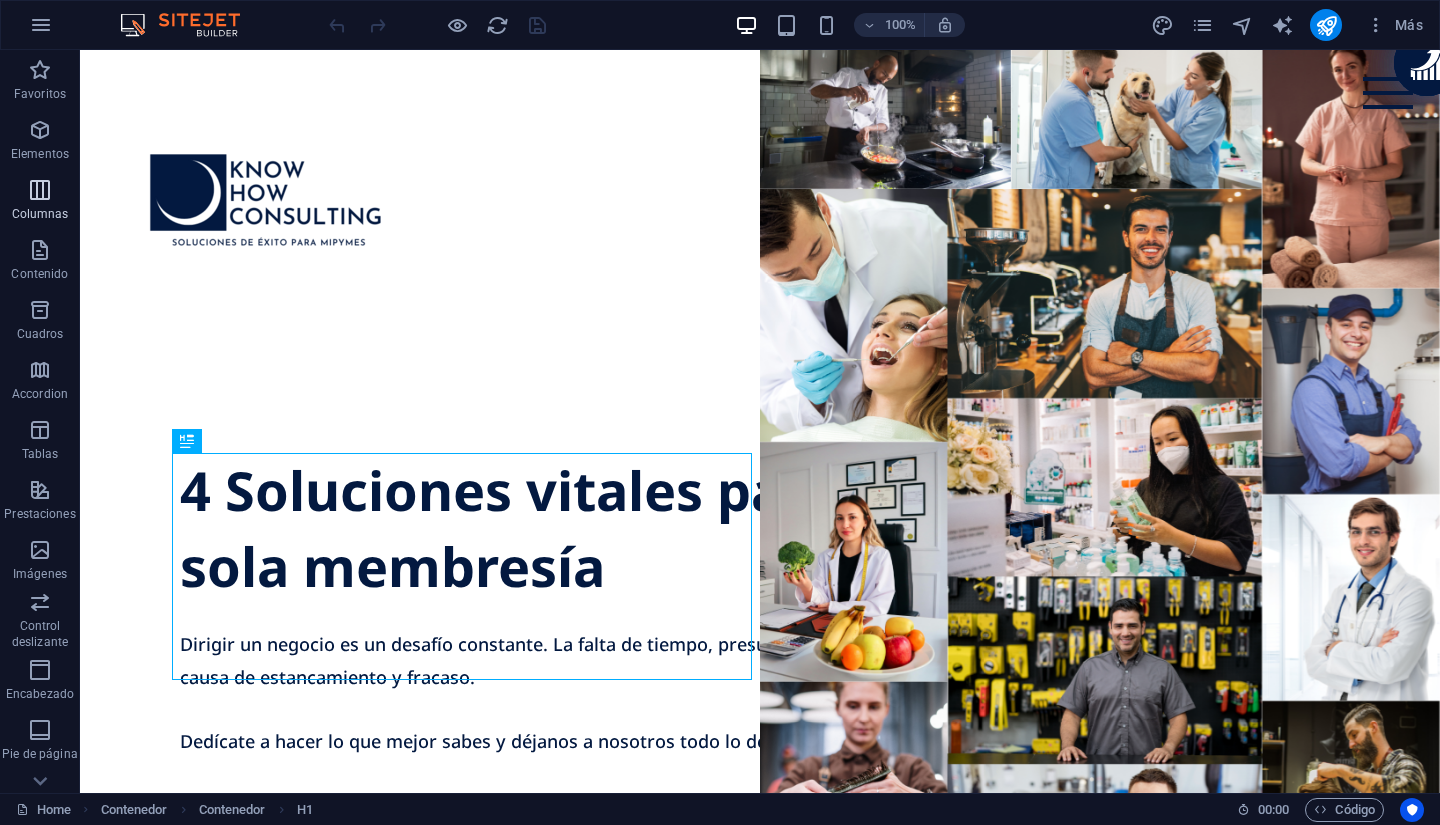 click on "Columnas" at bounding box center [40, 214] 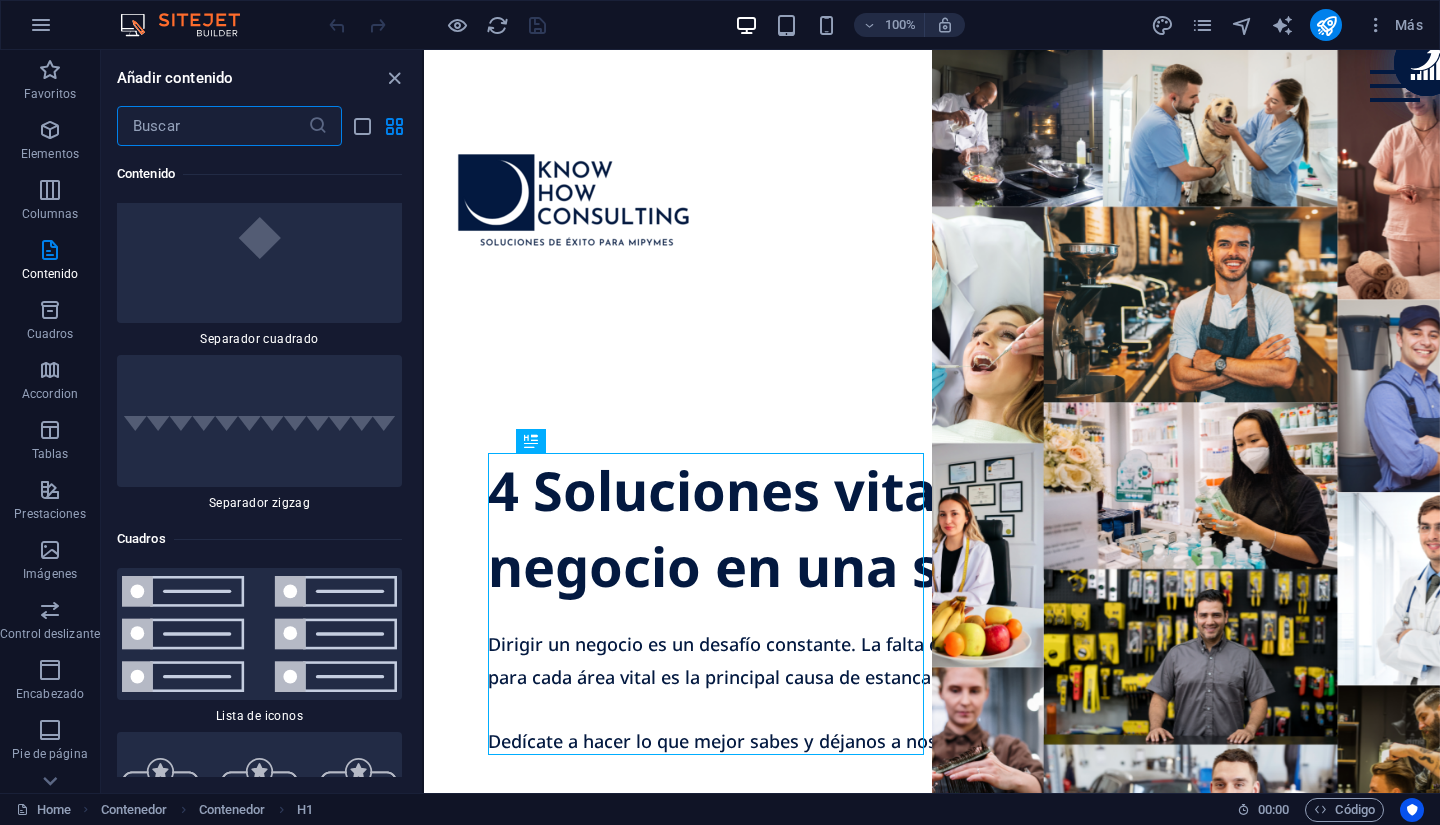 scroll, scrollTop: 10754, scrollLeft: 0, axis: vertical 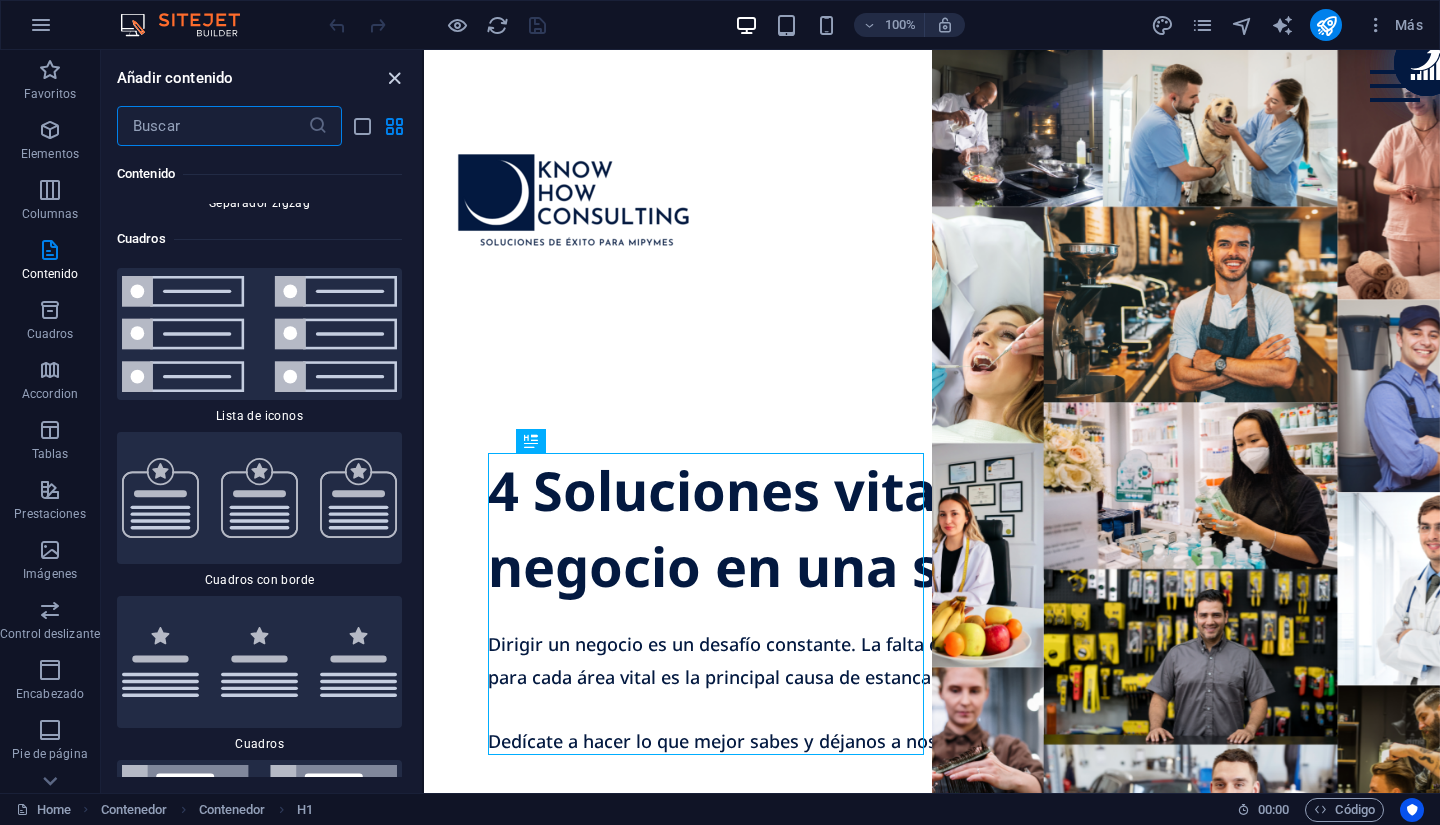click at bounding box center (394, 78) 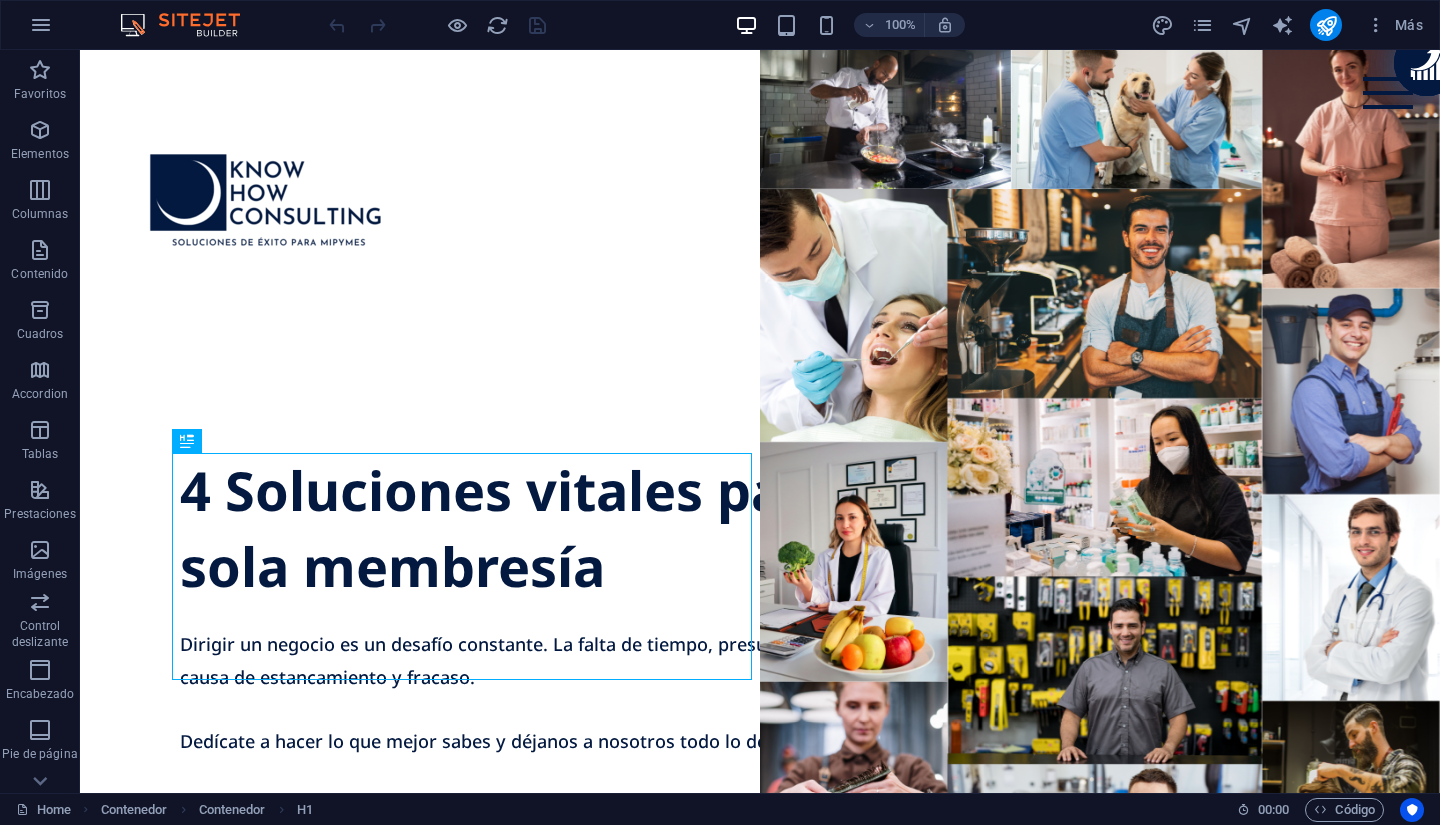 click at bounding box center [1100, 461] 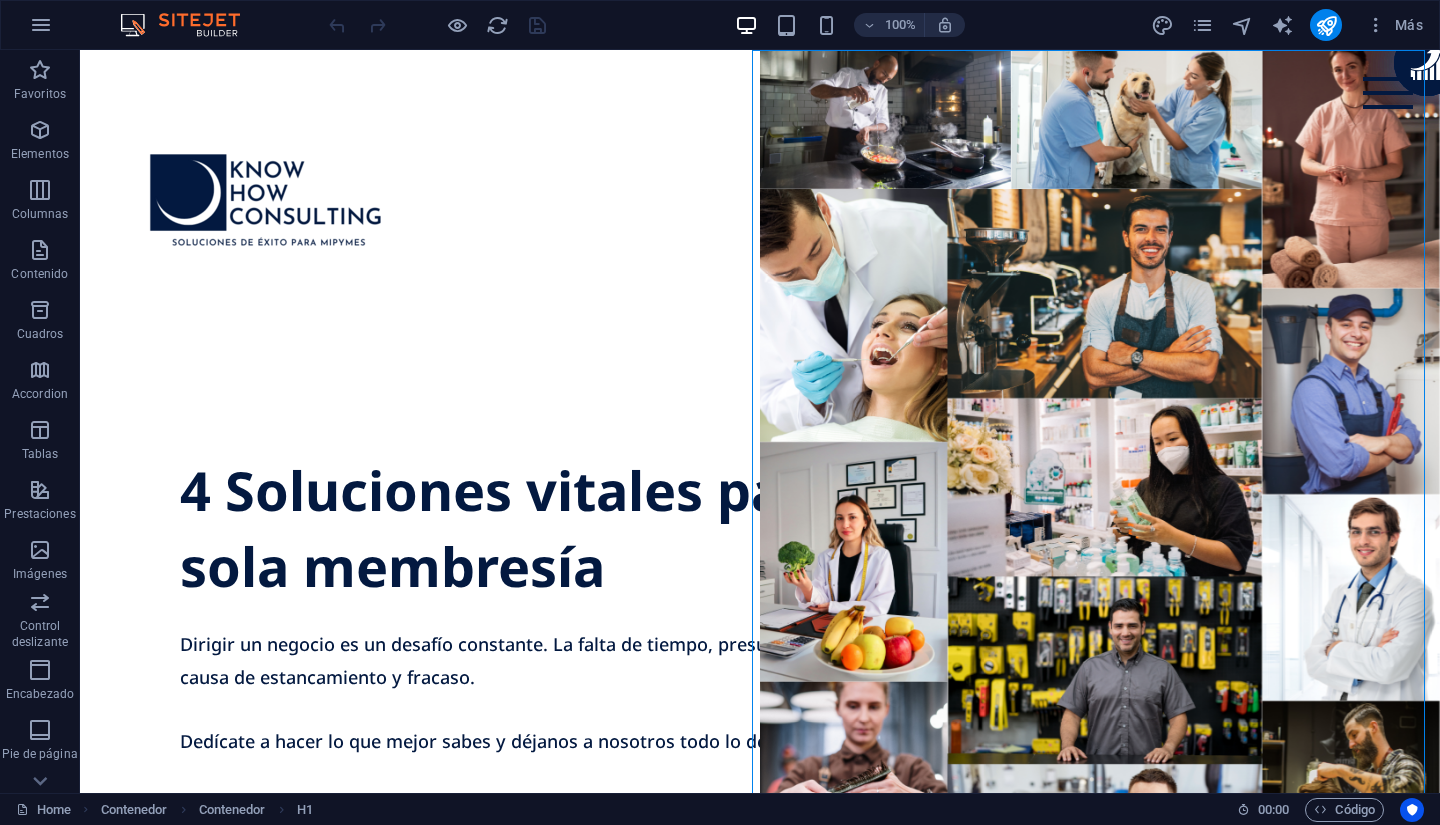 click at bounding box center (1100, 461) 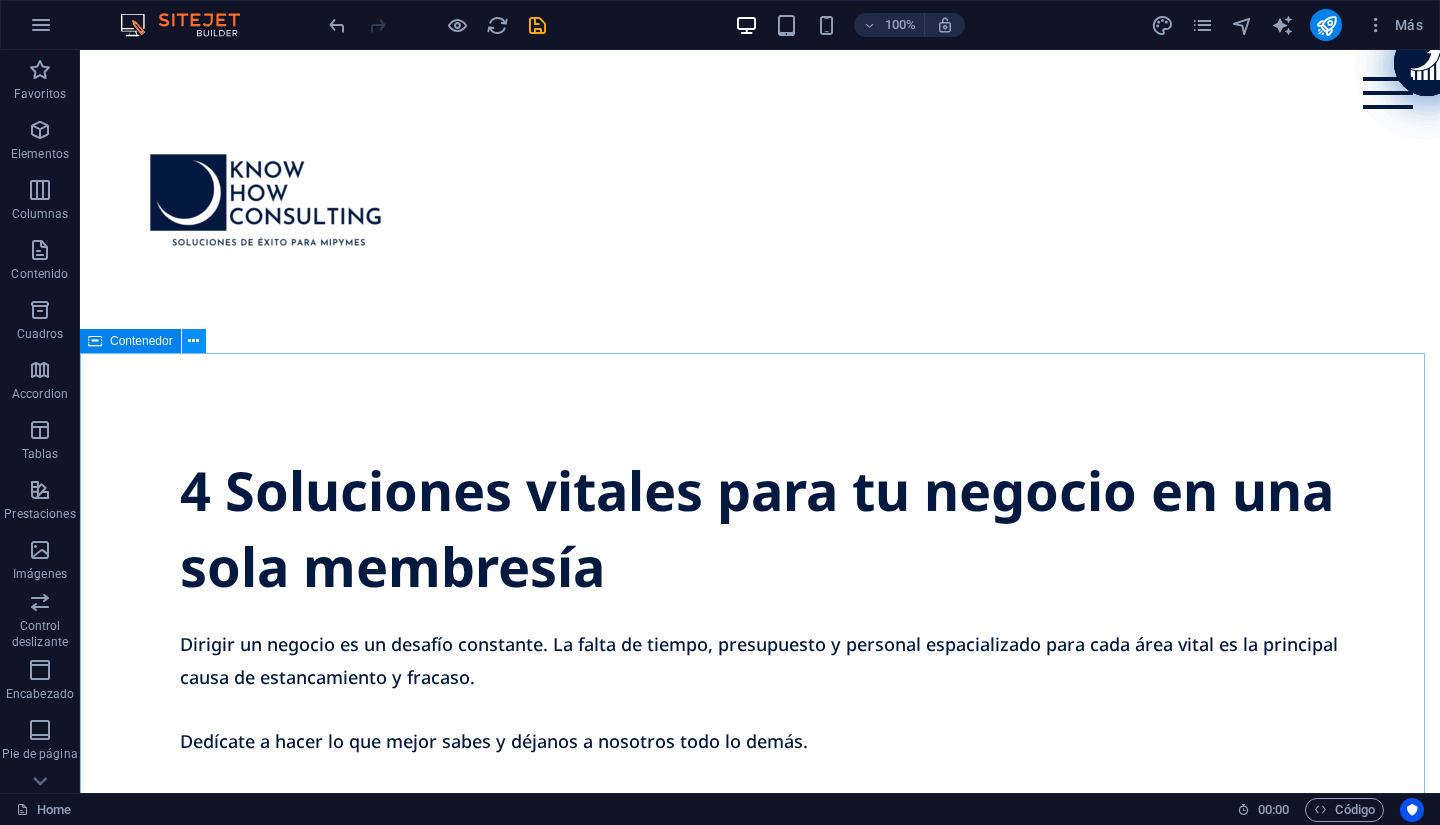 click at bounding box center (193, 341) 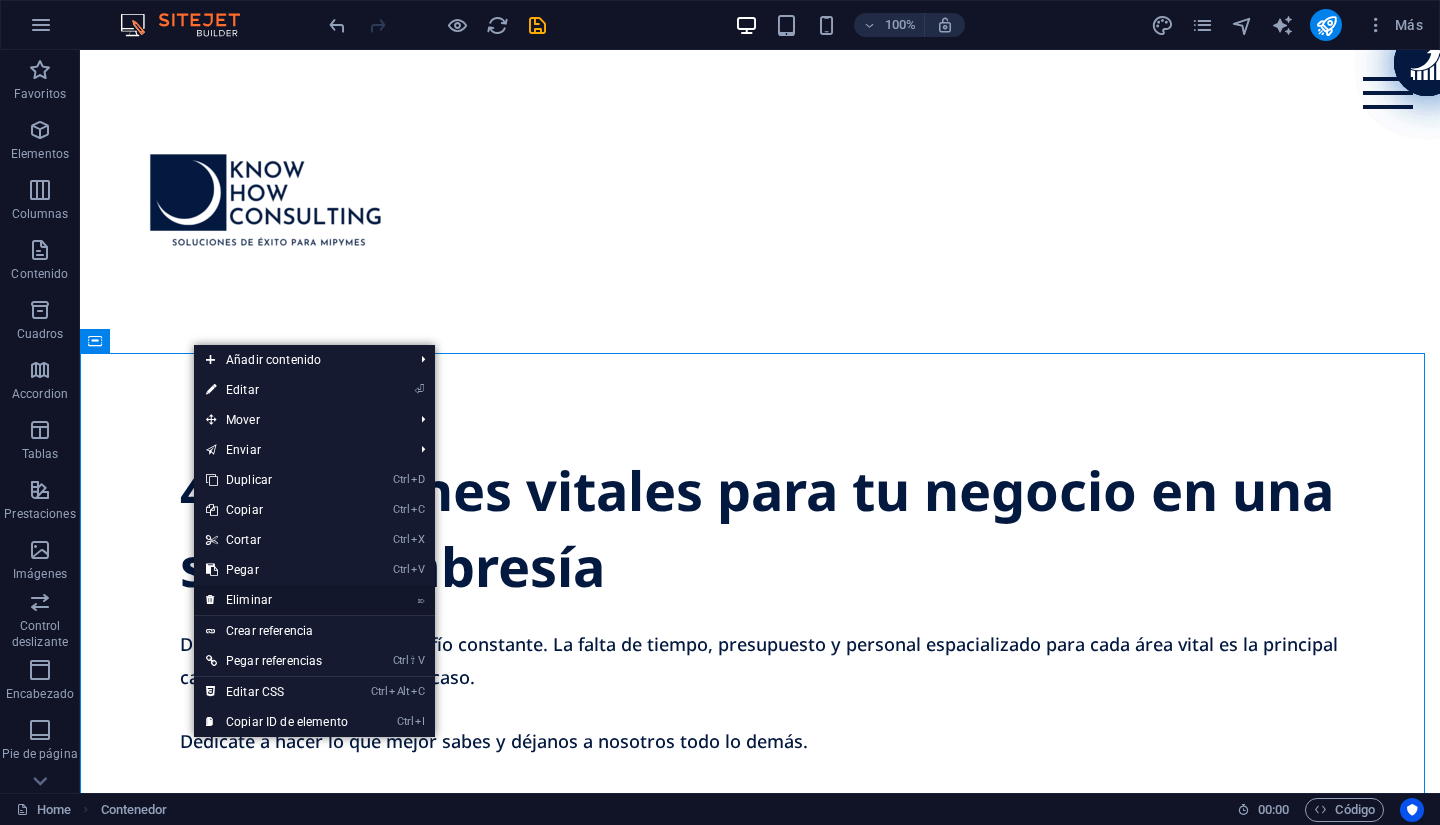 click on "⌦  Eliminar" at bounding box center (277, 600) 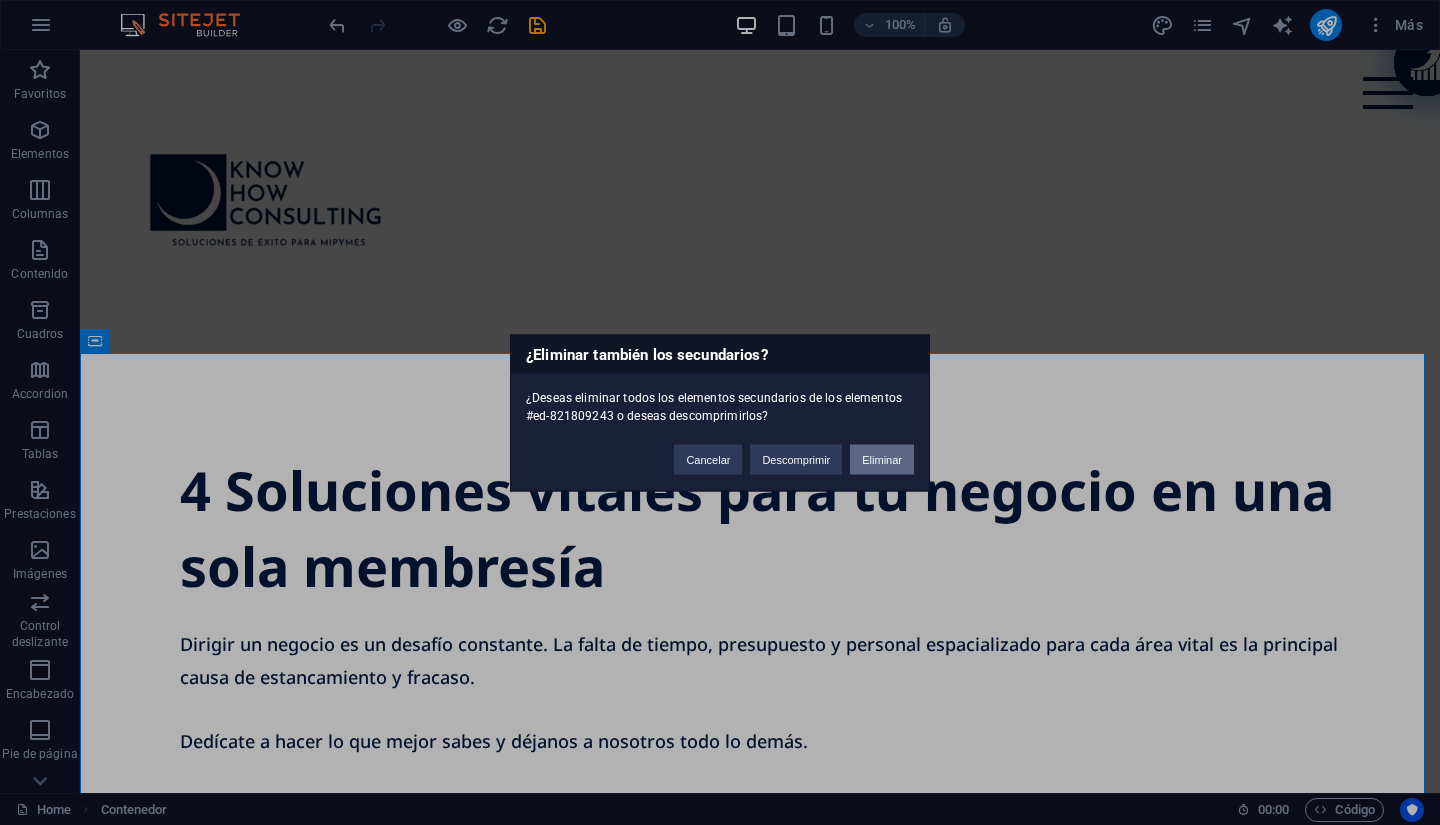 click on "Eliminar" at bounding box center (882, 459) 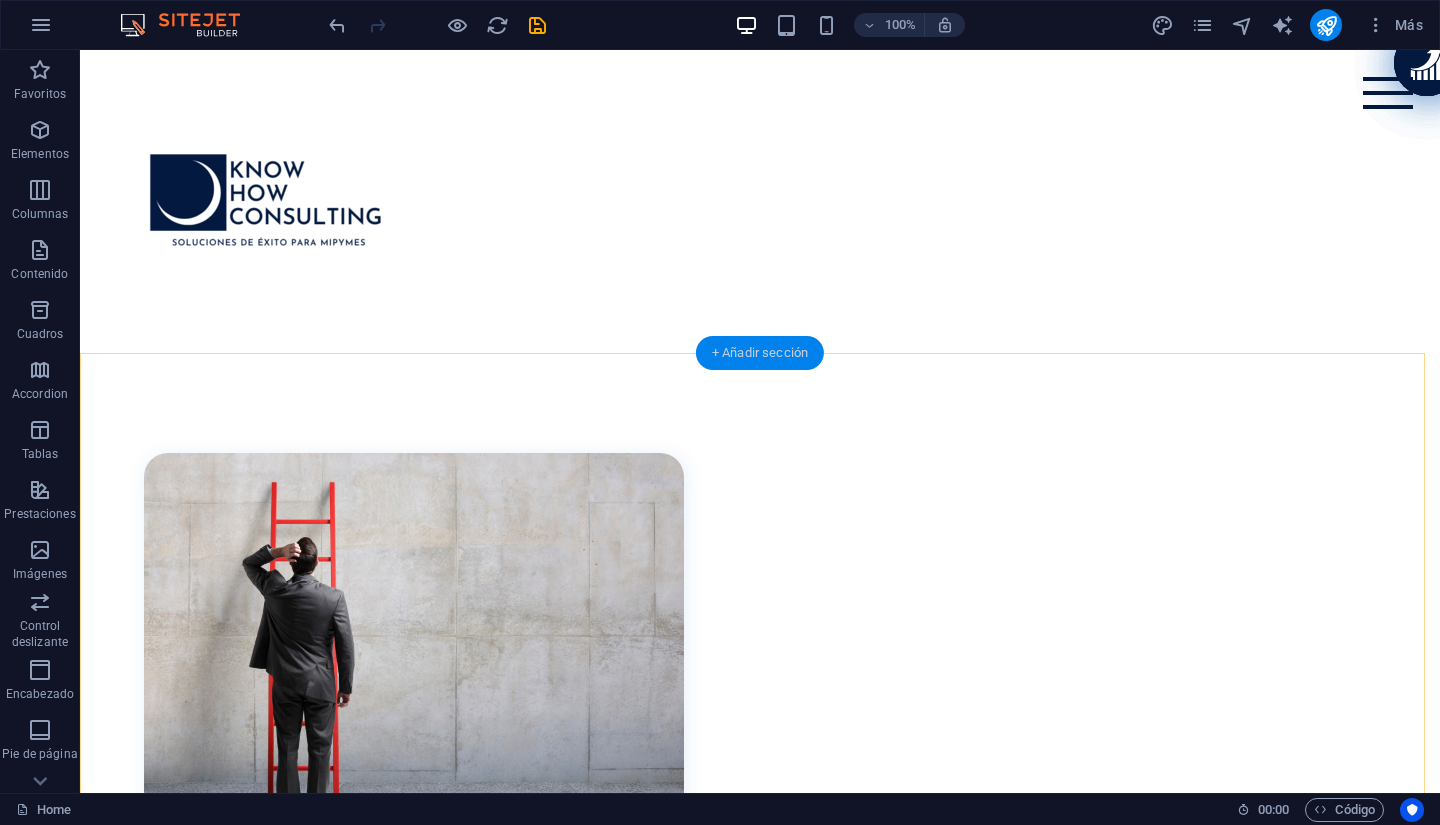 click on "+ Añadir sección" at bounding box center [760, 353] 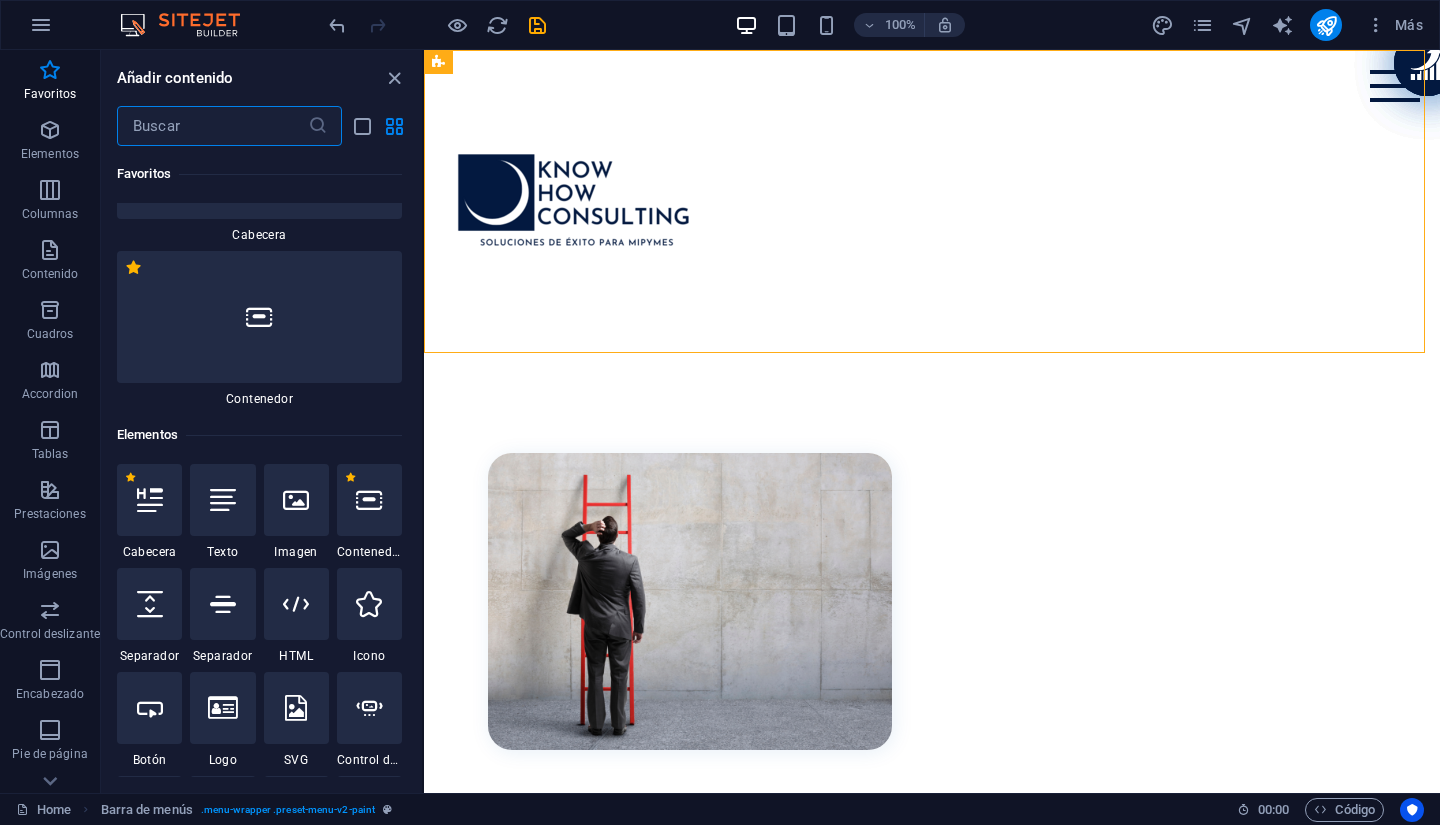 scroll, scrollTop: 200, scrollLeft: 0, axis: vertical 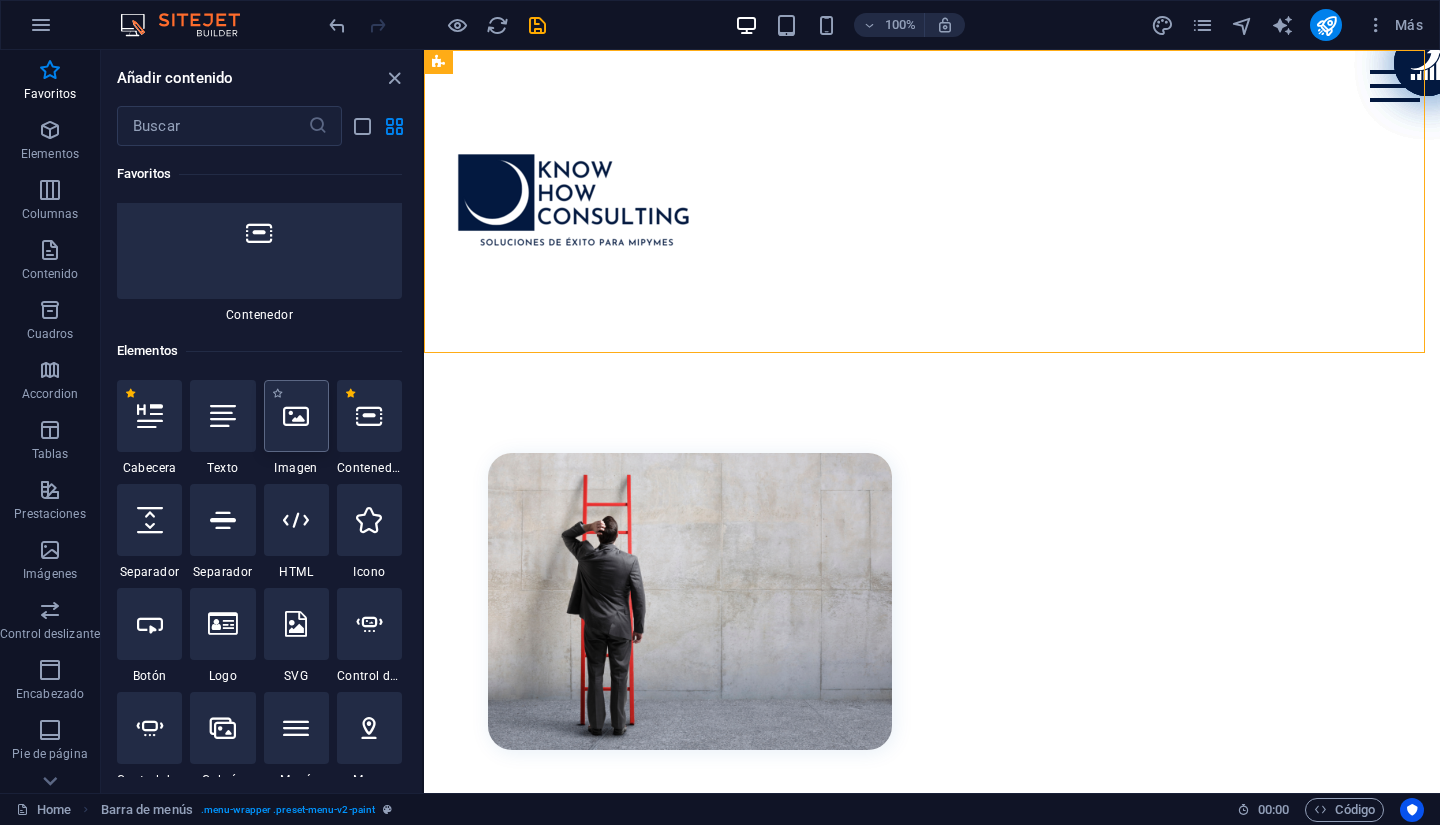 click at bounding box center [296, 416] 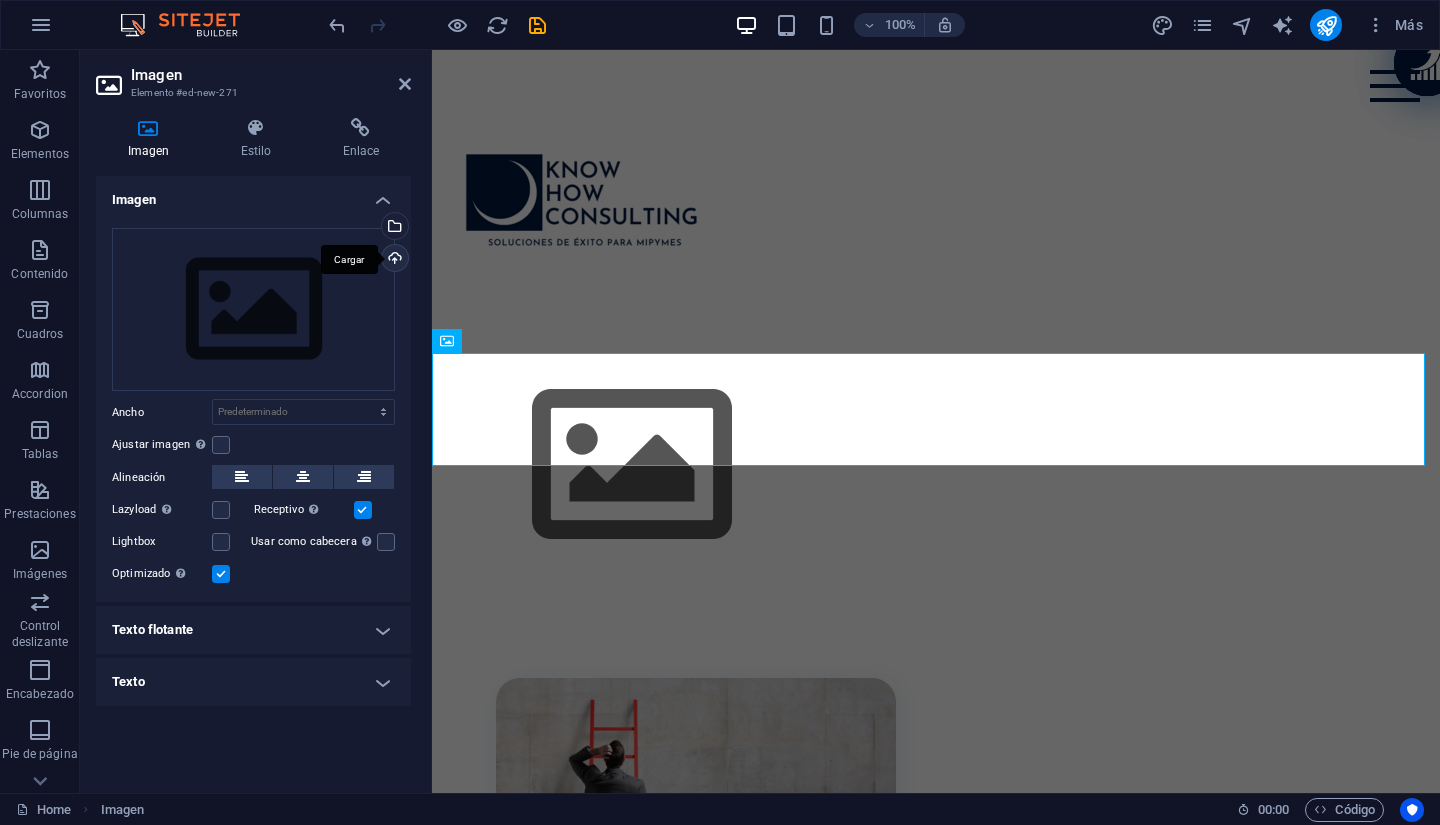 click on "Cargar" at bounding box center (393, 260) 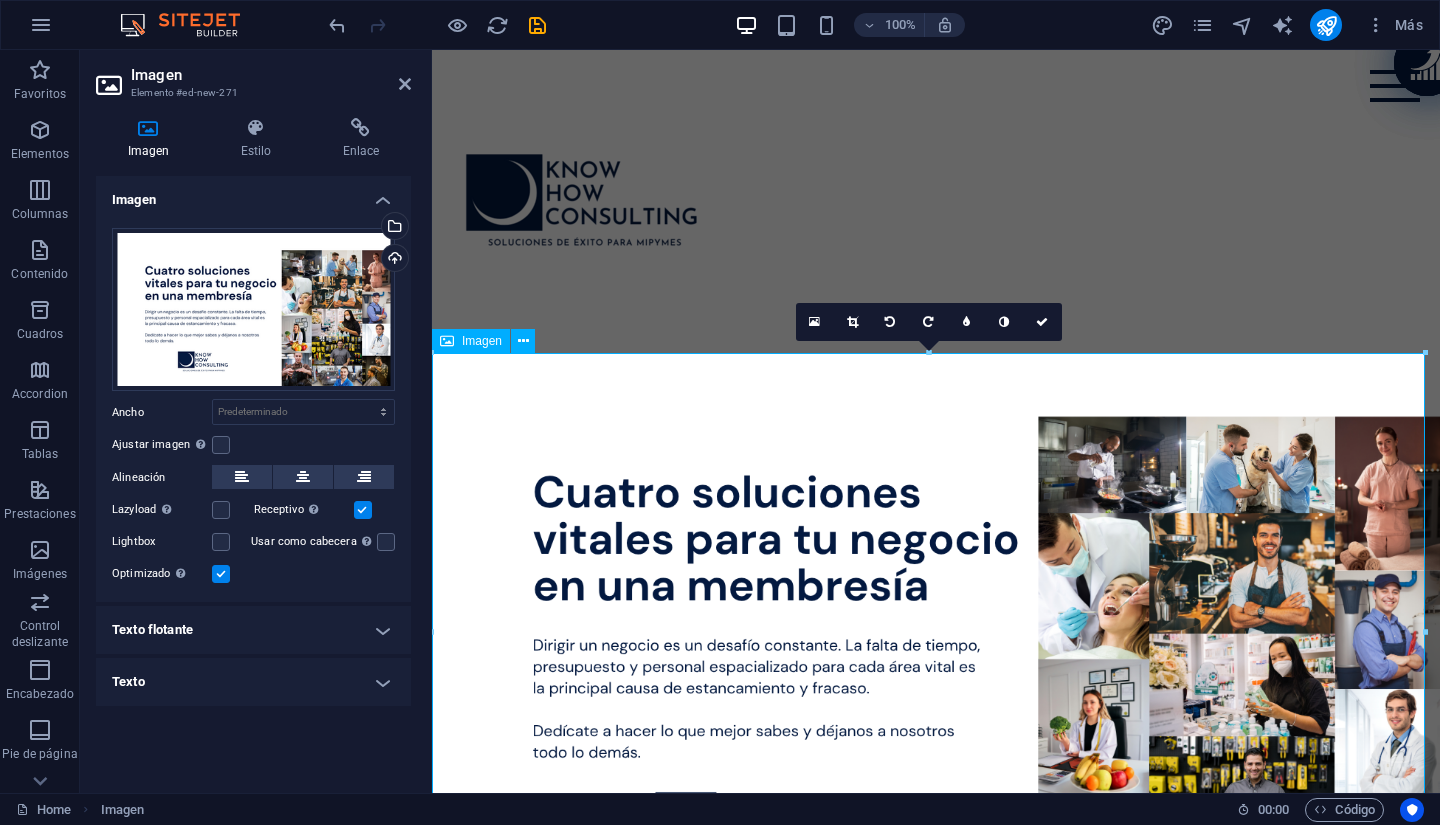 scroll, scrollTop: 200, scrollLeft: 0, axis: vertical 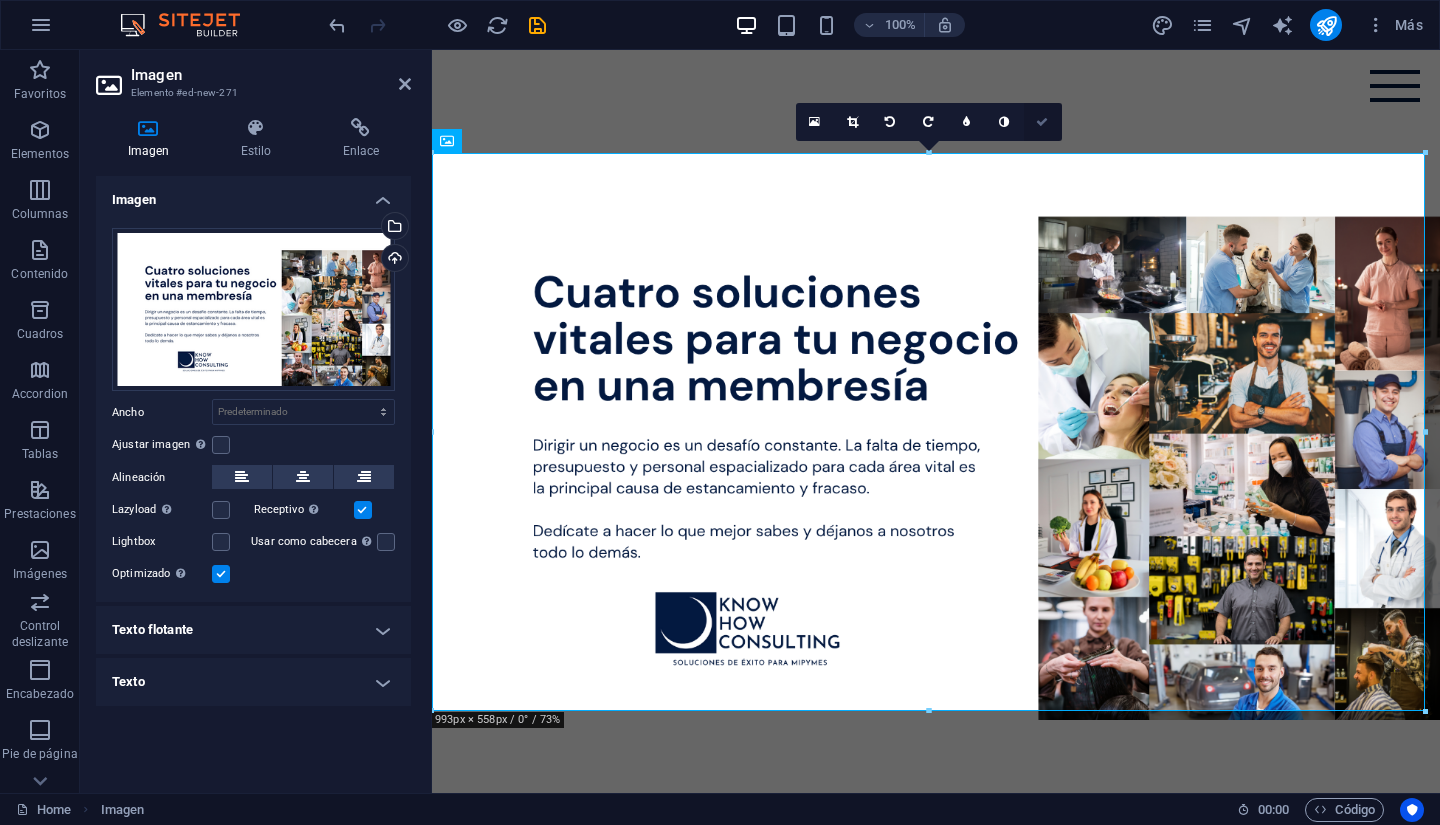 click at bounding box center (1043, 122) 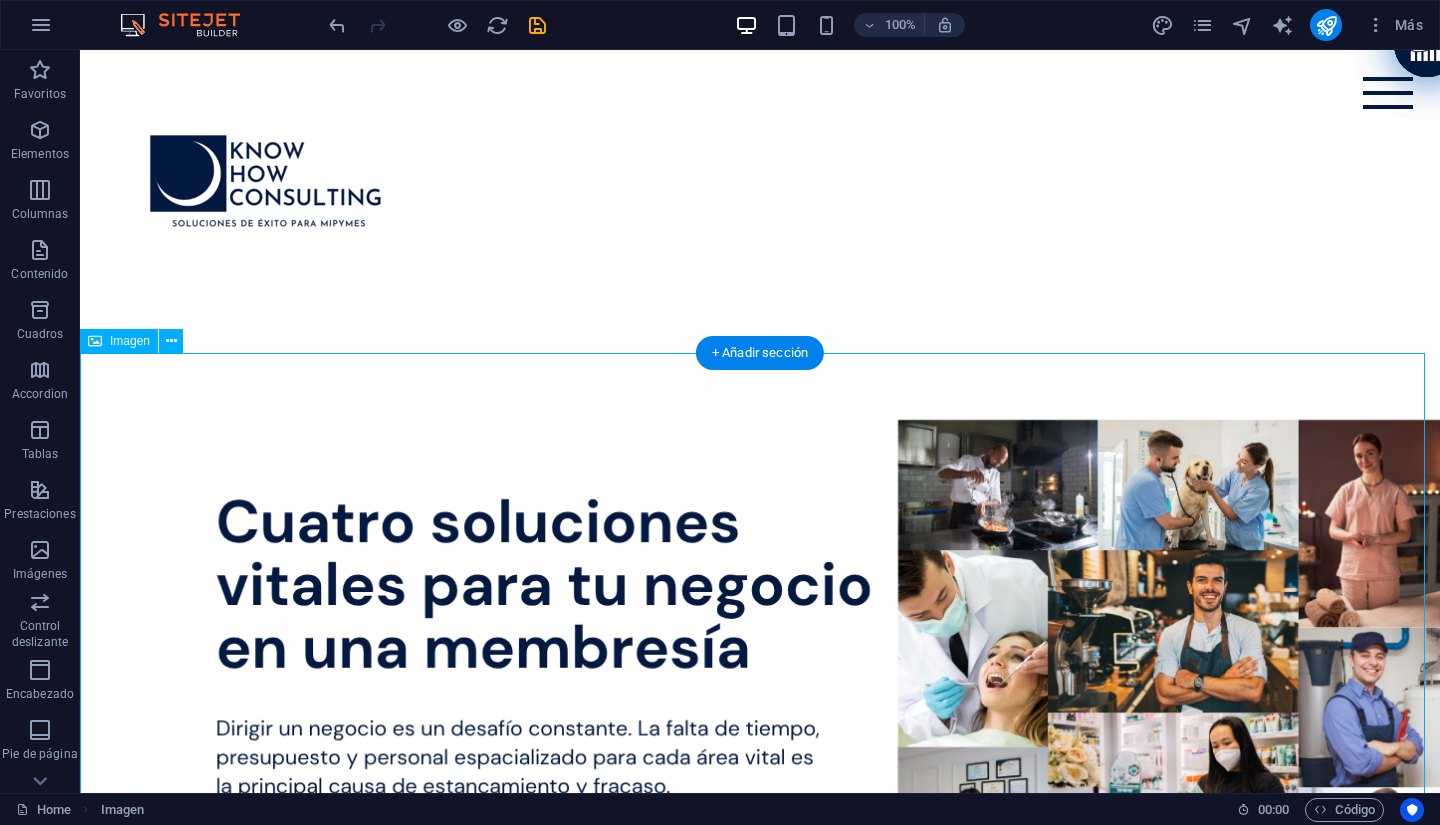 scroll, scrollTop: 0, scrollLeft: 0, axis: both 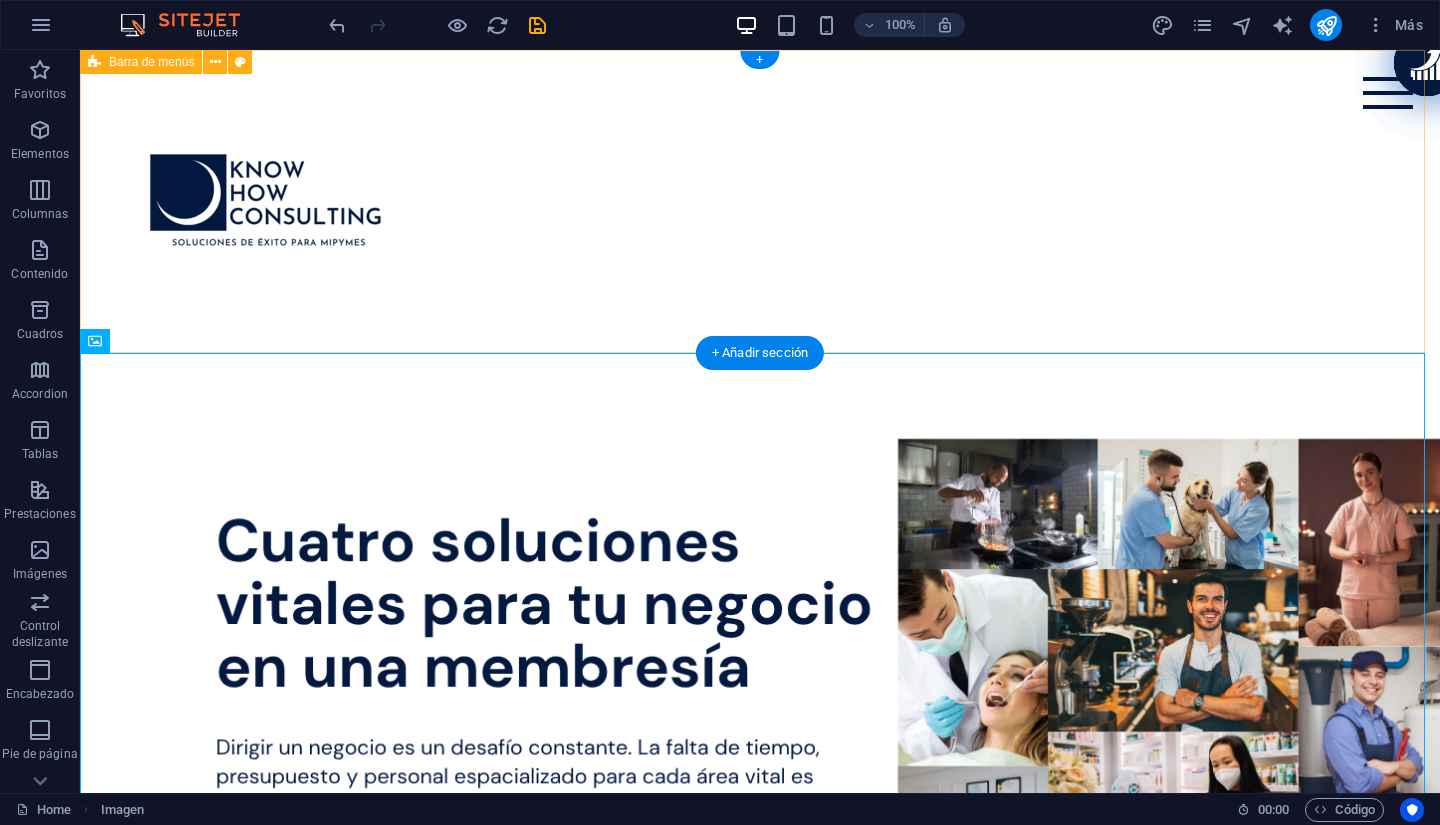 click on "About us Services Projects" at bounding box center (760, 201) 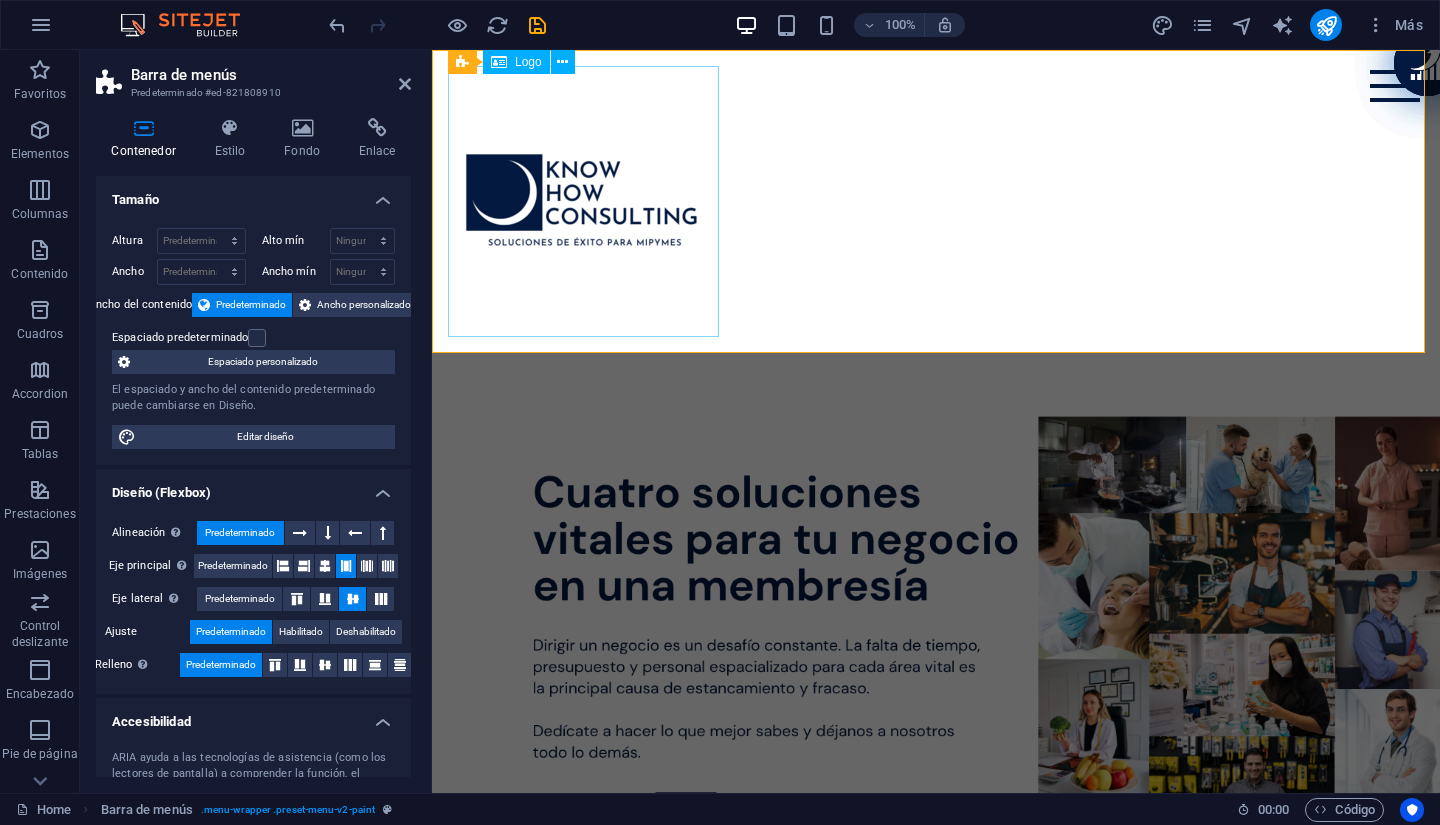 click at bounding box center (936, 201) 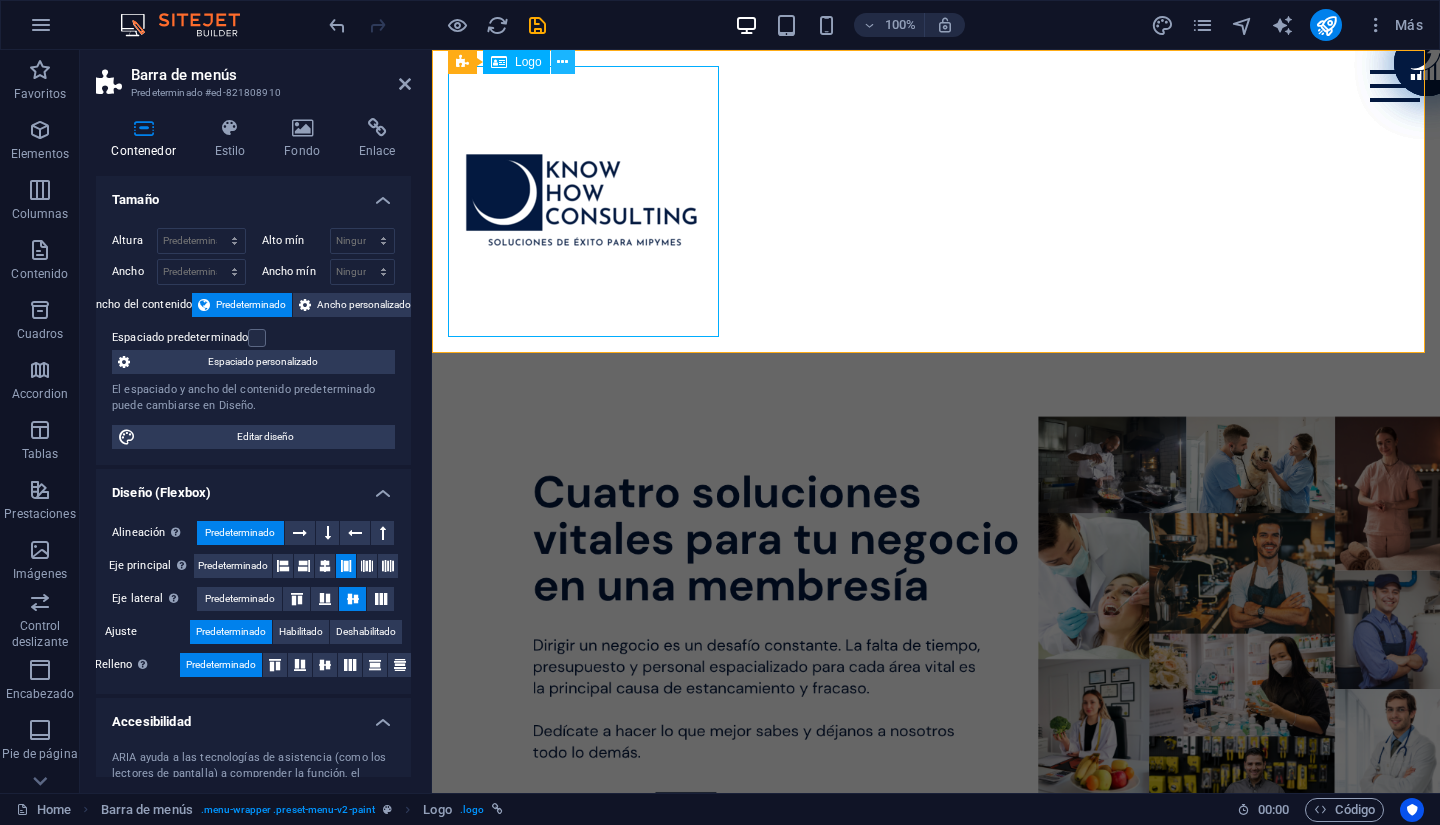 click at bounding box center (562, 62) 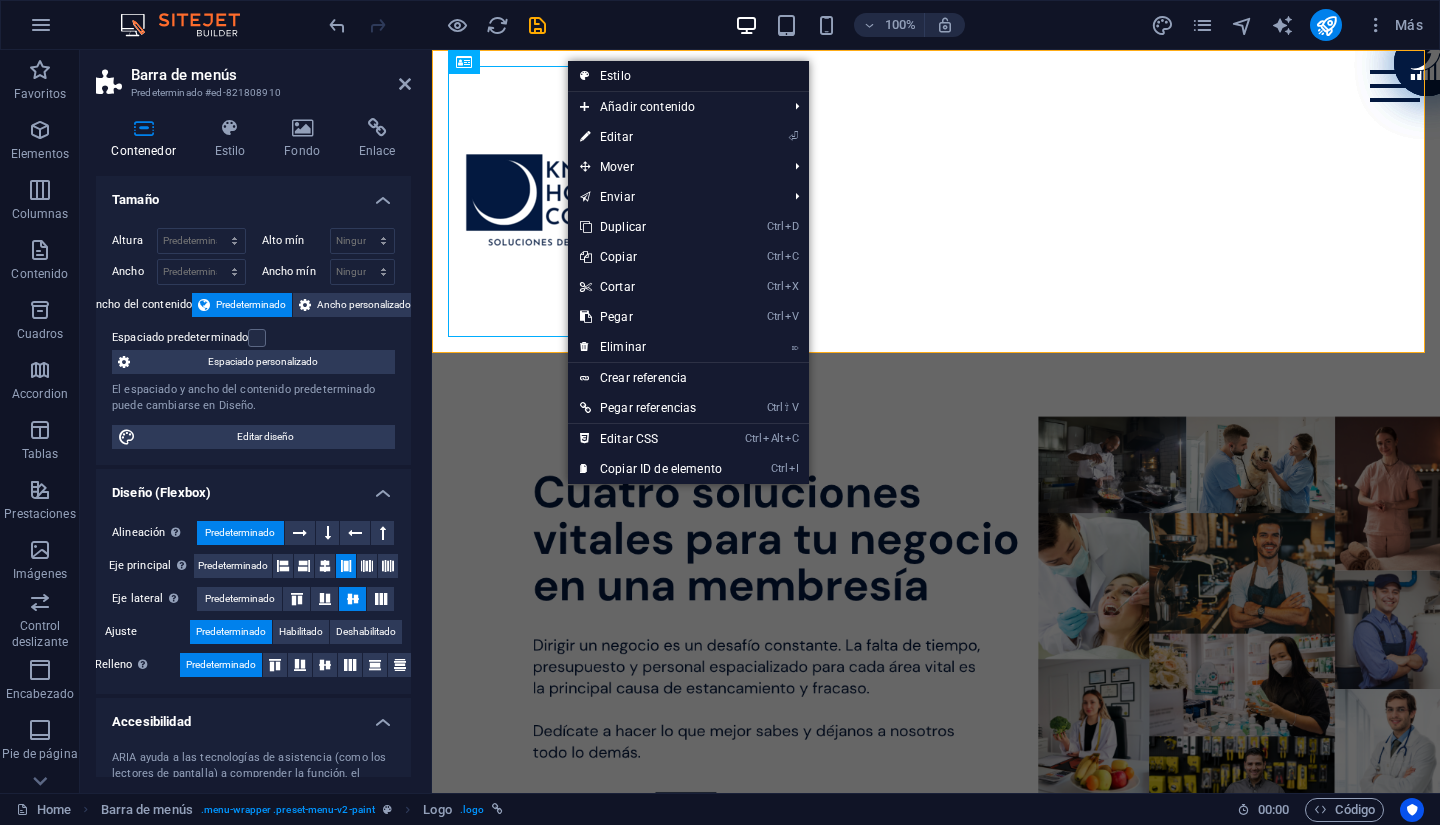 click on "Estilo" at bounding box center (688, 76) 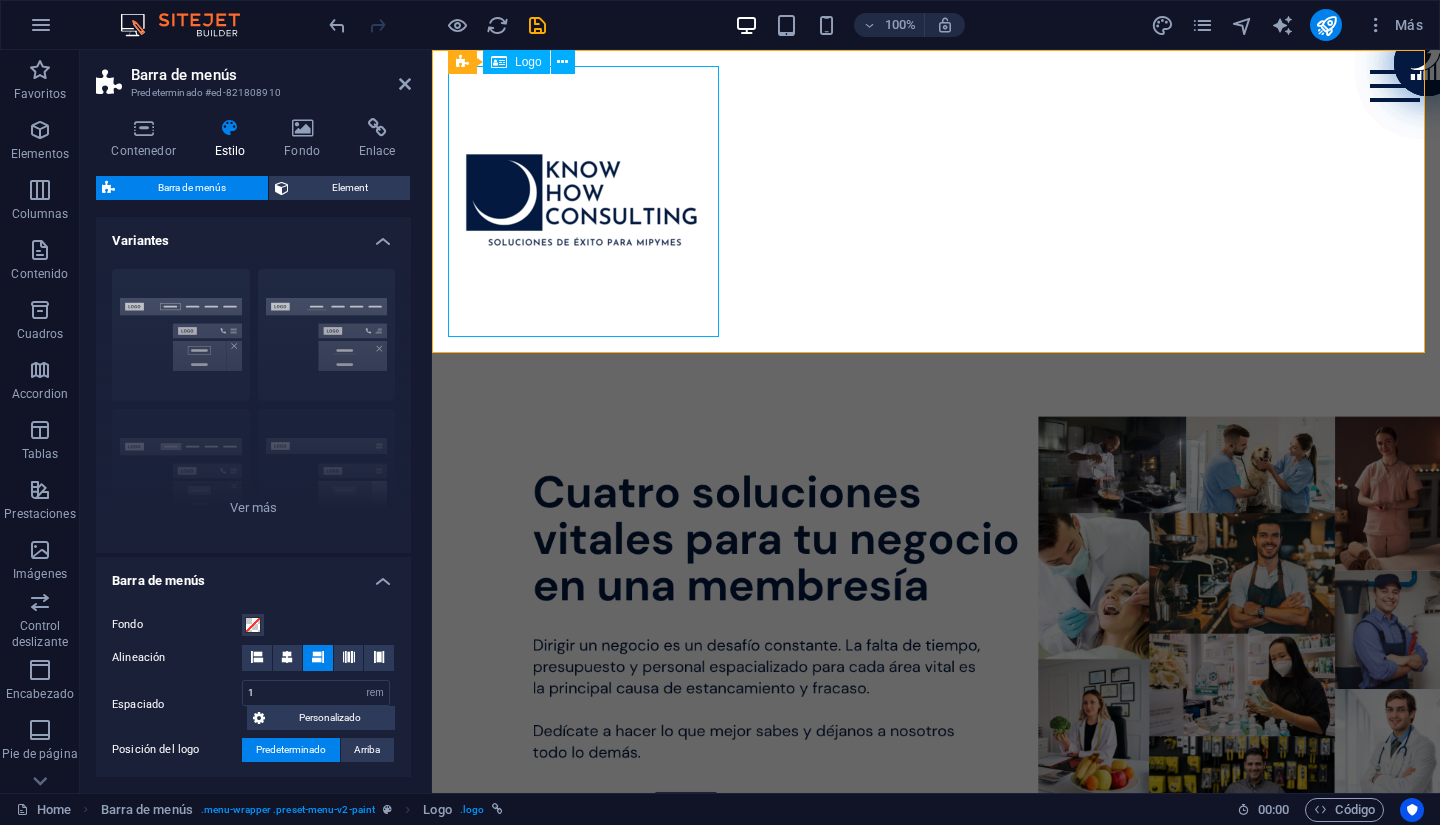 click at bounding box center (936, 201) 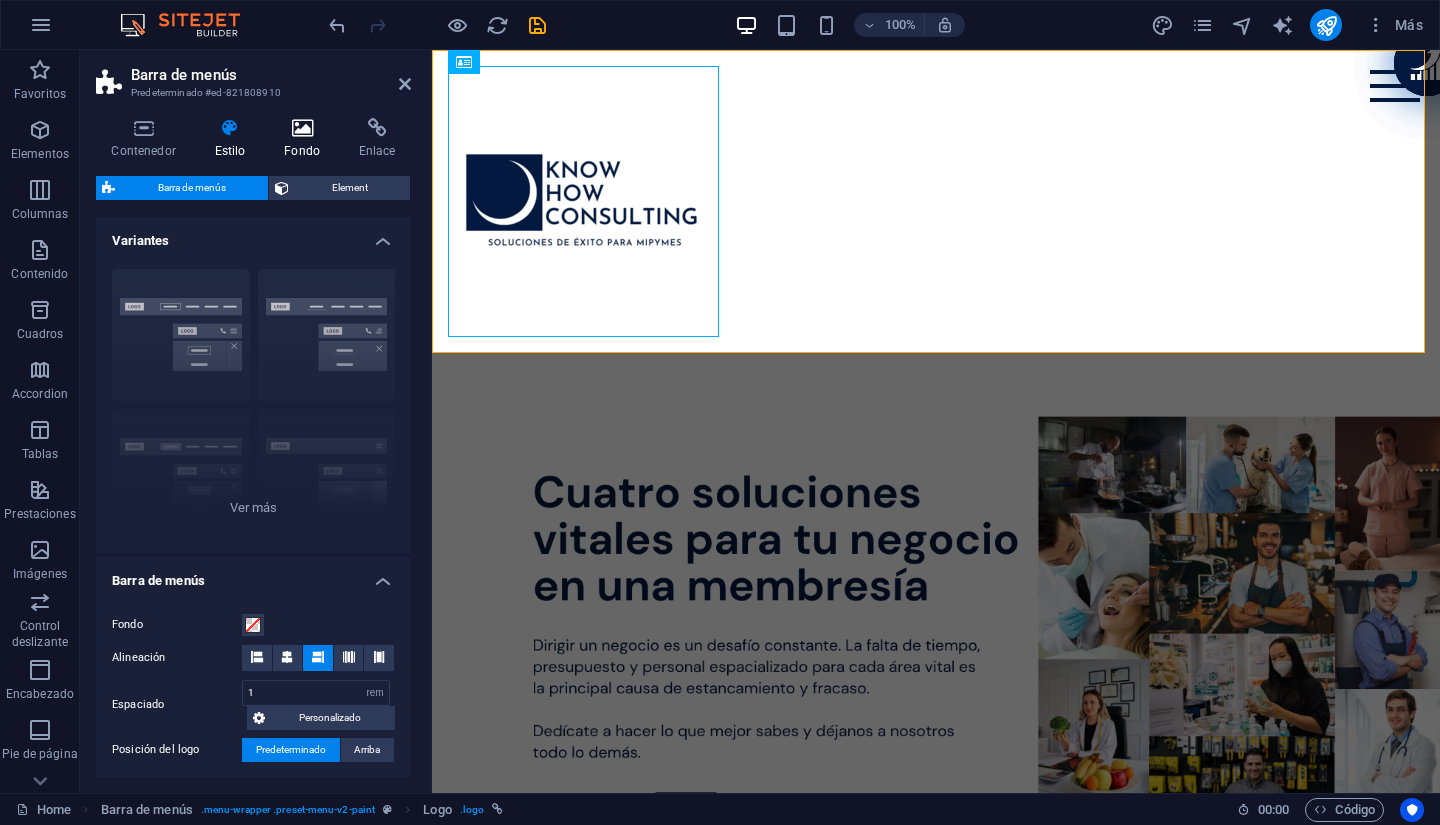 click at bounding box center [302, 128] 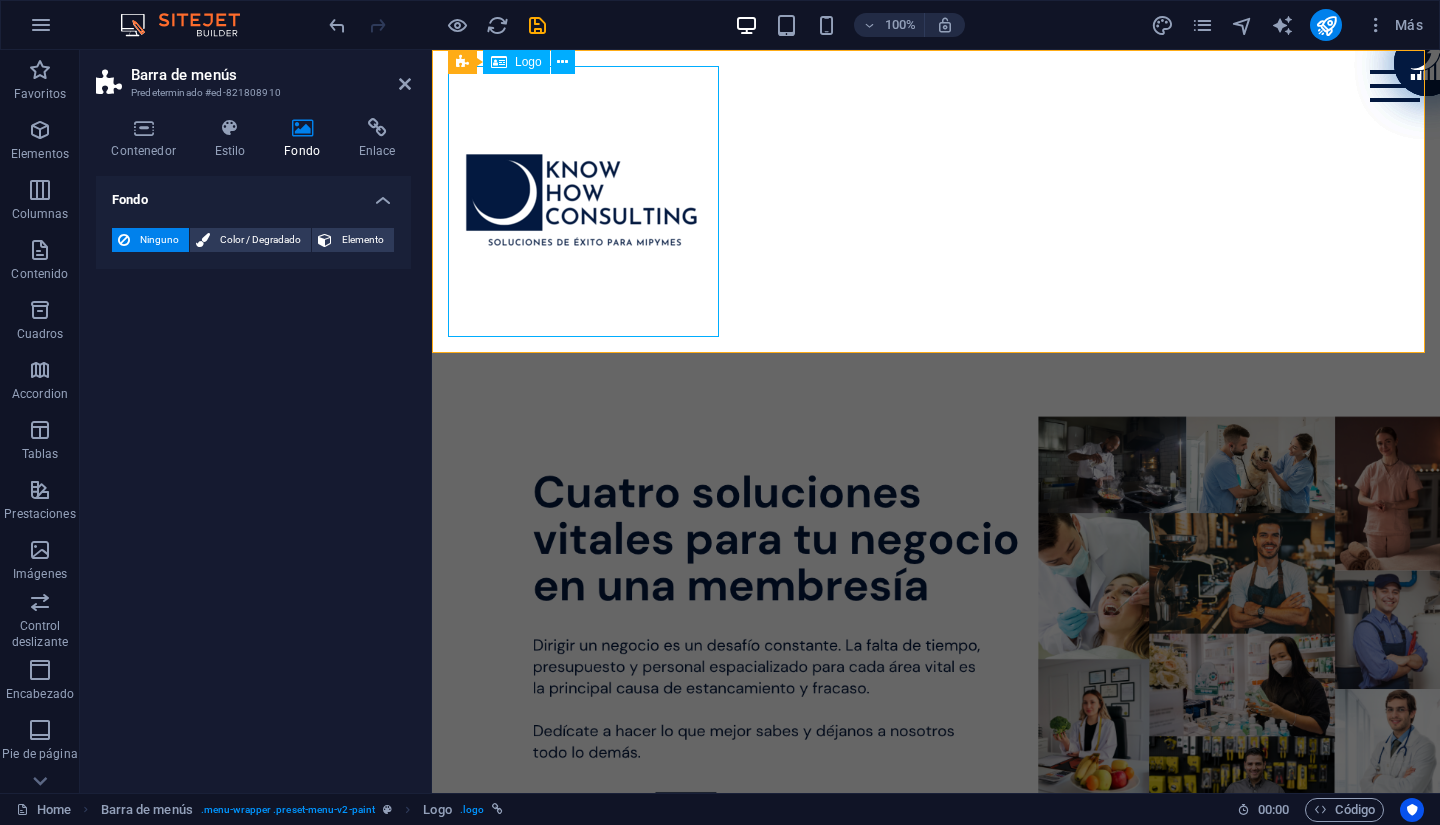 click at bounding box center [936, 201] 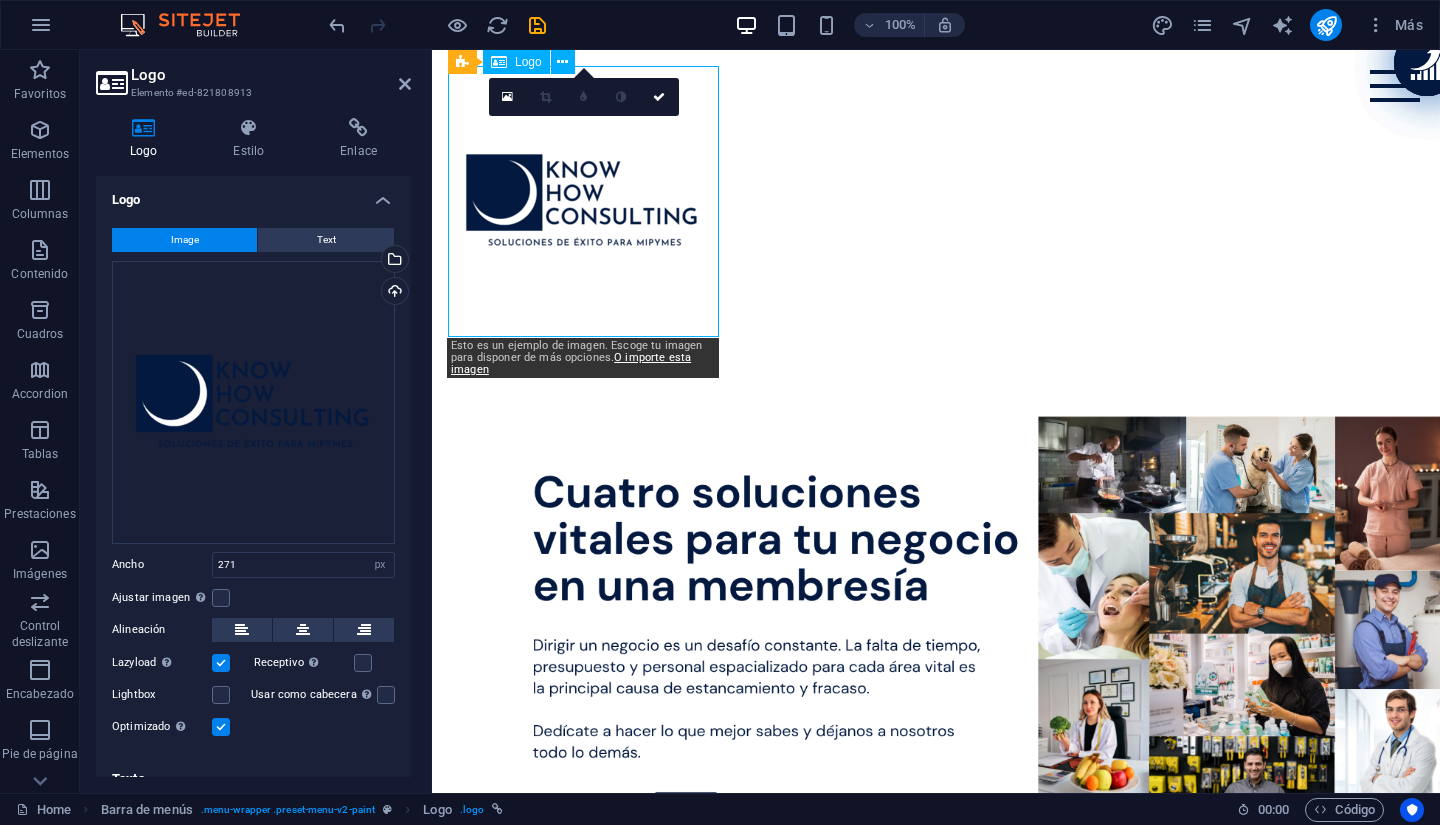 drag, startPoint x: 582, startPoint y: 275, endPoint x: 640, endPoint y: 273, distance: 58.034473 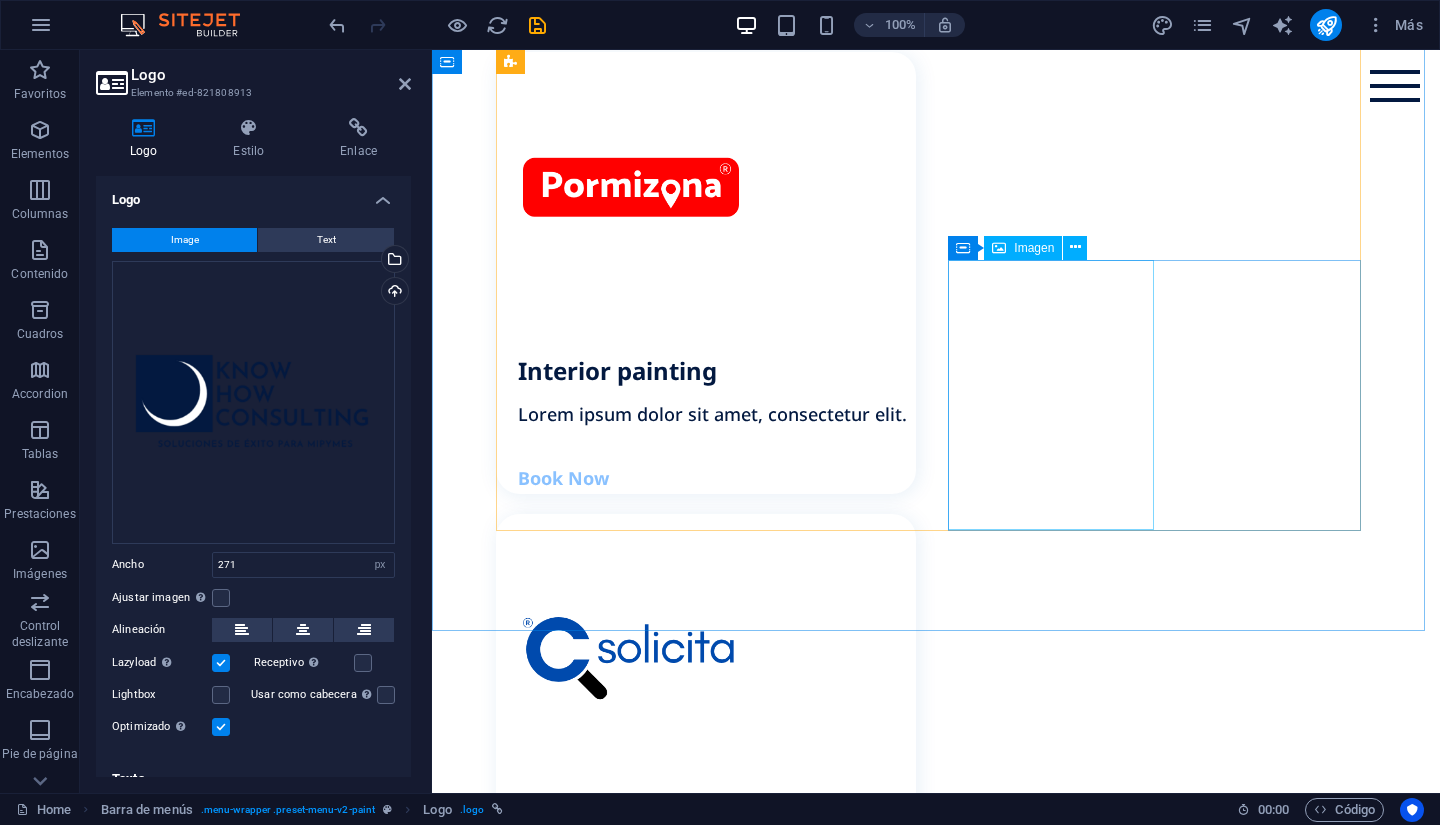 scroll, scrollTop: 2400, scrollLeft: 0, axis: vertical 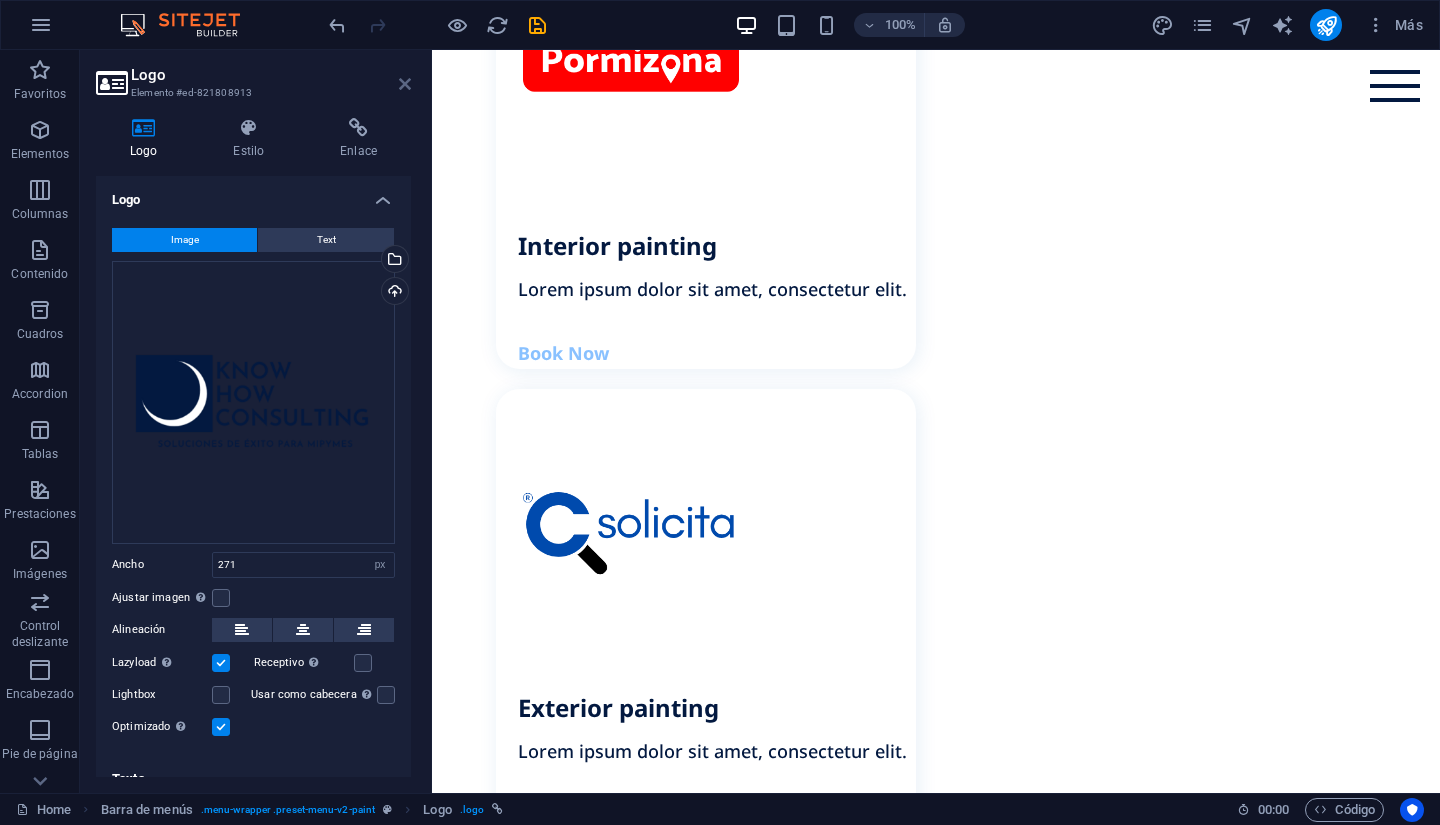 click at bounding box center (405, 84) 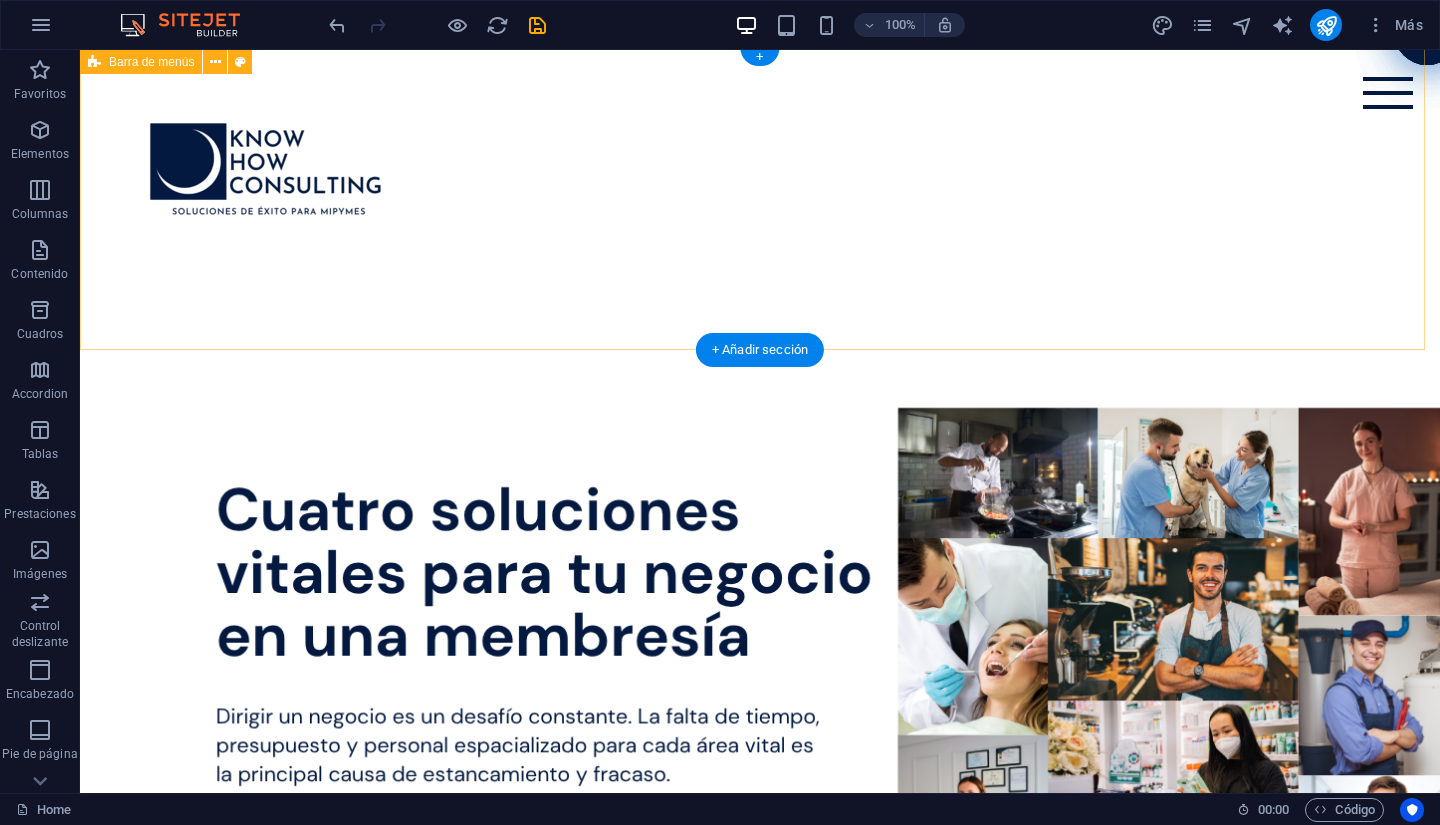 scroll, scrollTop: 0, scrollLeft: 0, axis: both 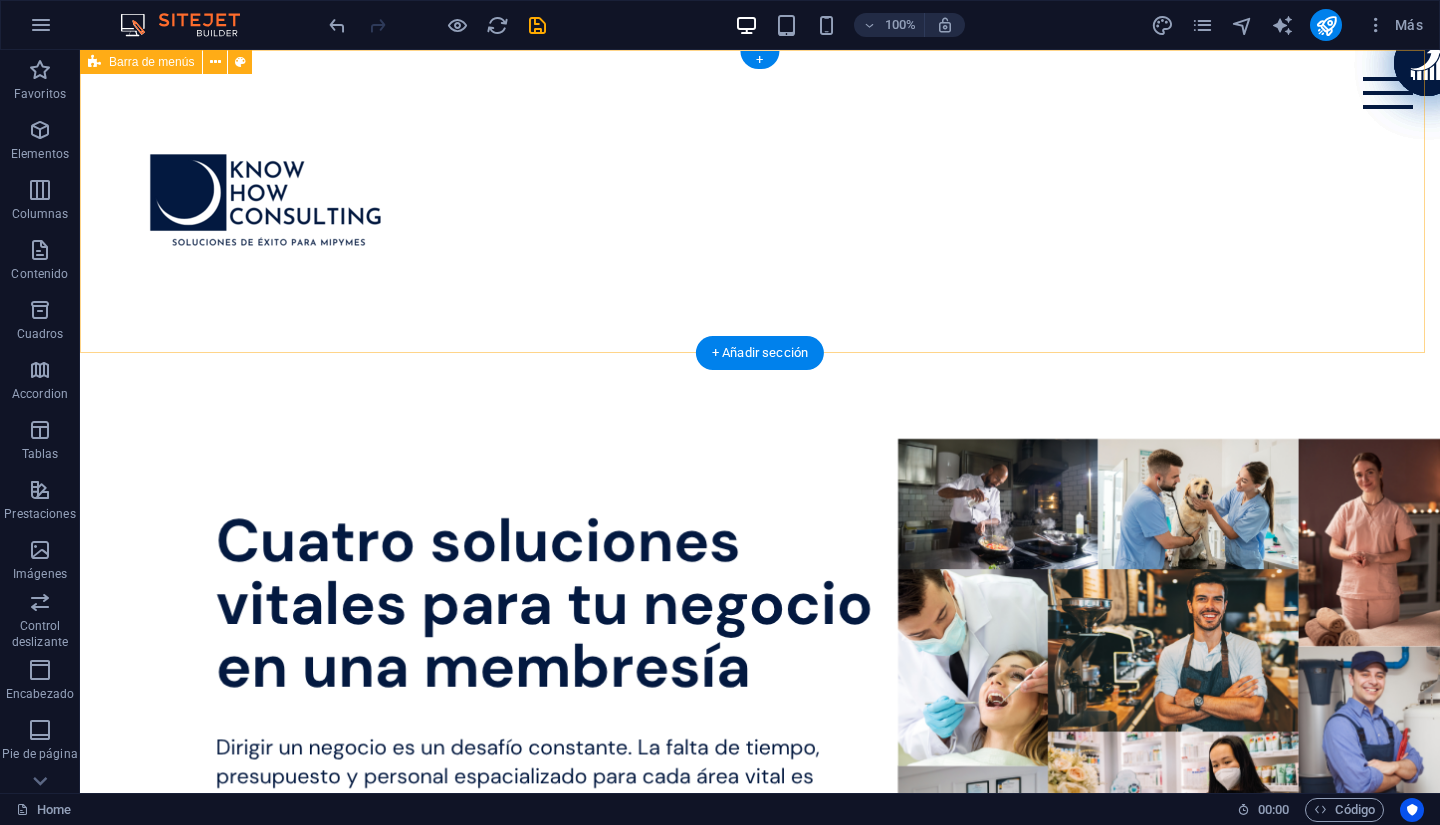 click on "About us Services Projects" at bounding box center [760, 201] 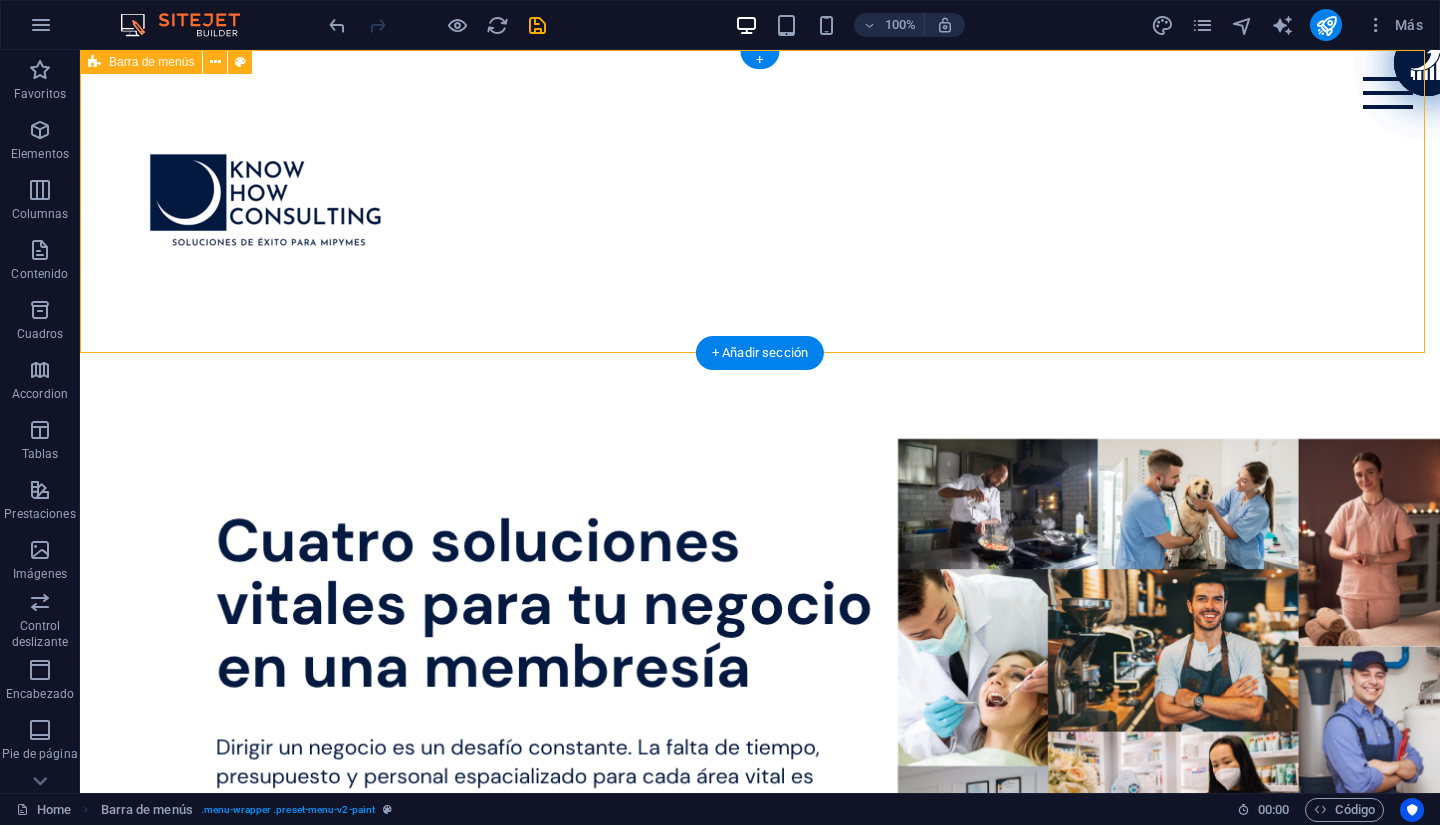click on "About us Services Projects" at bounding box center [760, 201] 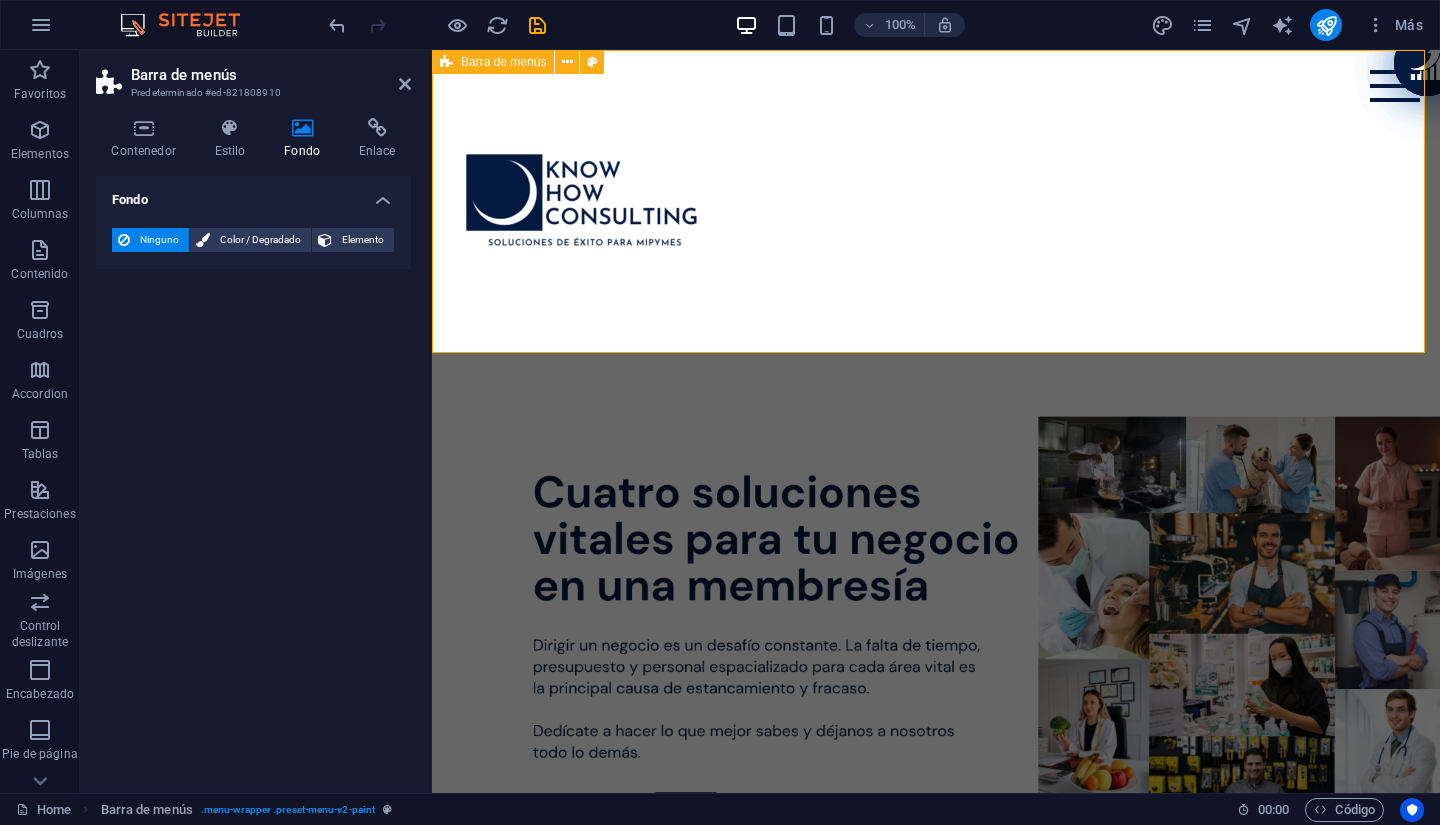 click on "About us Services Projects" at bounding box center [936, 201] 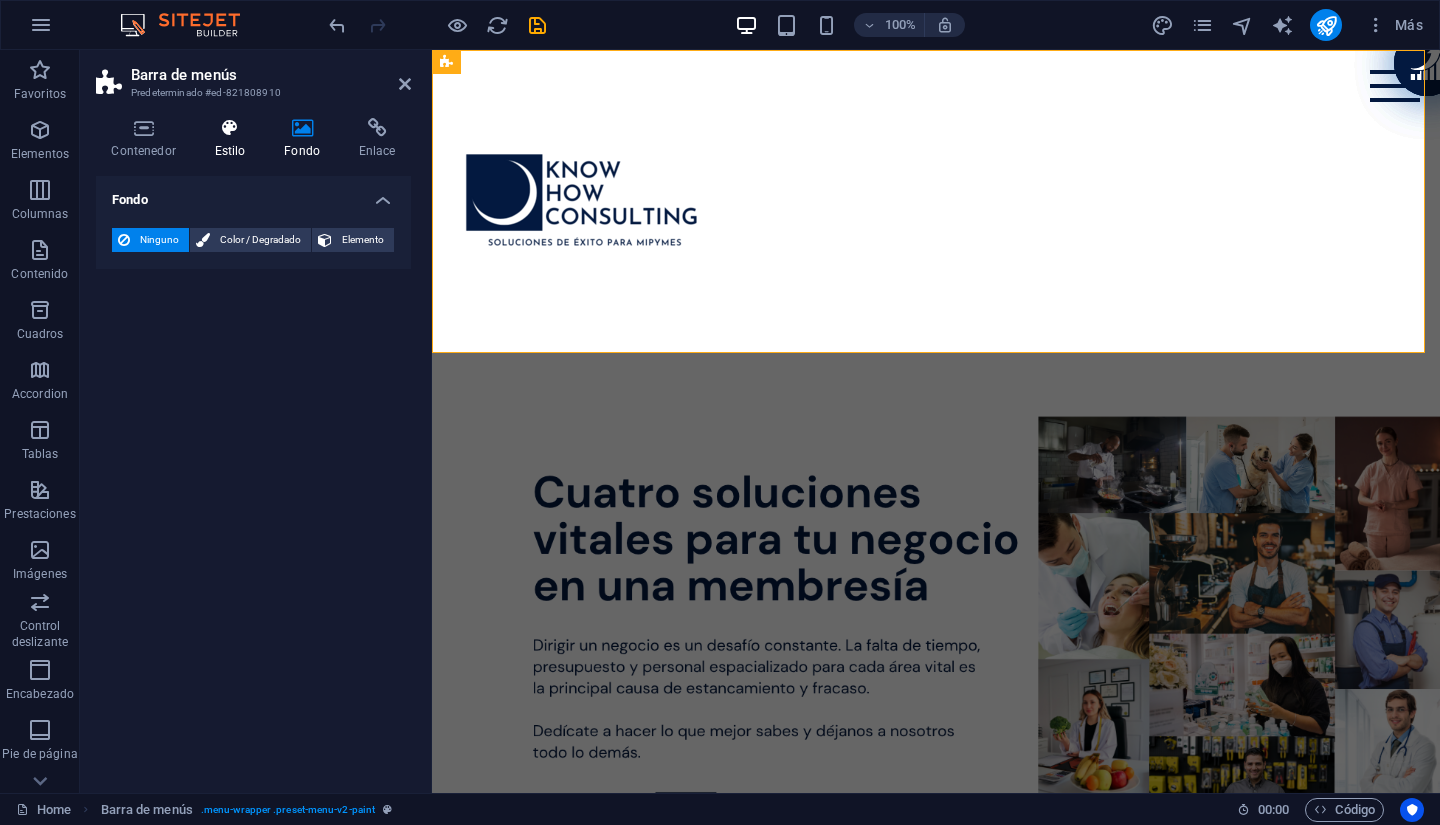click at bounding box center (230, 128) 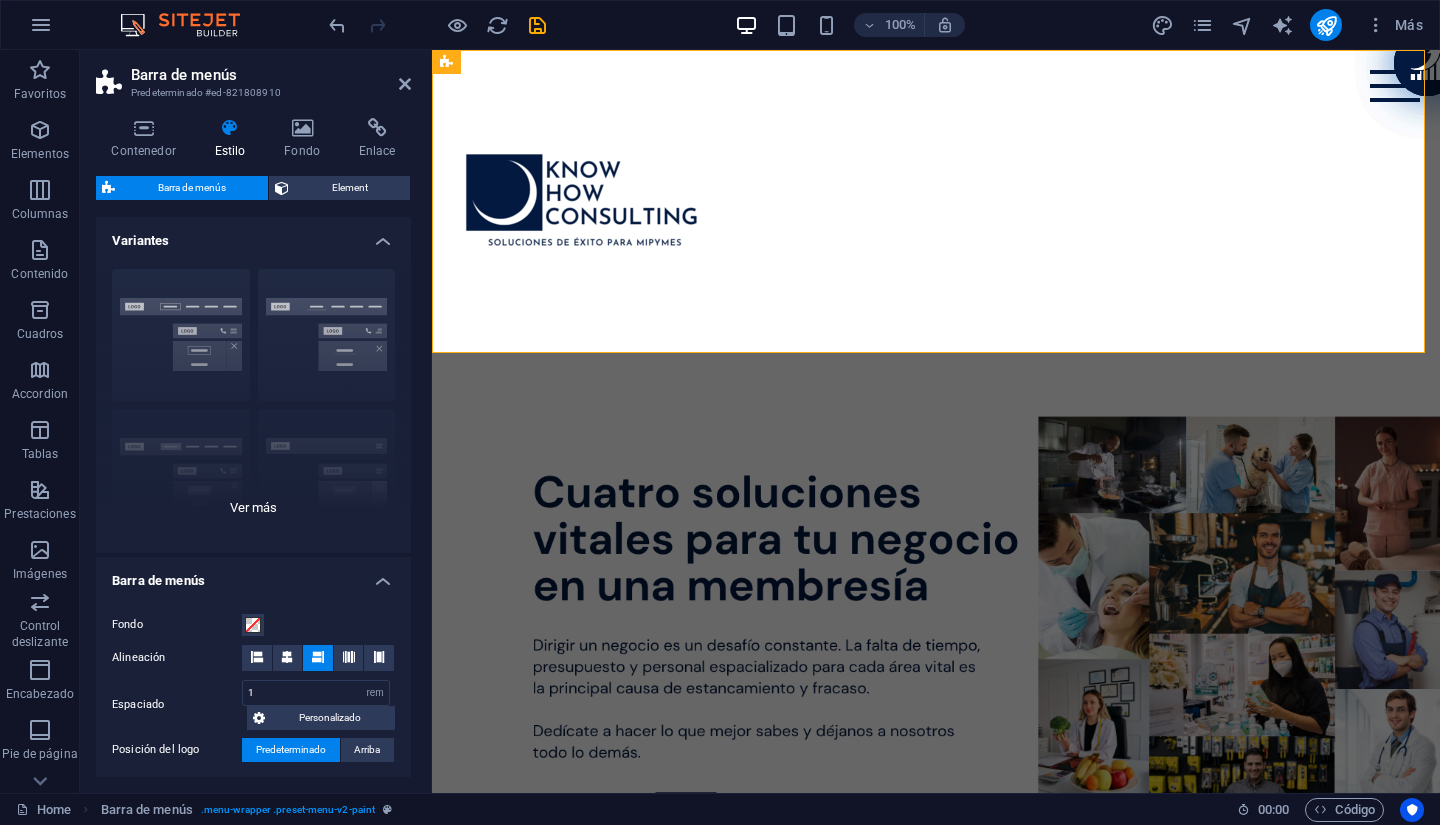 click on "Borde Centrado Predeterminado Fijo Loki Desencadenador Ancho XXL" at bounding box center (253, 403) 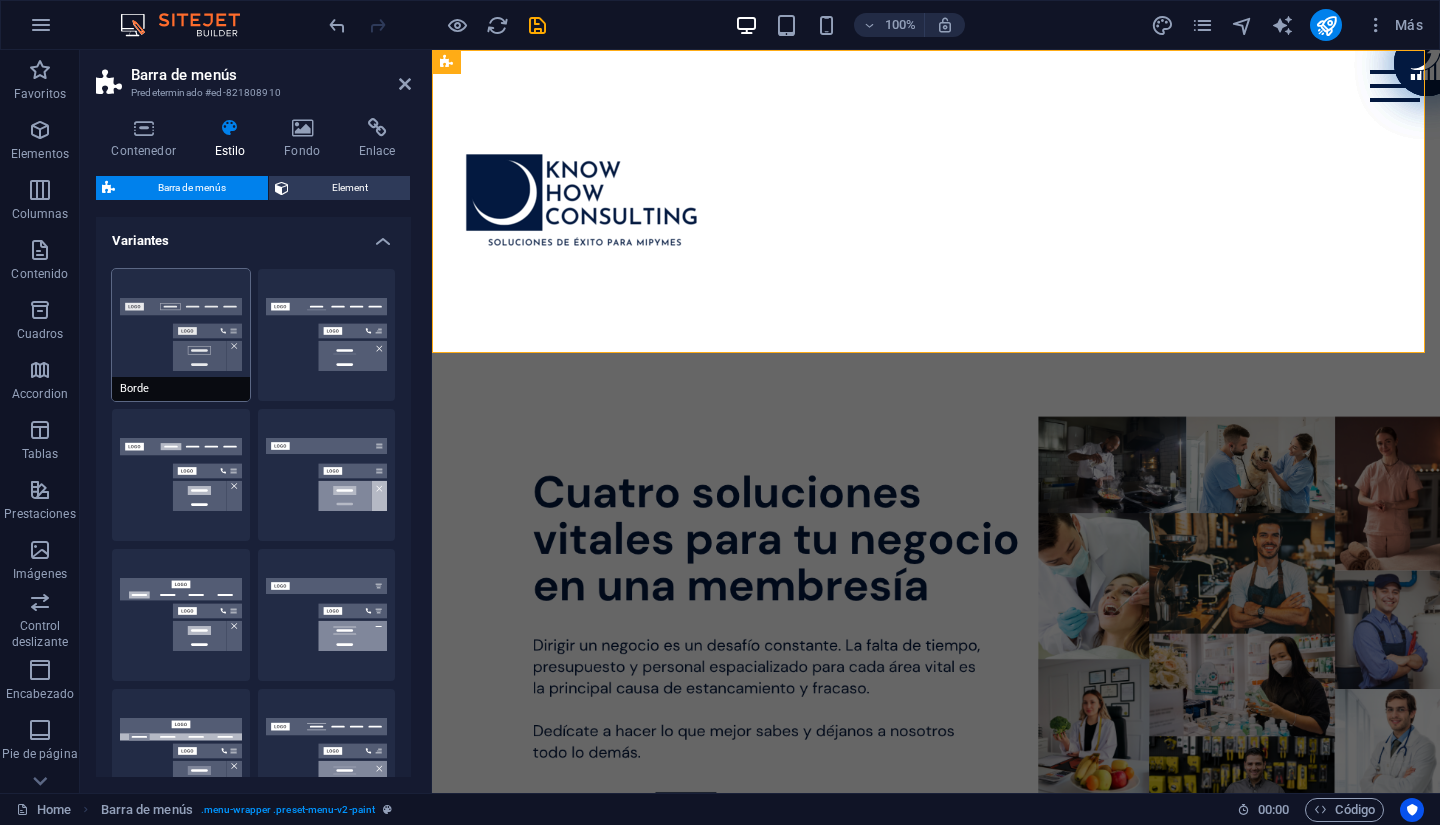 click on "Borde" at bounding box center [181, 335] 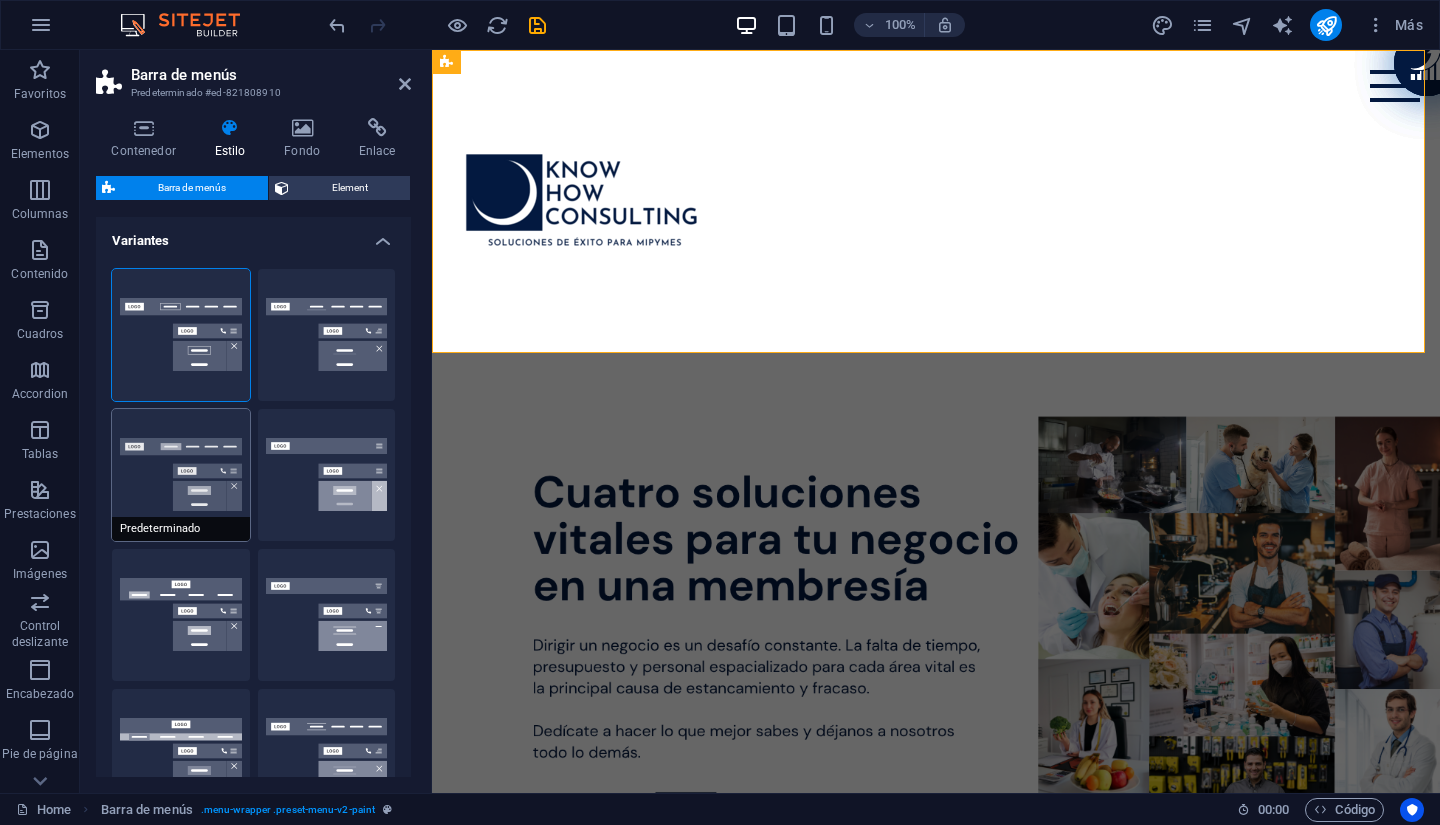 click on "Predeterminado" at bounding box center (181, 475) 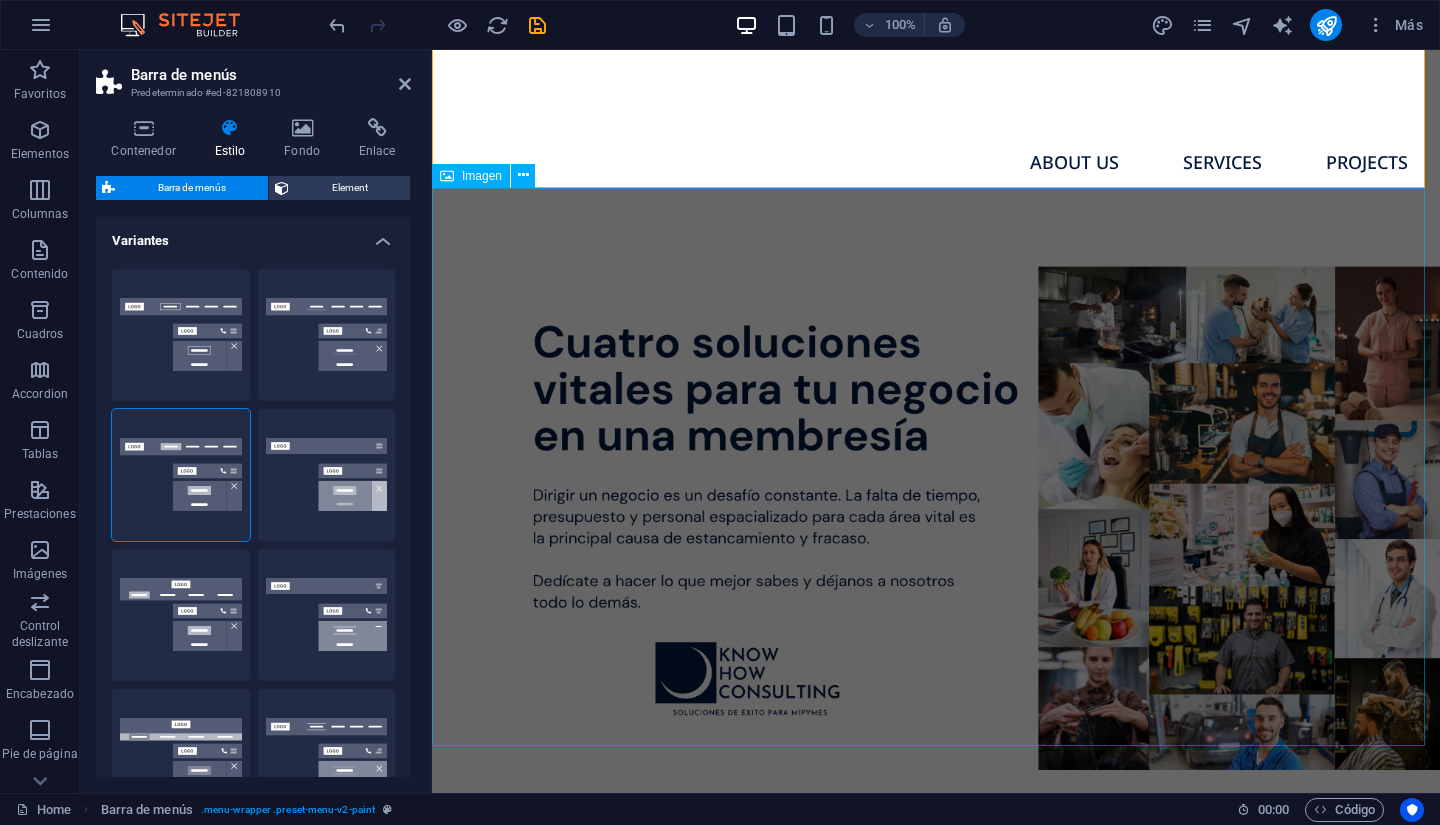 scroll, scrollTop: 0, scrollLeft: 0, axis: both 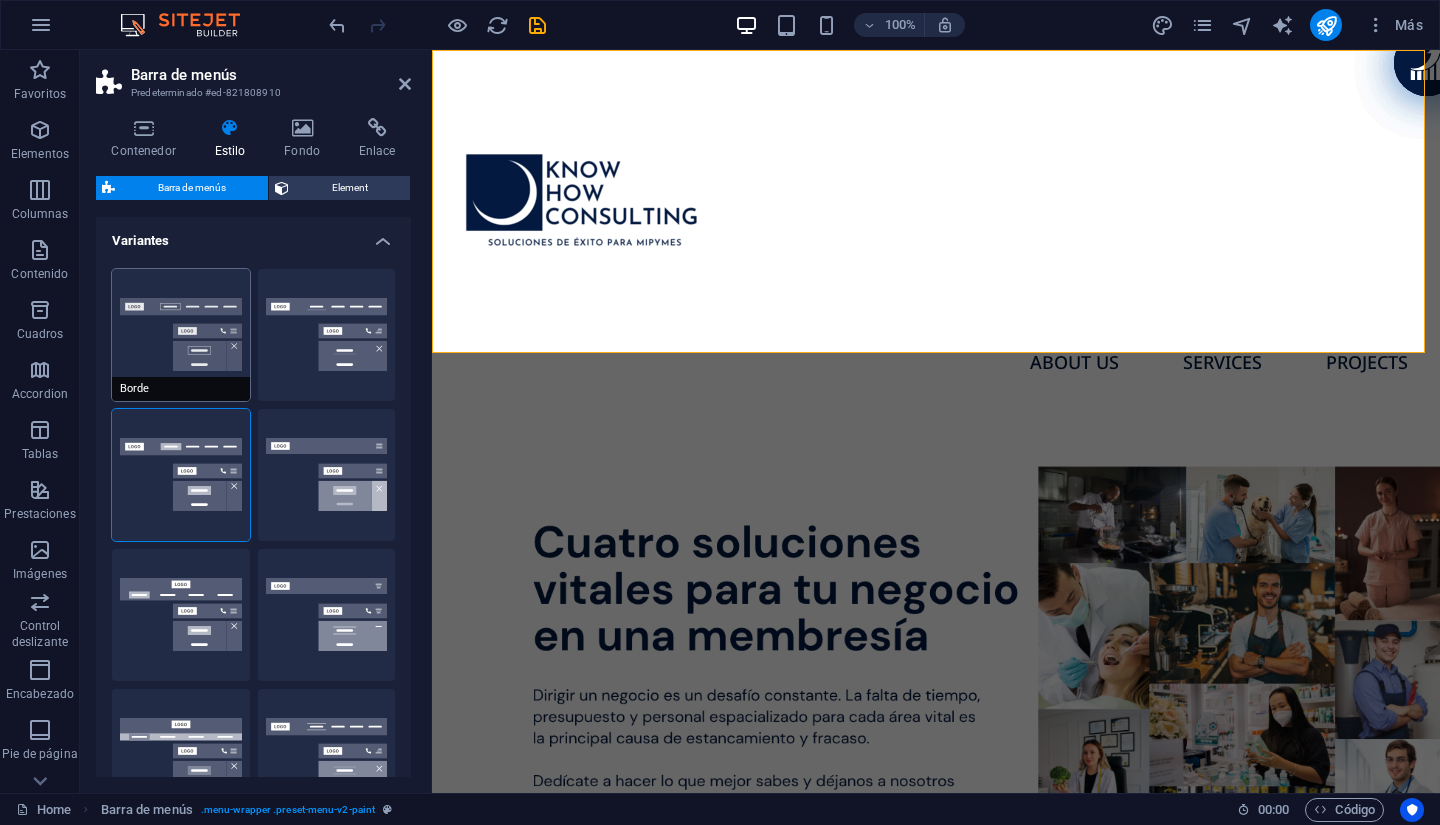 click on "Borde" at bounding box center (181, 335) 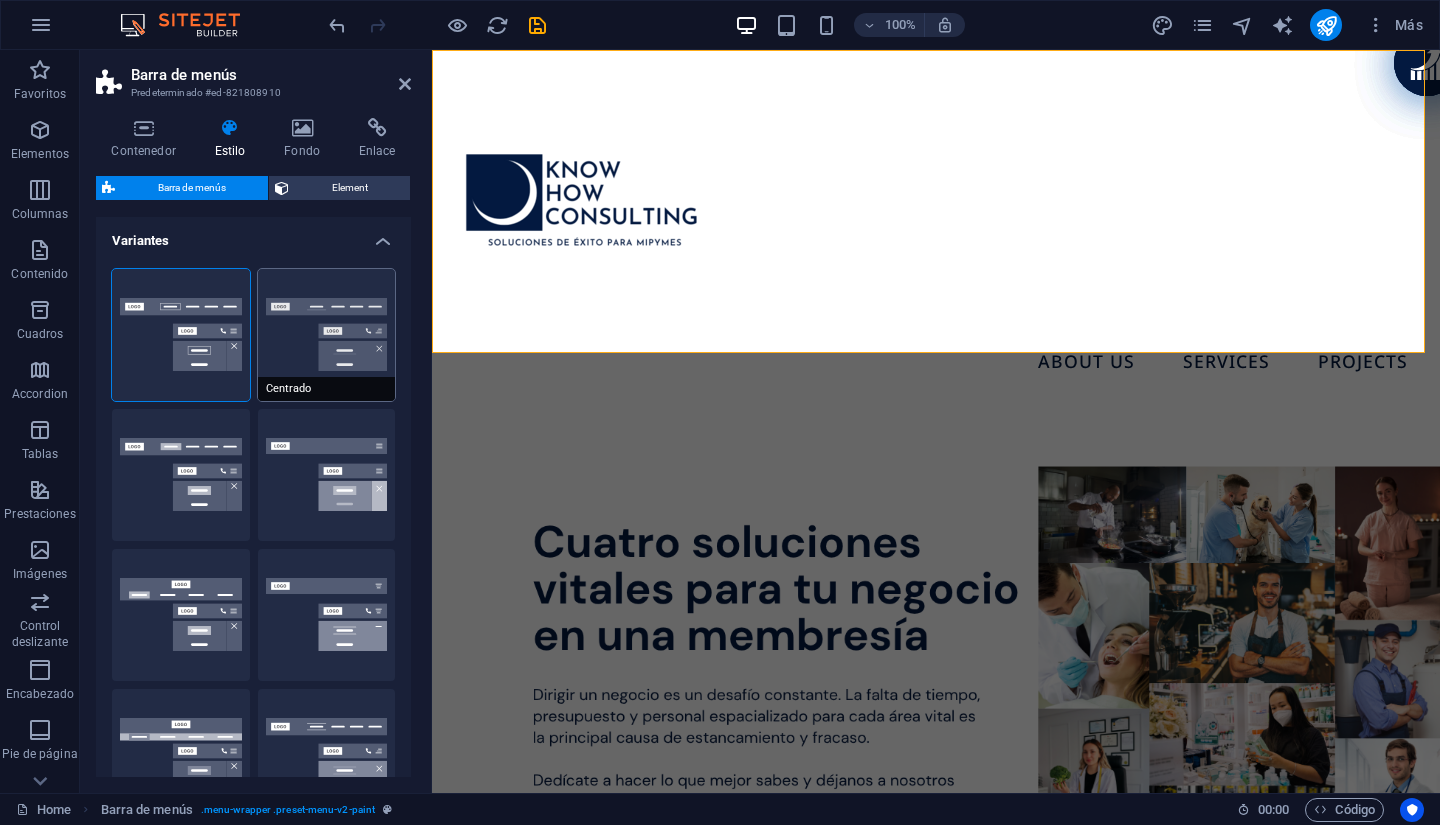 click on "Centrado" at bounding box center [327, 335] 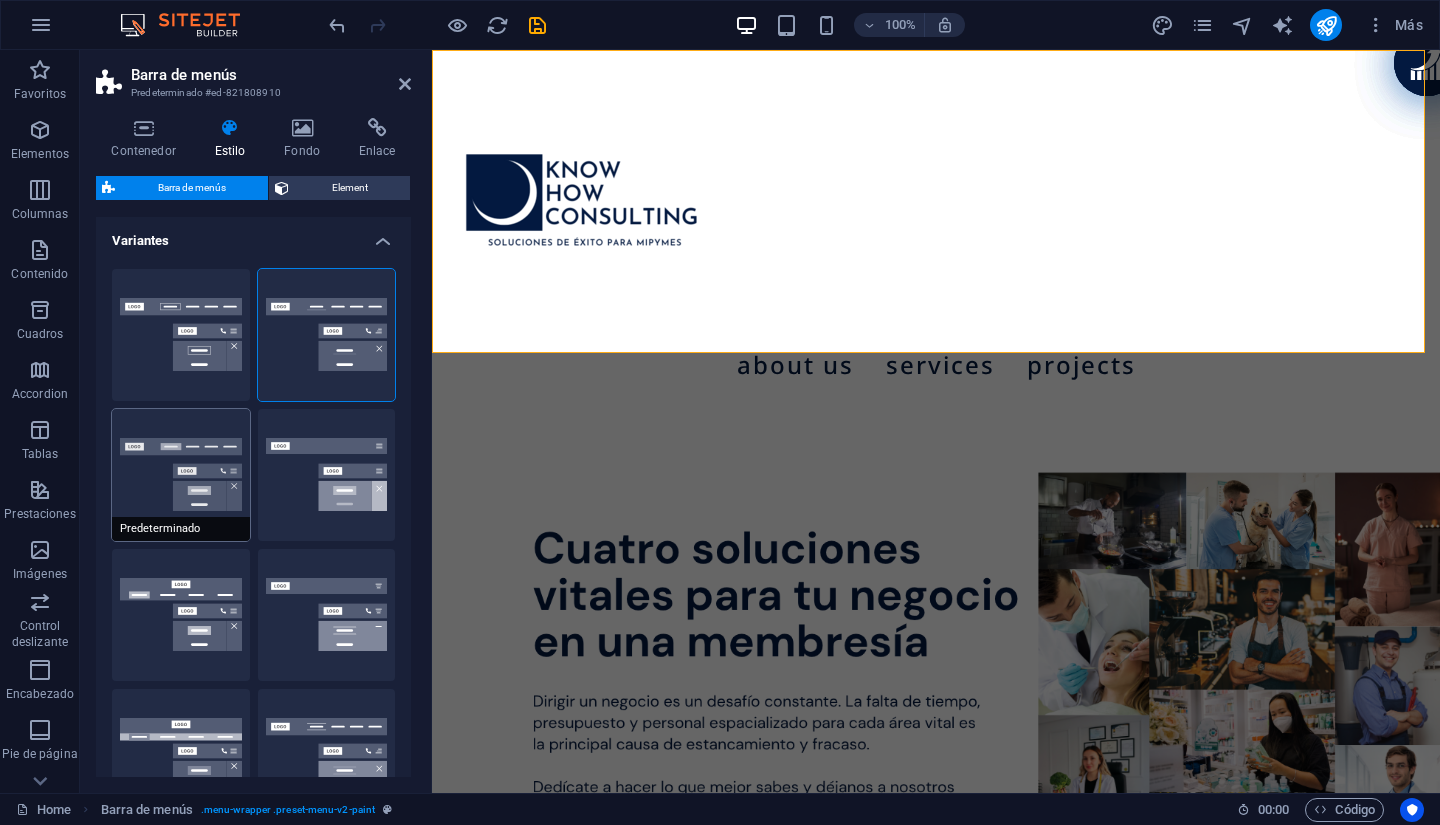 click on "Predeterminado" at bounding box center [181, 475] 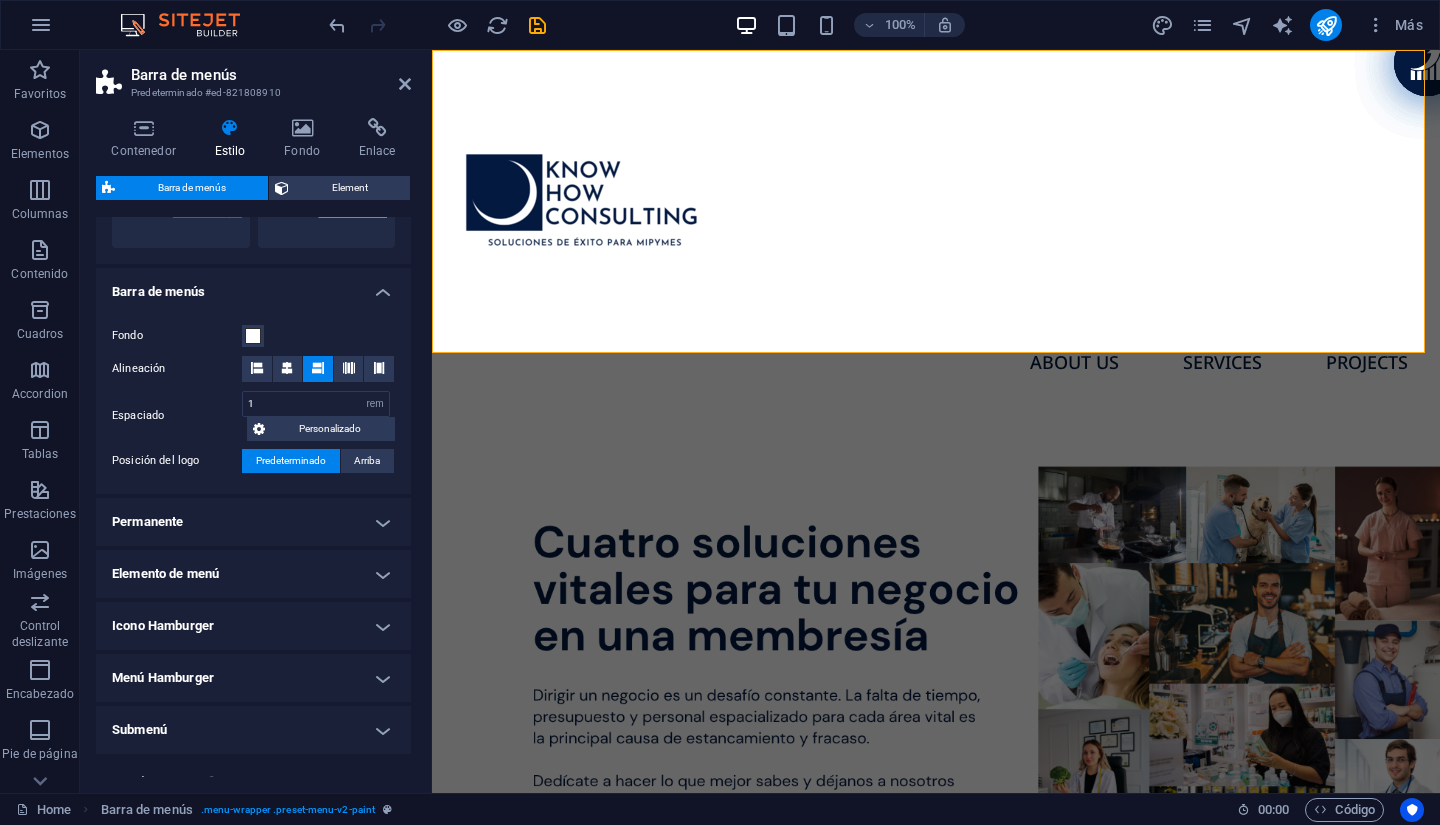 scroll, scrollTop: 628, scrollLeft: 0, axis: vertical 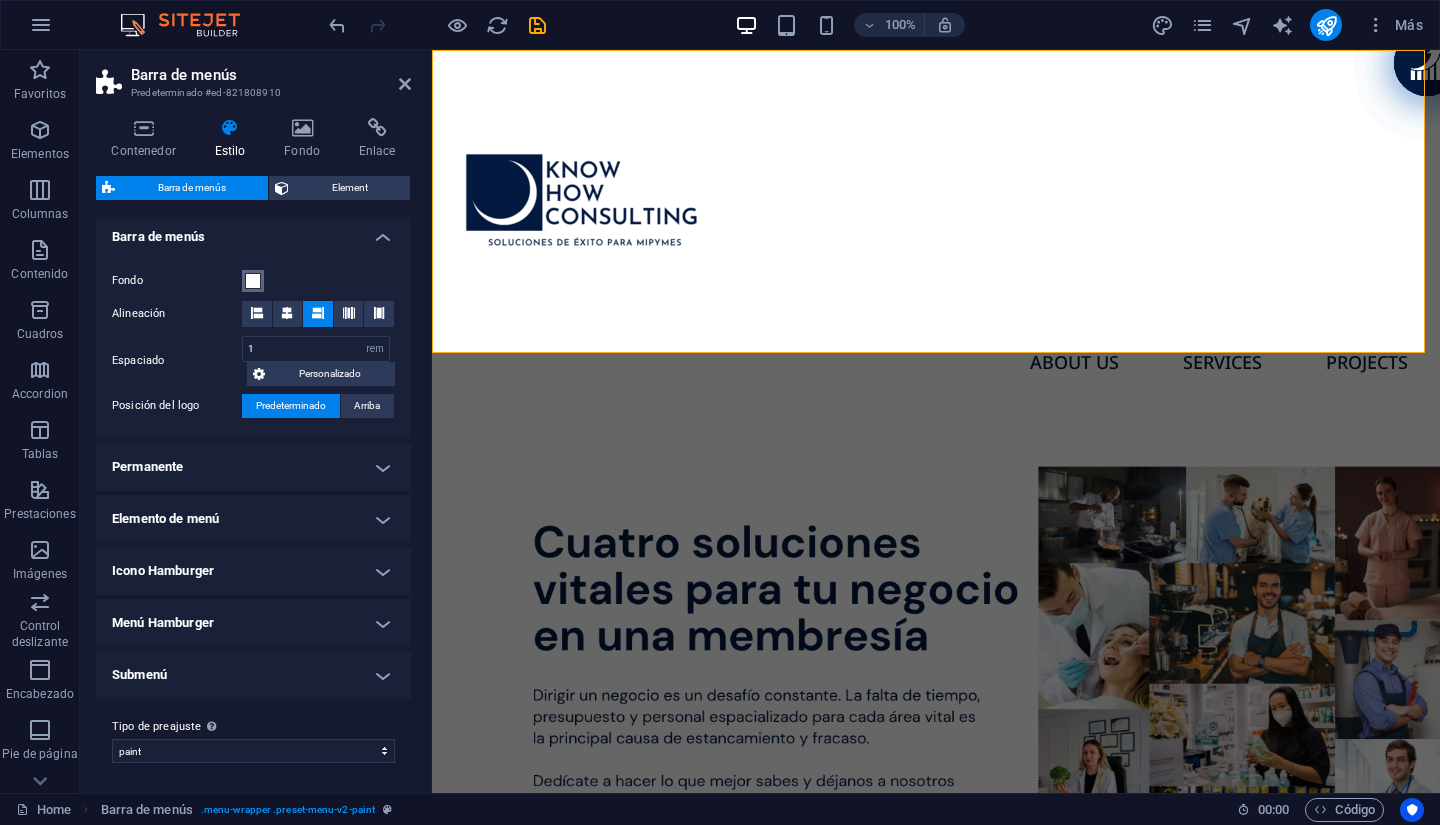 click at bounding box center [253, 281] 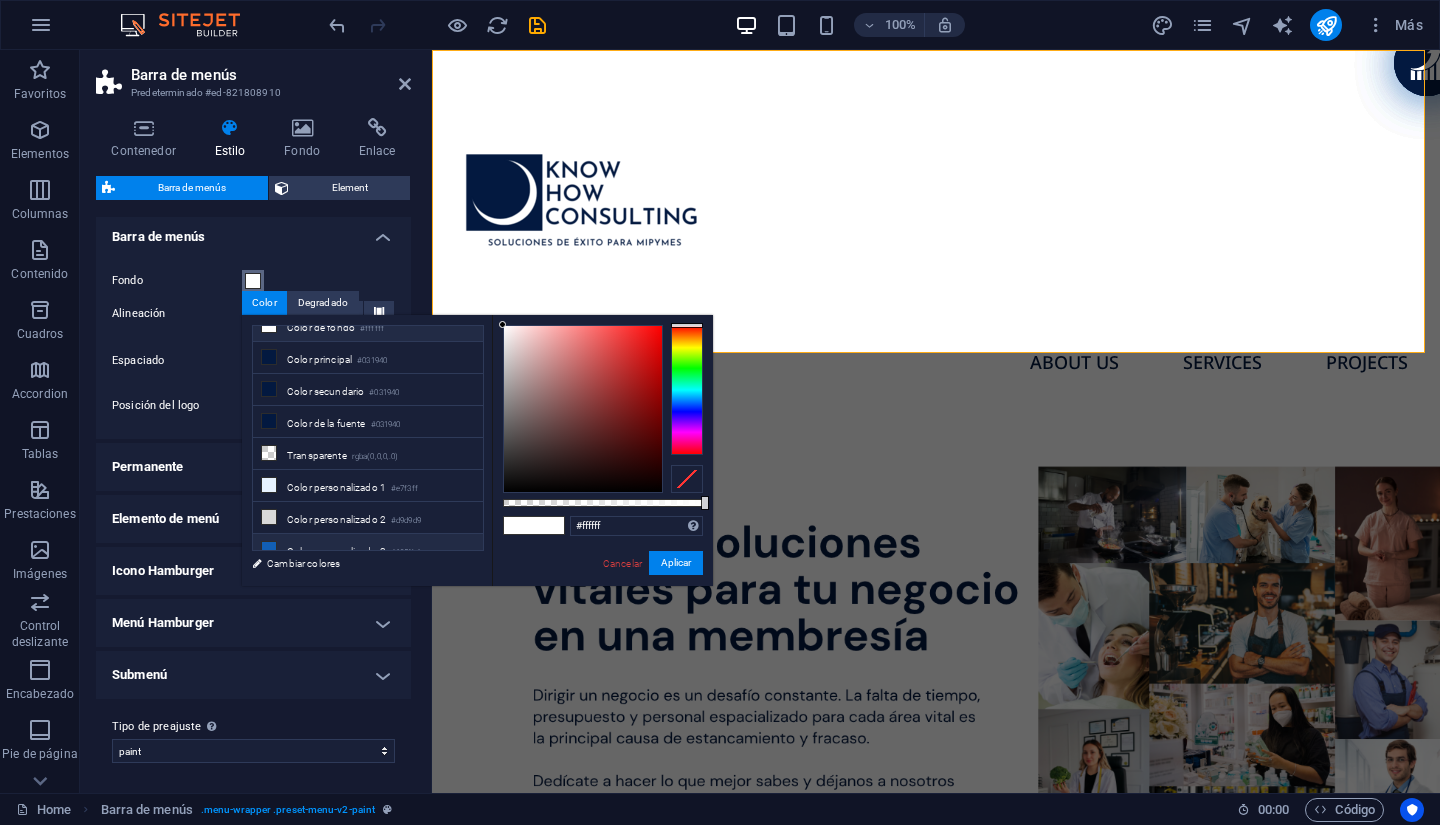 scroll, scrollTop: 0, scrollLeft: 0, axis: both 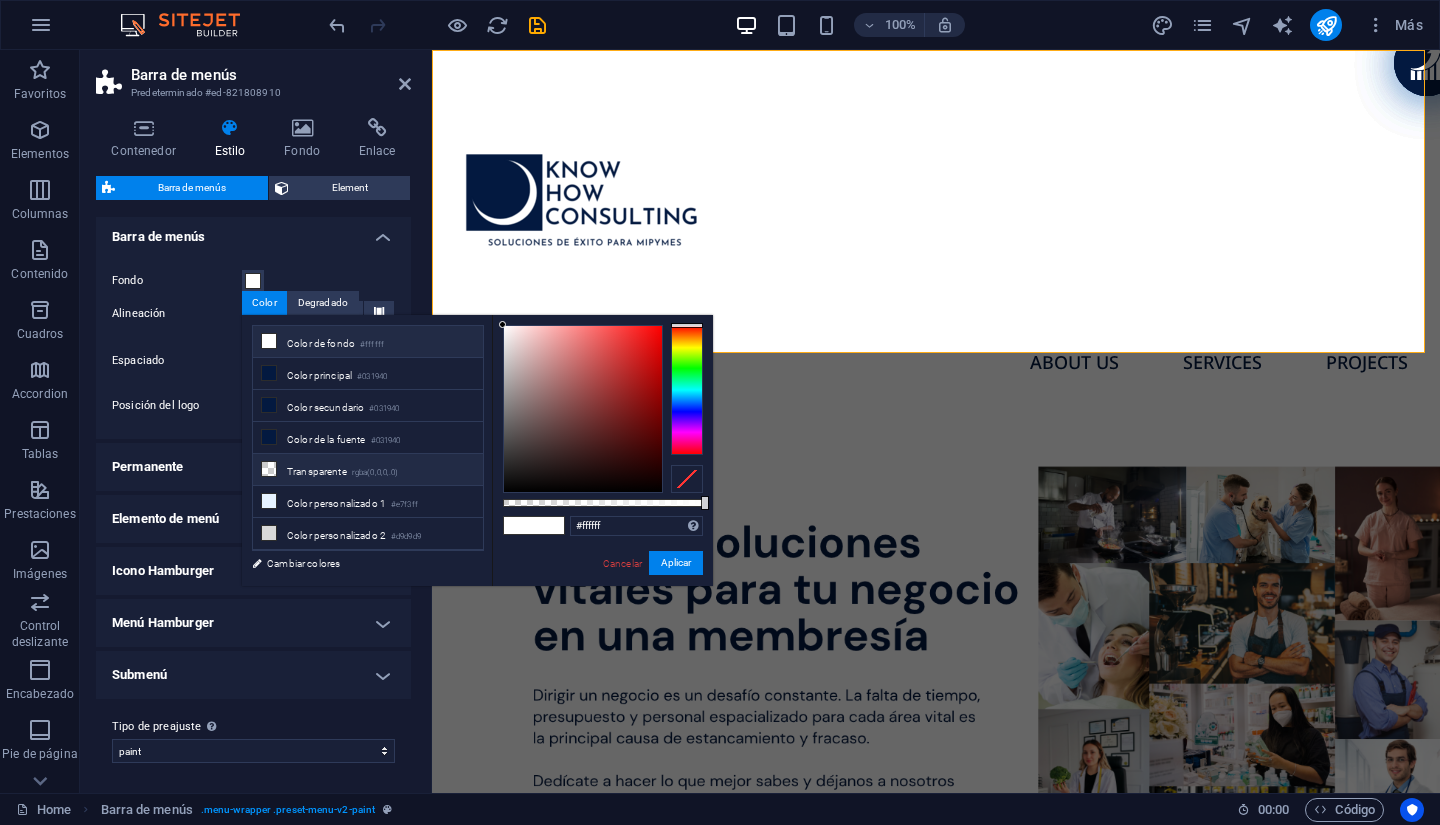 click at bounding box center (269, 469) 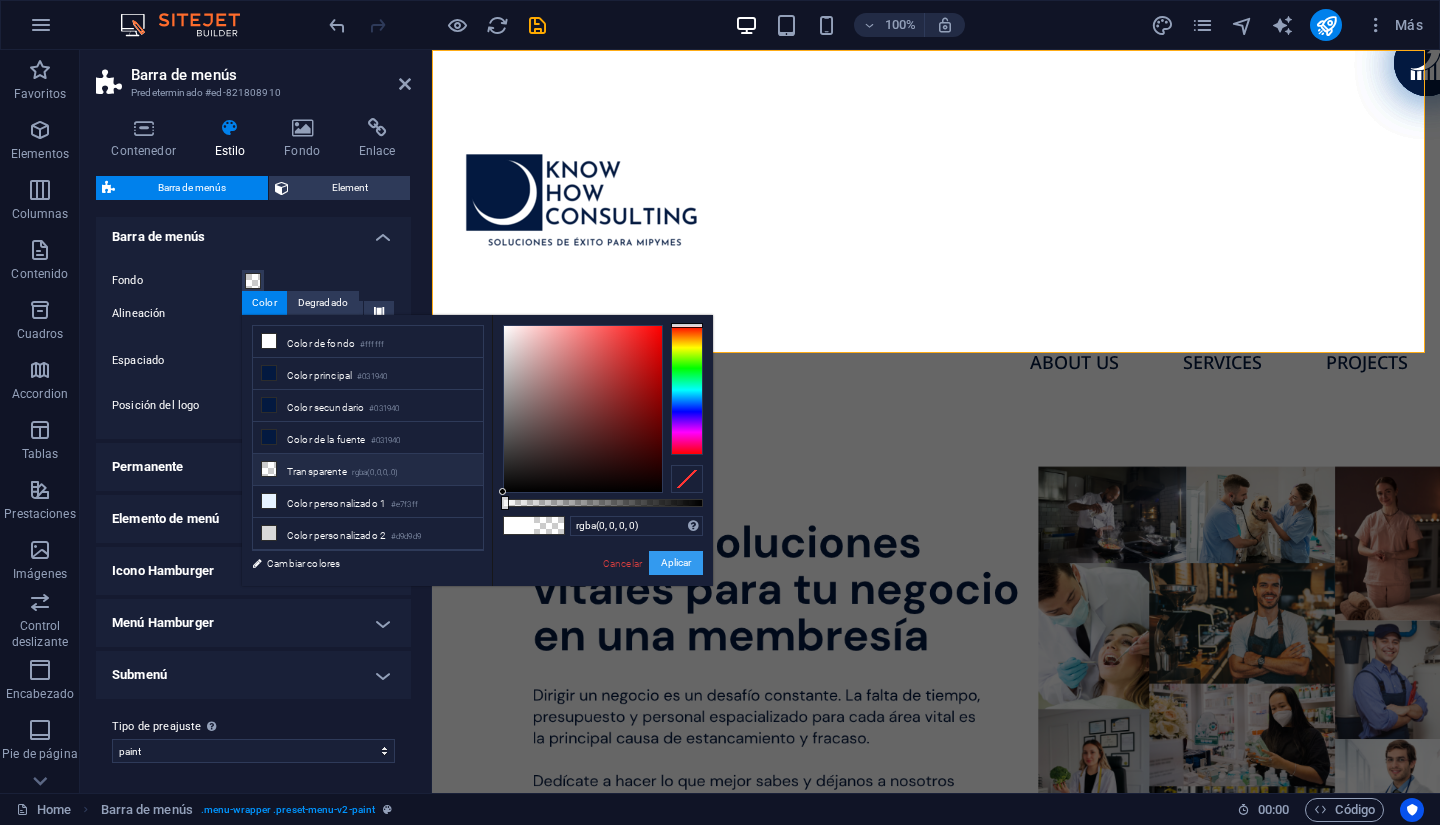 click on "Aplicar" at bounding box center (676, 563) 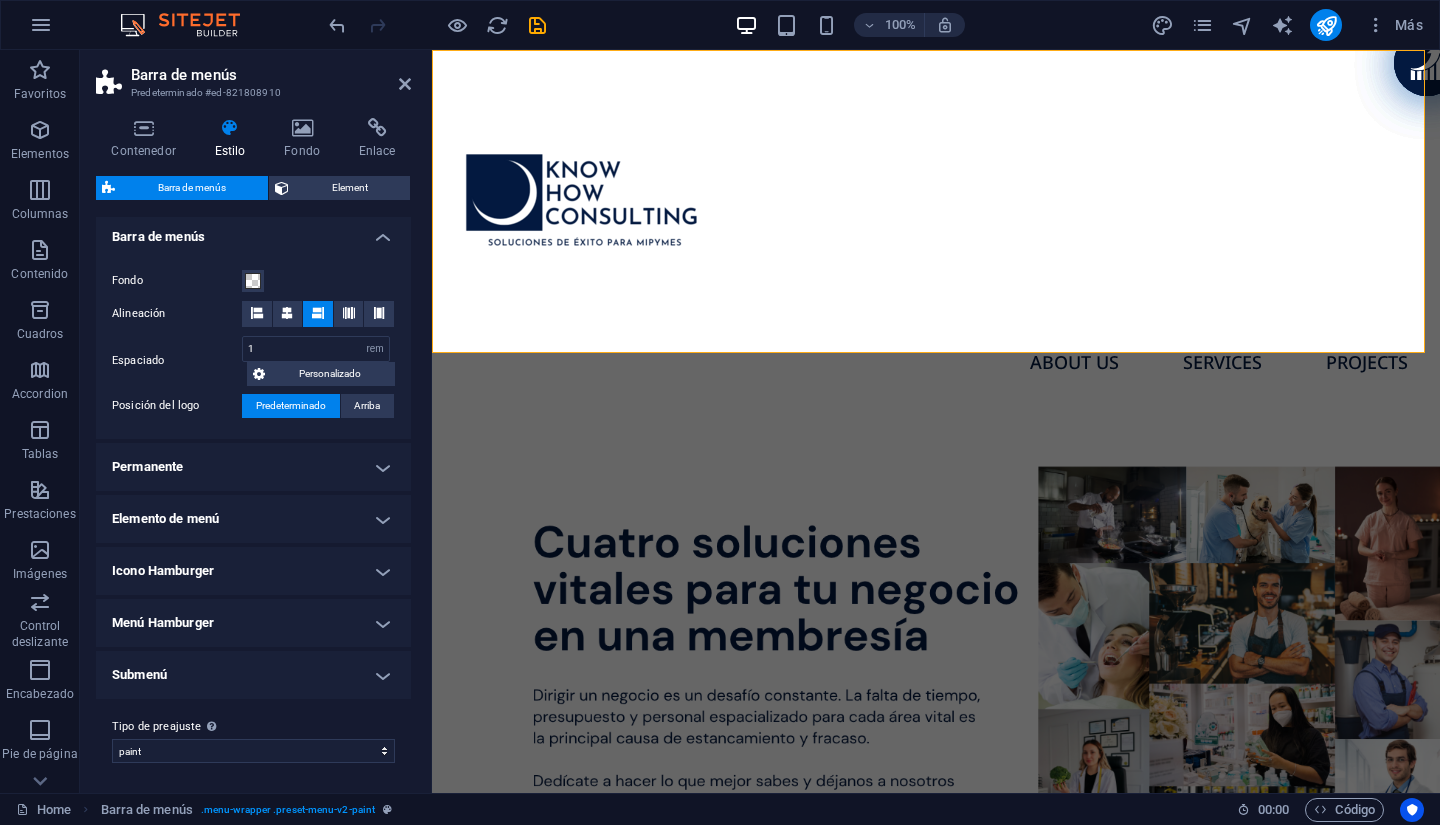 click on "Permanente" at bounding box center (253, 467) 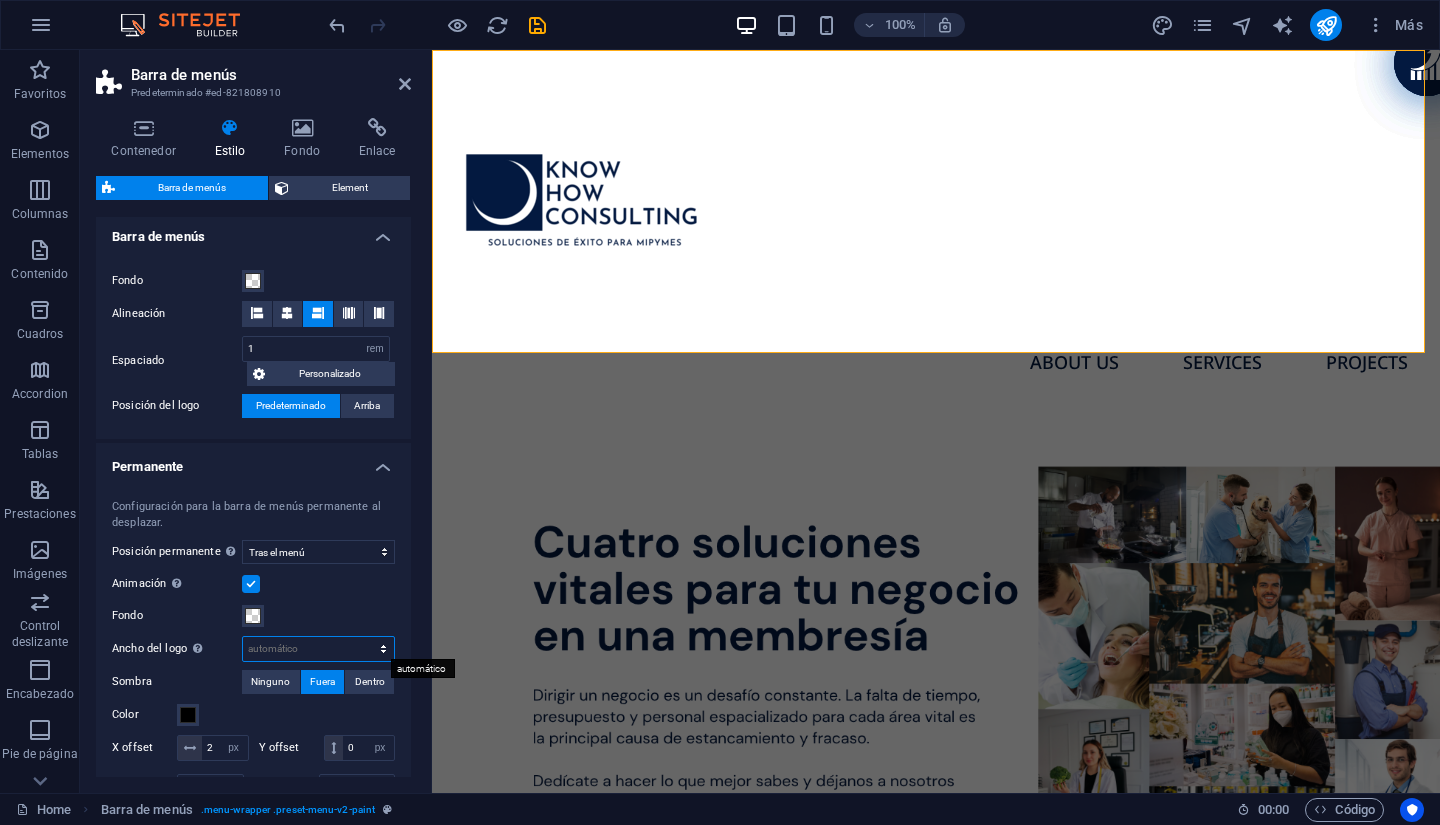 click on "automático px rem % vh vw" at bounding box center (318, 649) 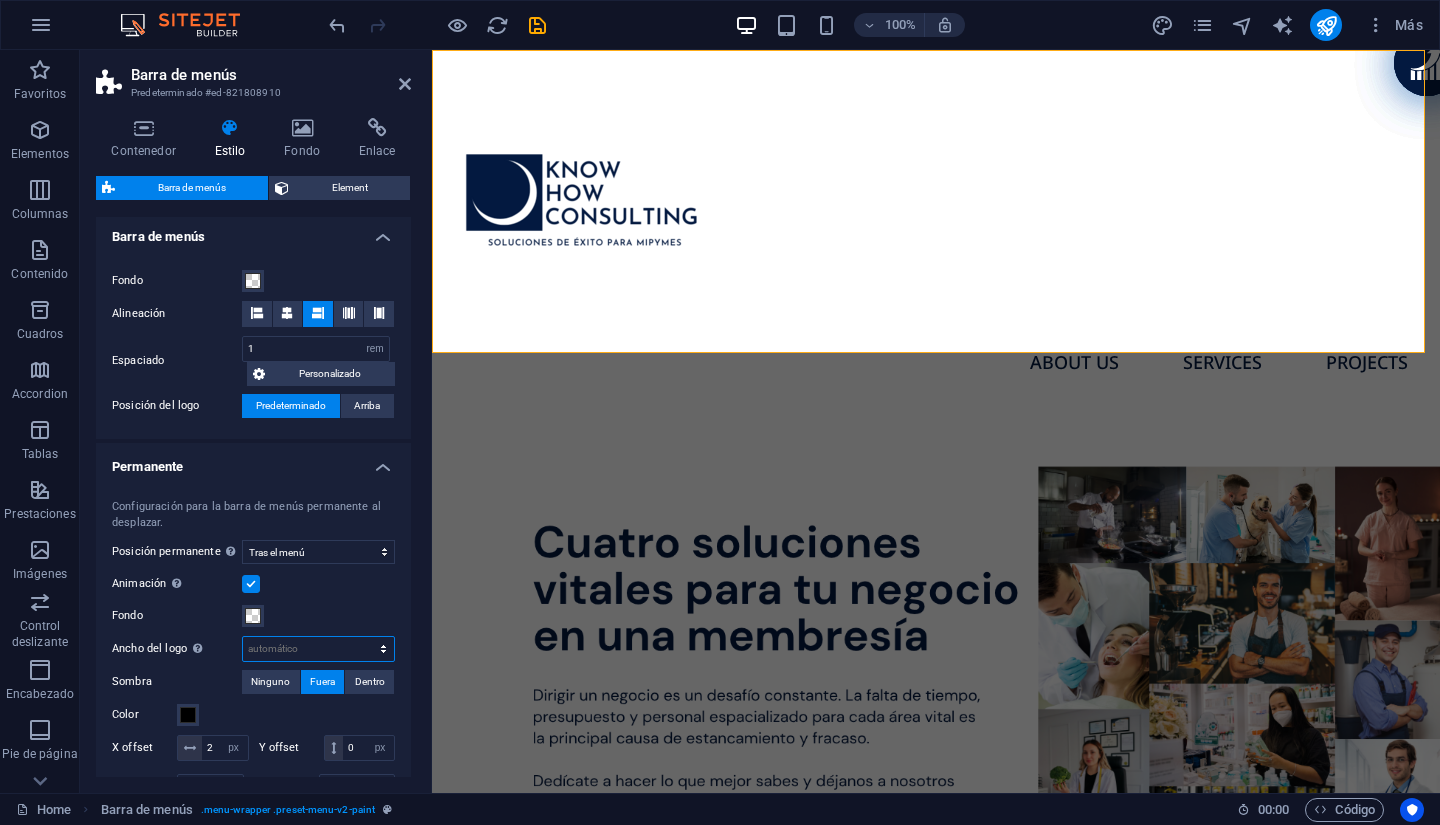 click on "automático px rem % vh vw" at bounding box center [318, 649] 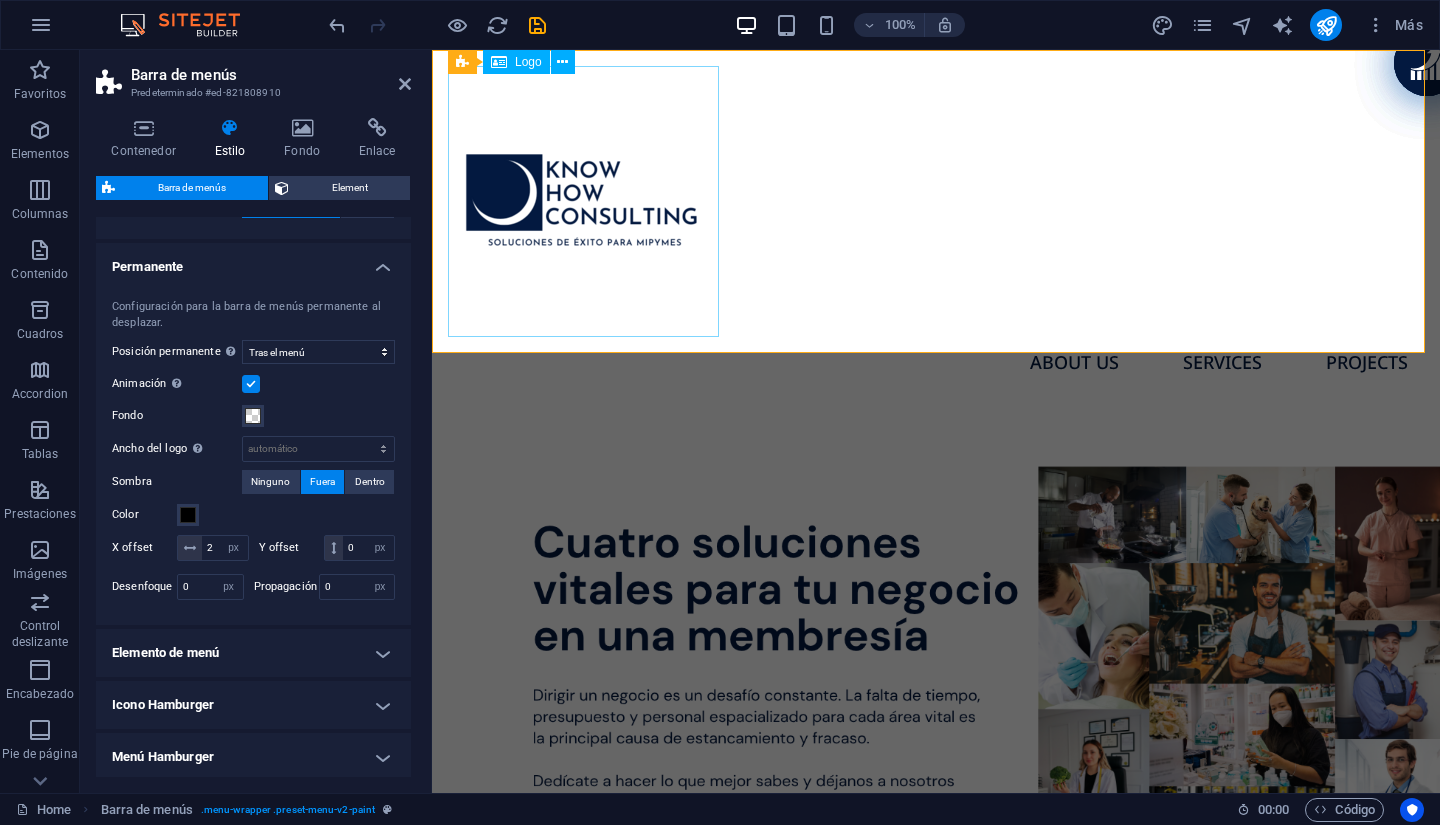 click at bounding box center [936, 201] 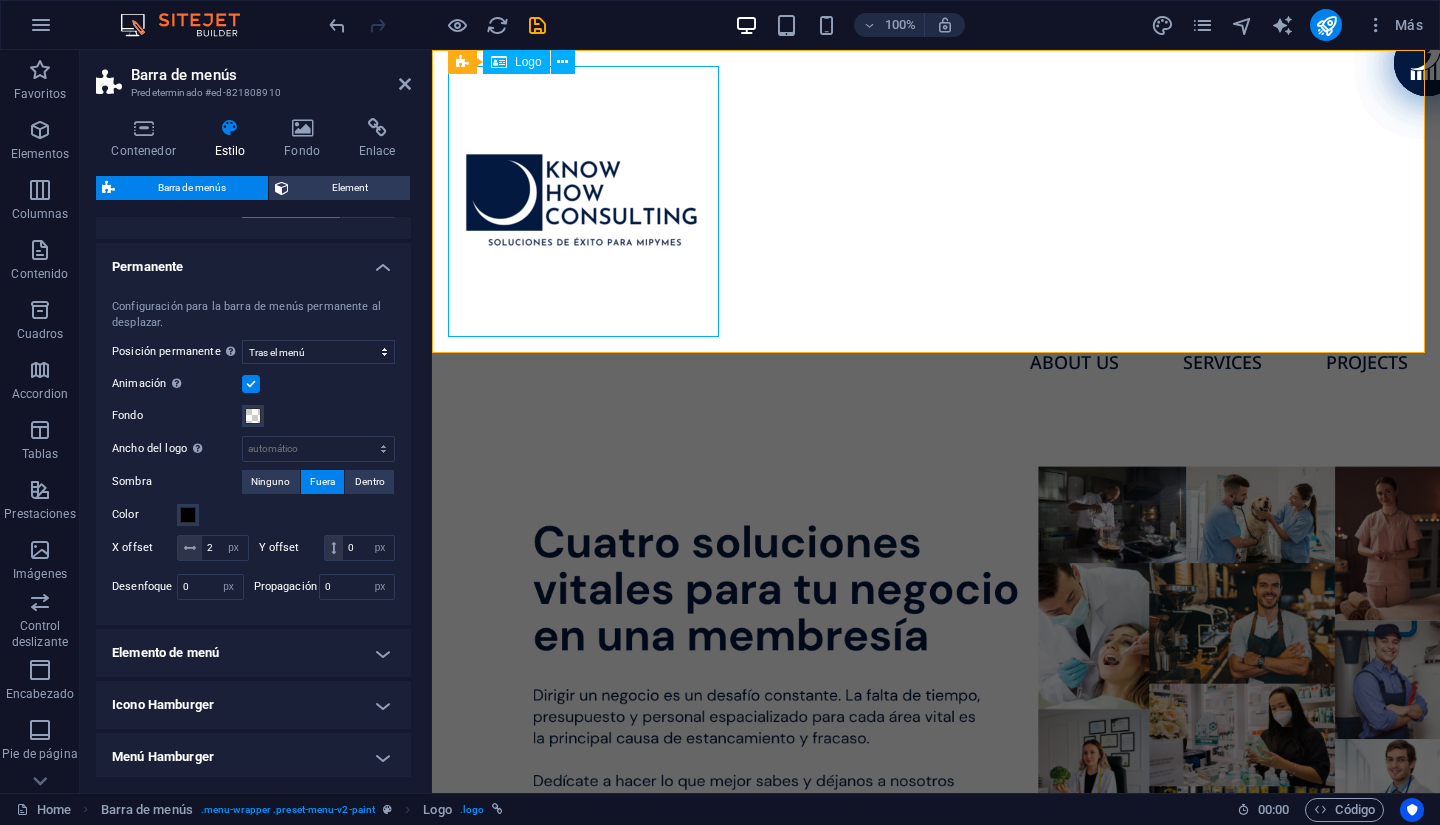 click at bounding box center [936, 201] 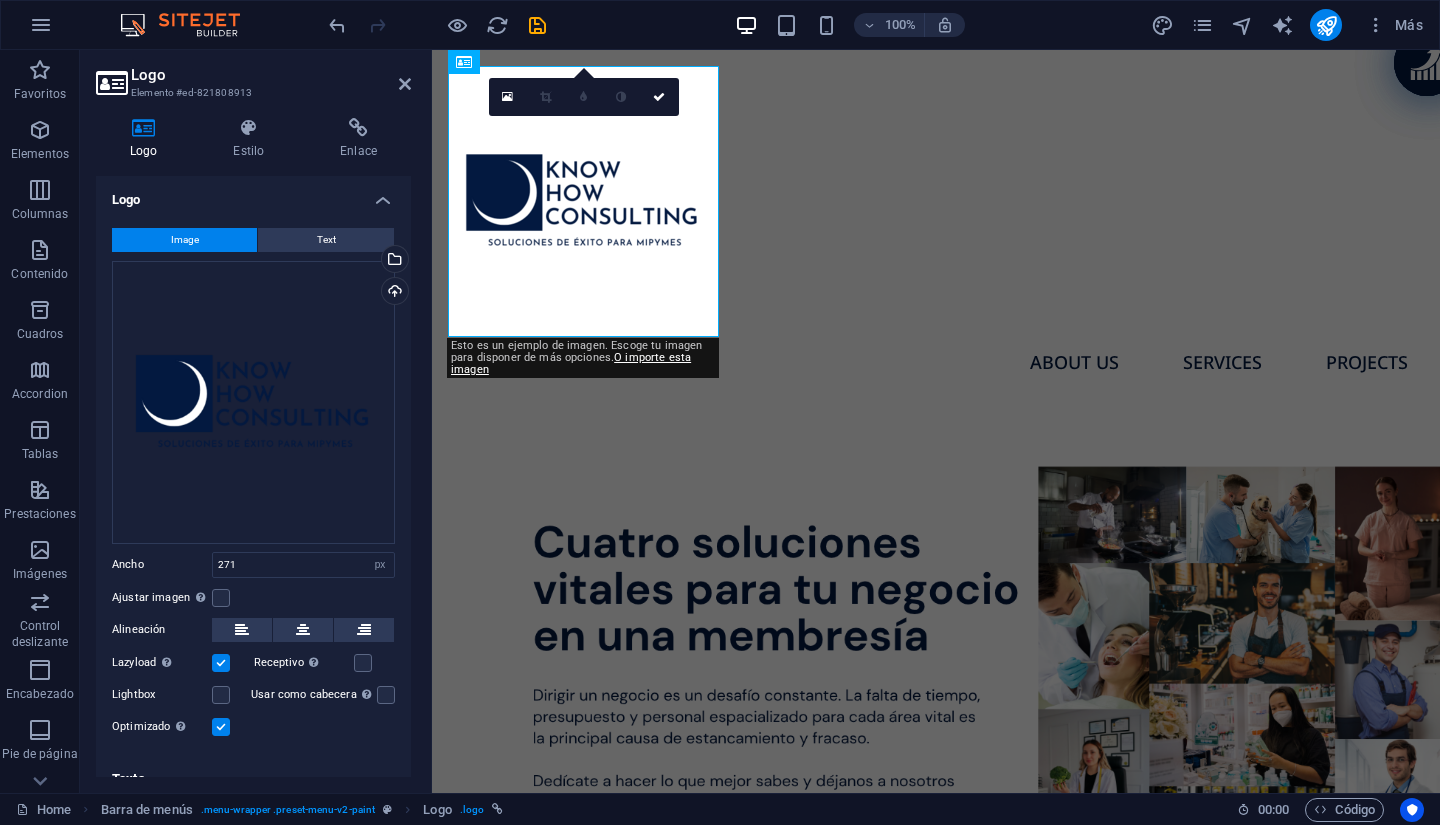 click at bounding box center (545, 97) 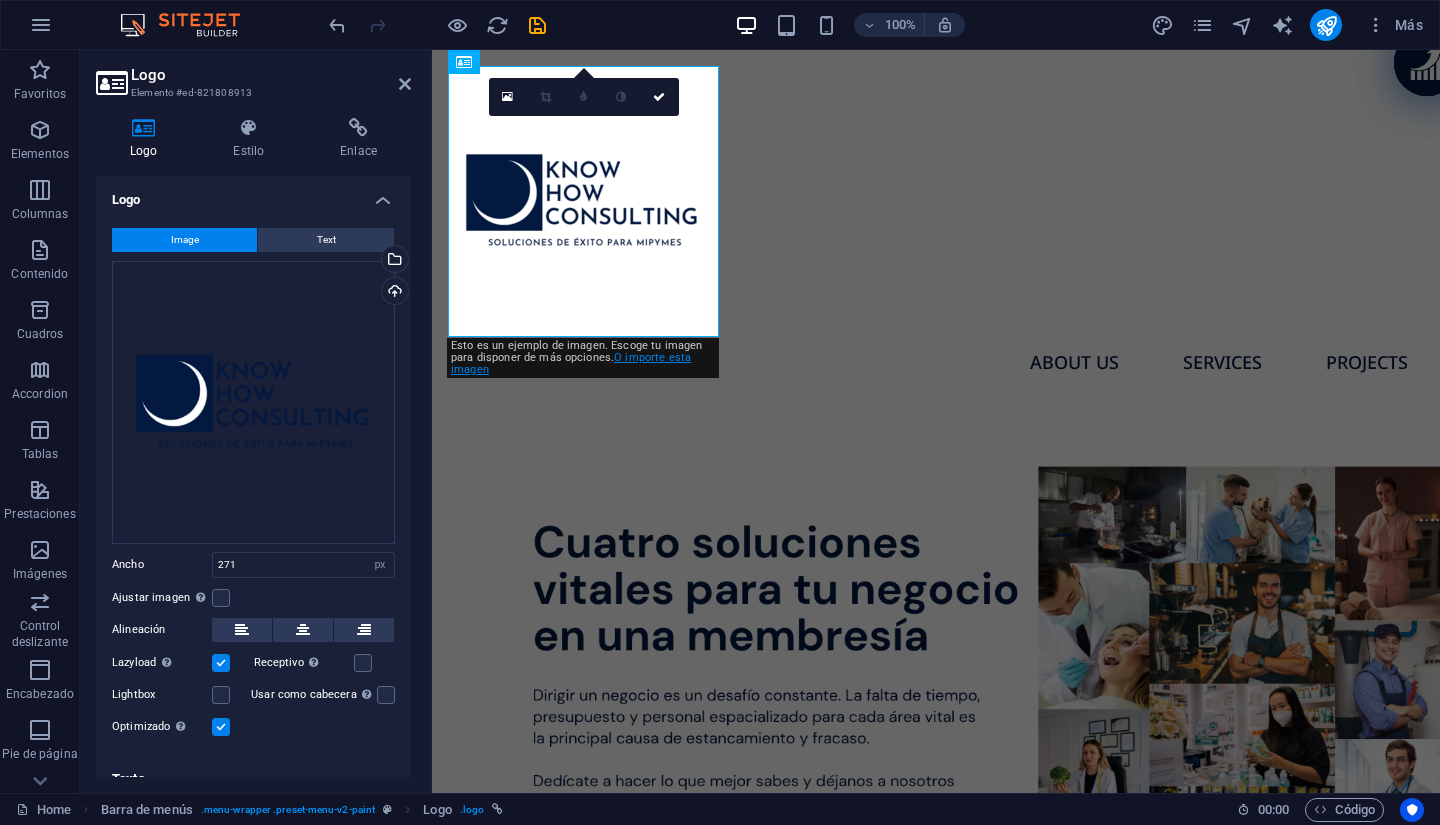 click on "O importe esta imagen" at bounding box center [571, 363] 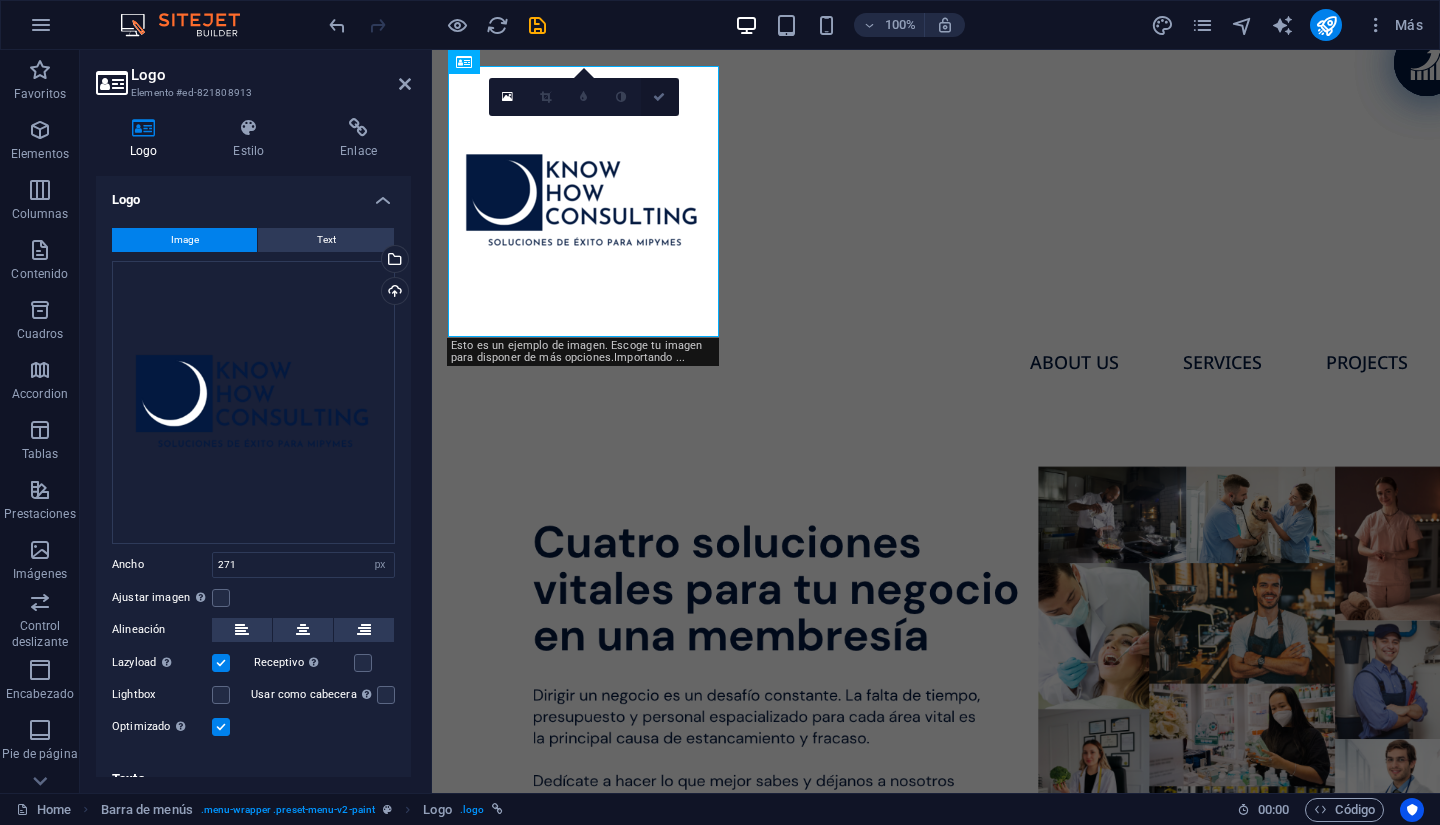click at bounding box center [659, 97] 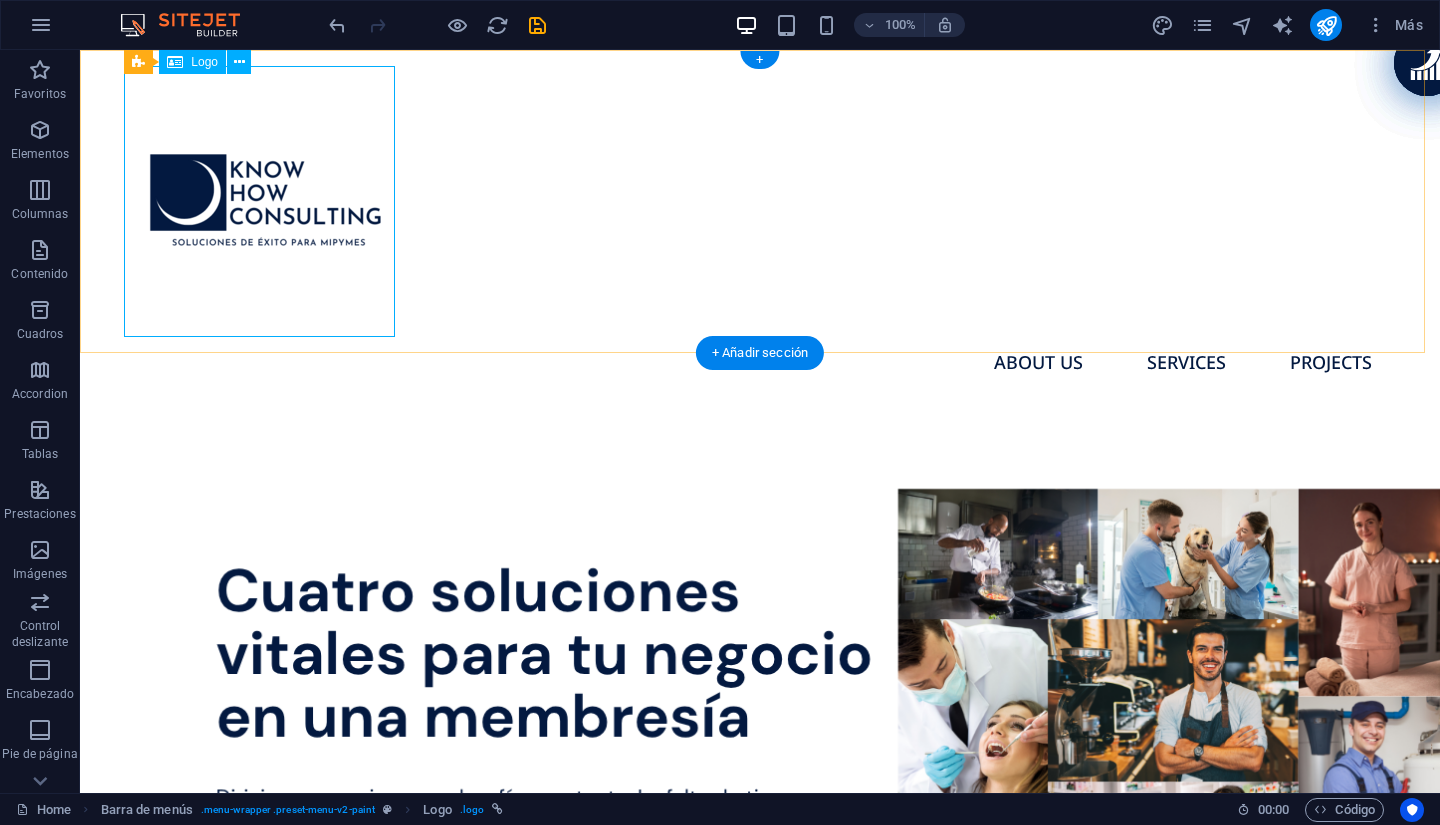 click at bounding box center [760, 201] 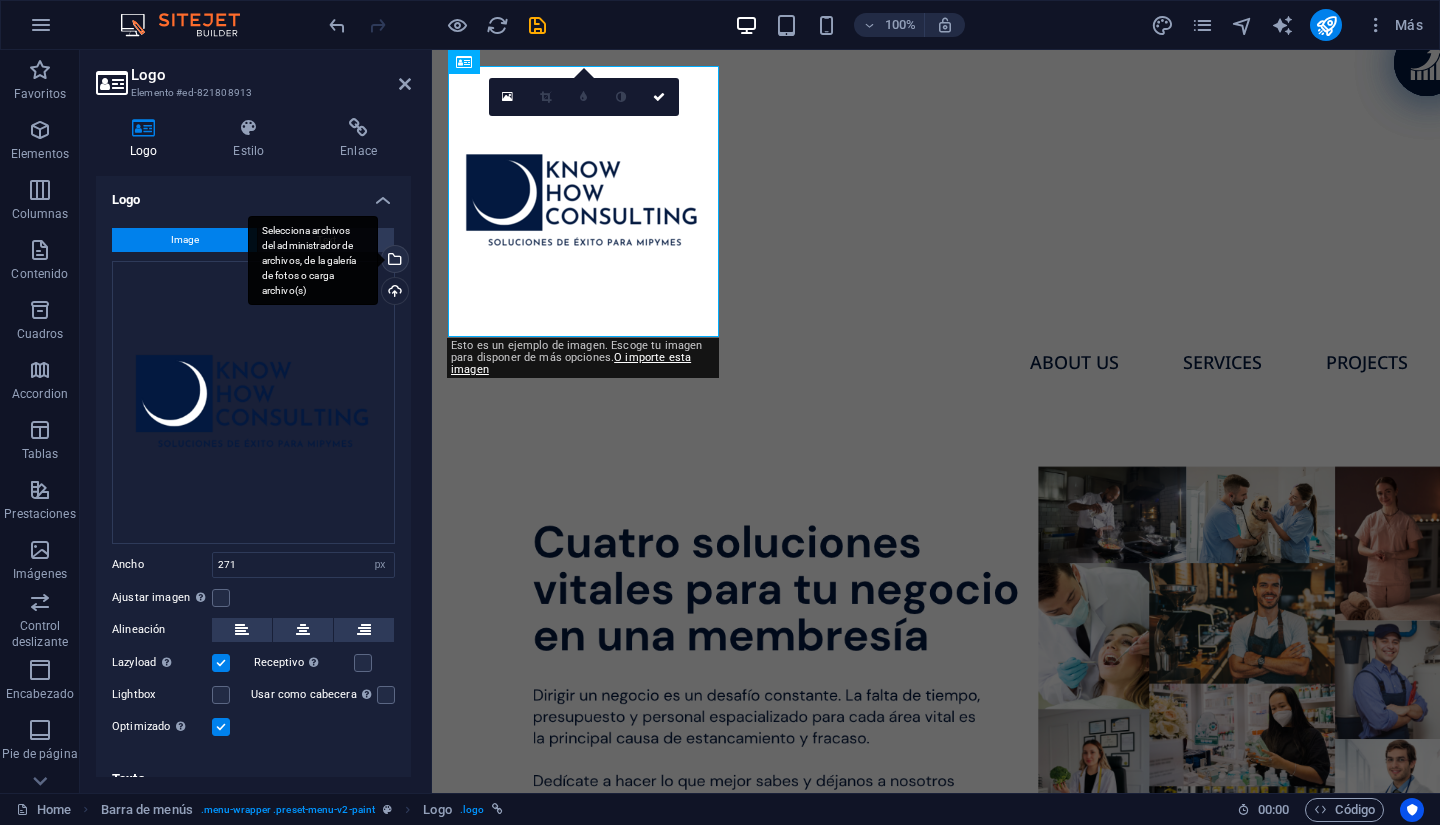 click on "Selecciona archivos del administrador de archivos, de la galería de fotos o carga archivo(s)" at bounding box center [393, 261] 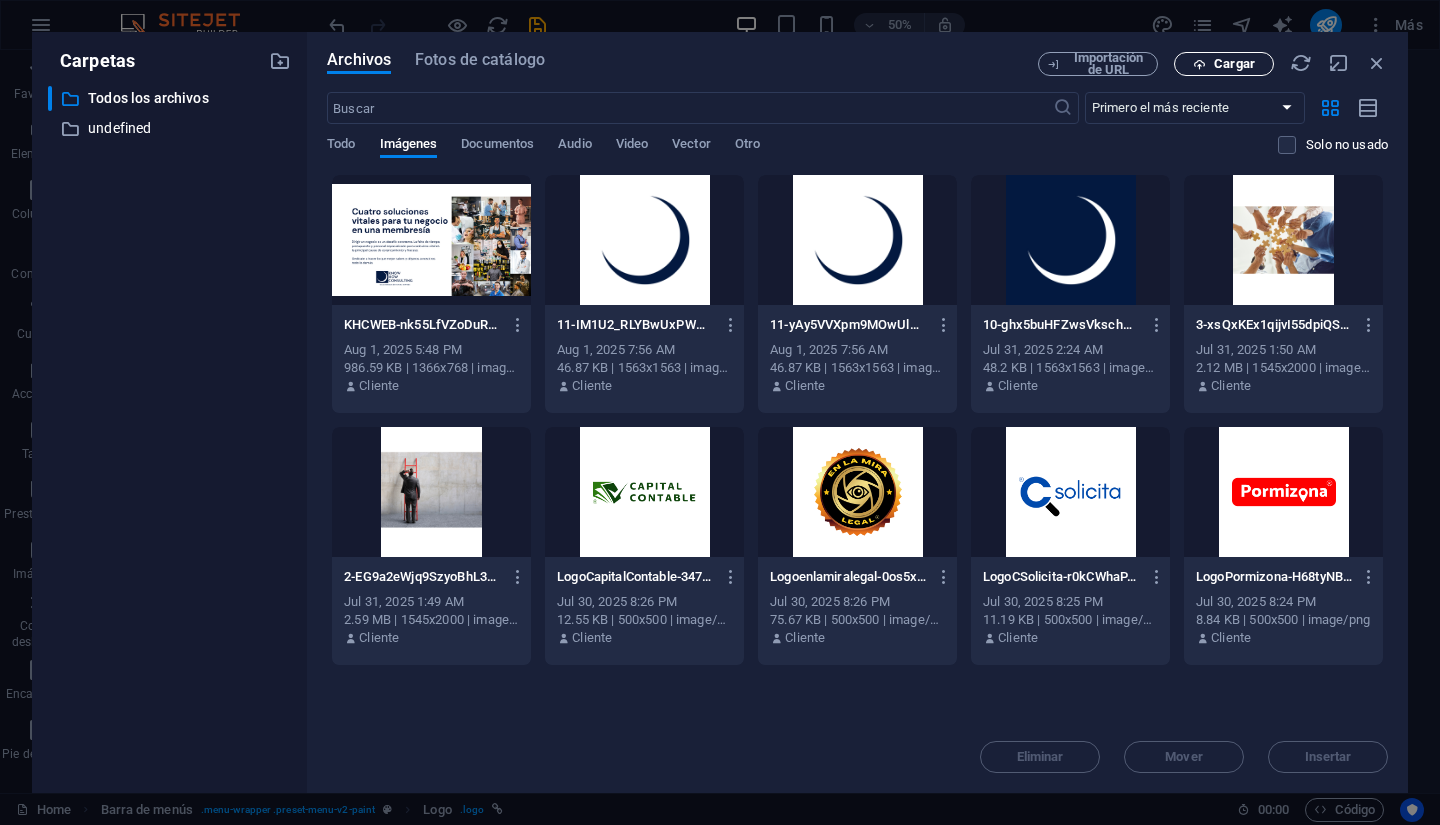click on "Cargar" at bounding box center (1234, 64) 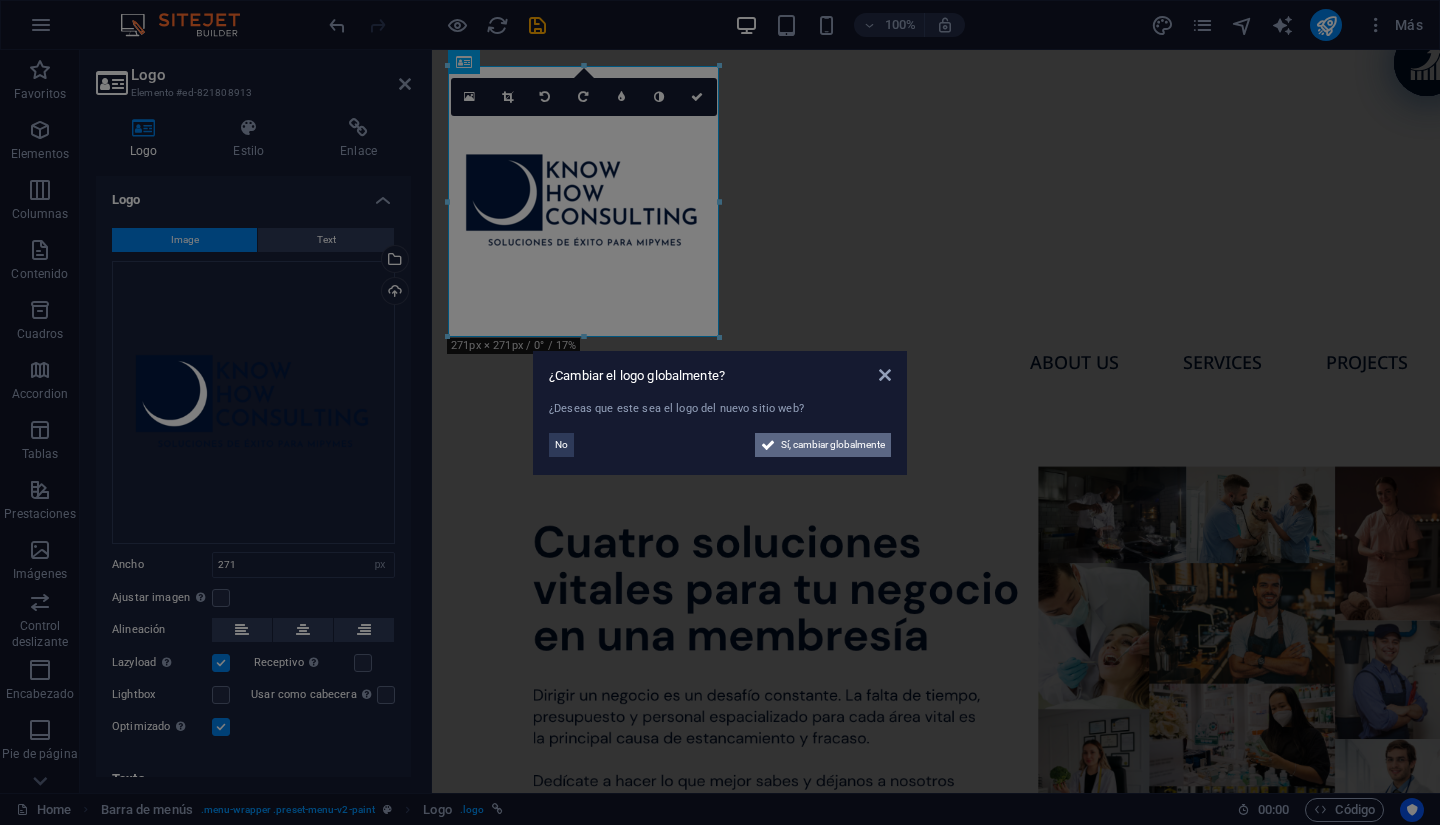 click on "Sí, cambiar globalmente" at bounding box center (833, 445) 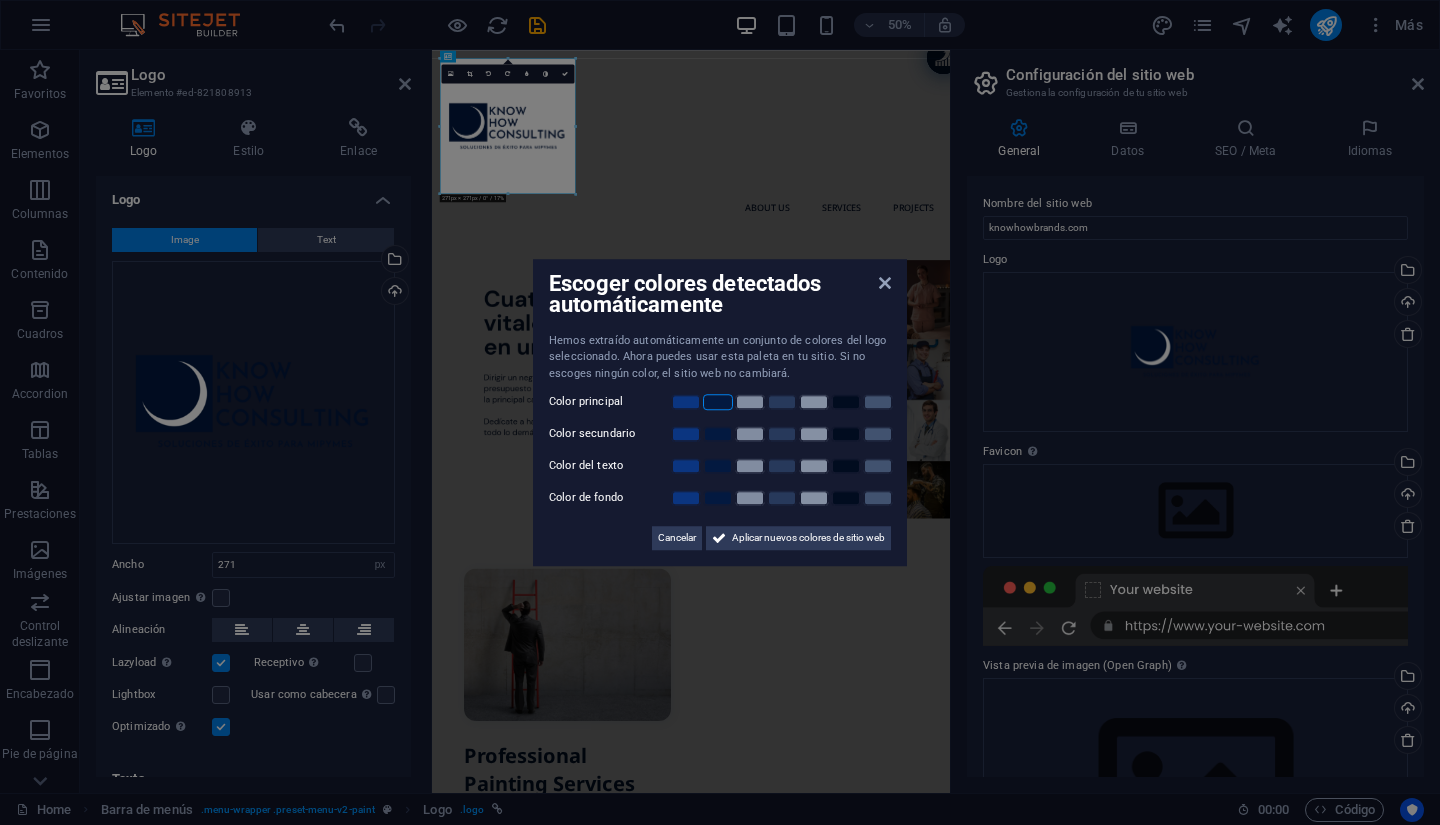 click at bounding box center (718, 402) 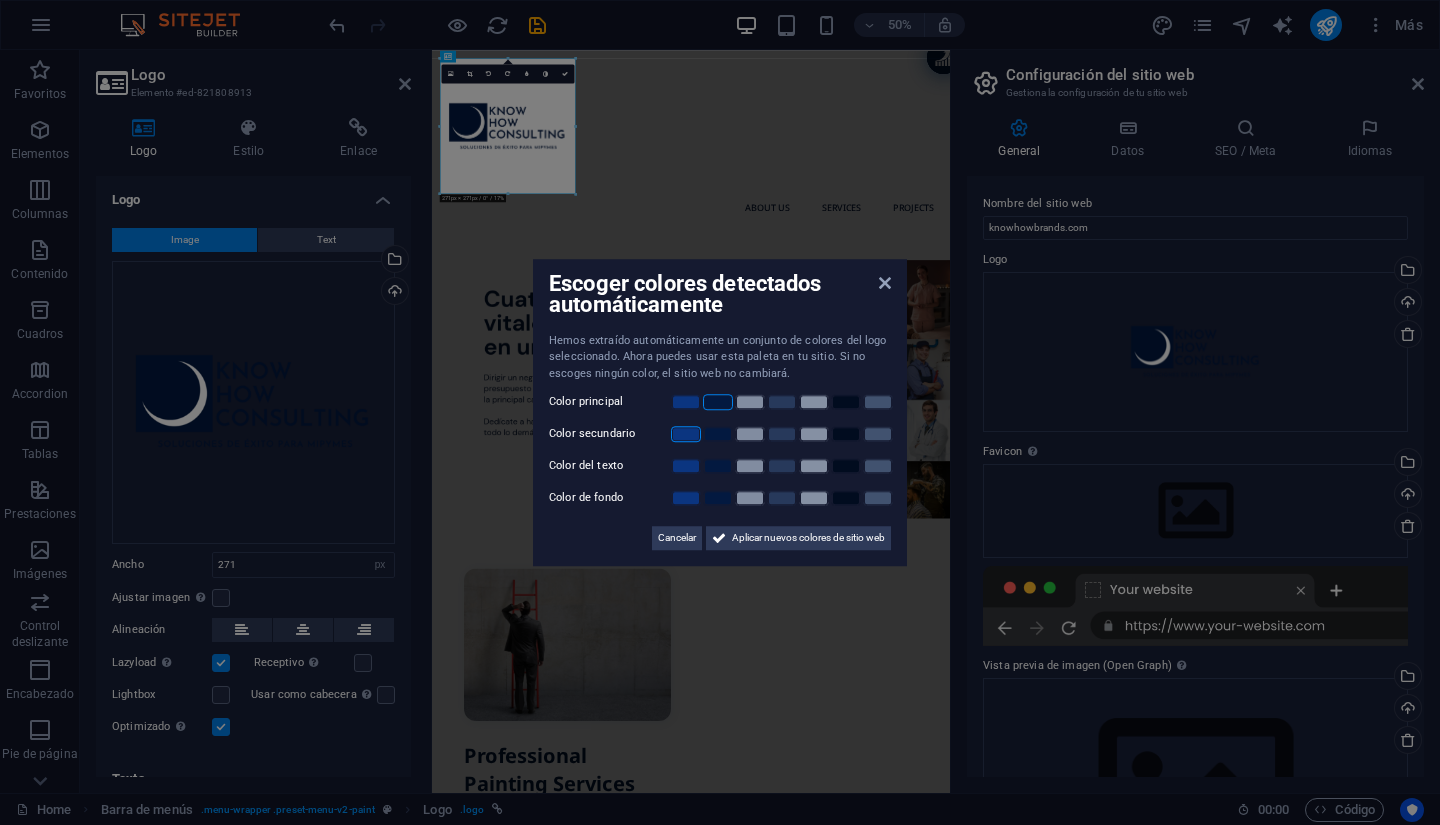 click at bounding box center [686, 434] 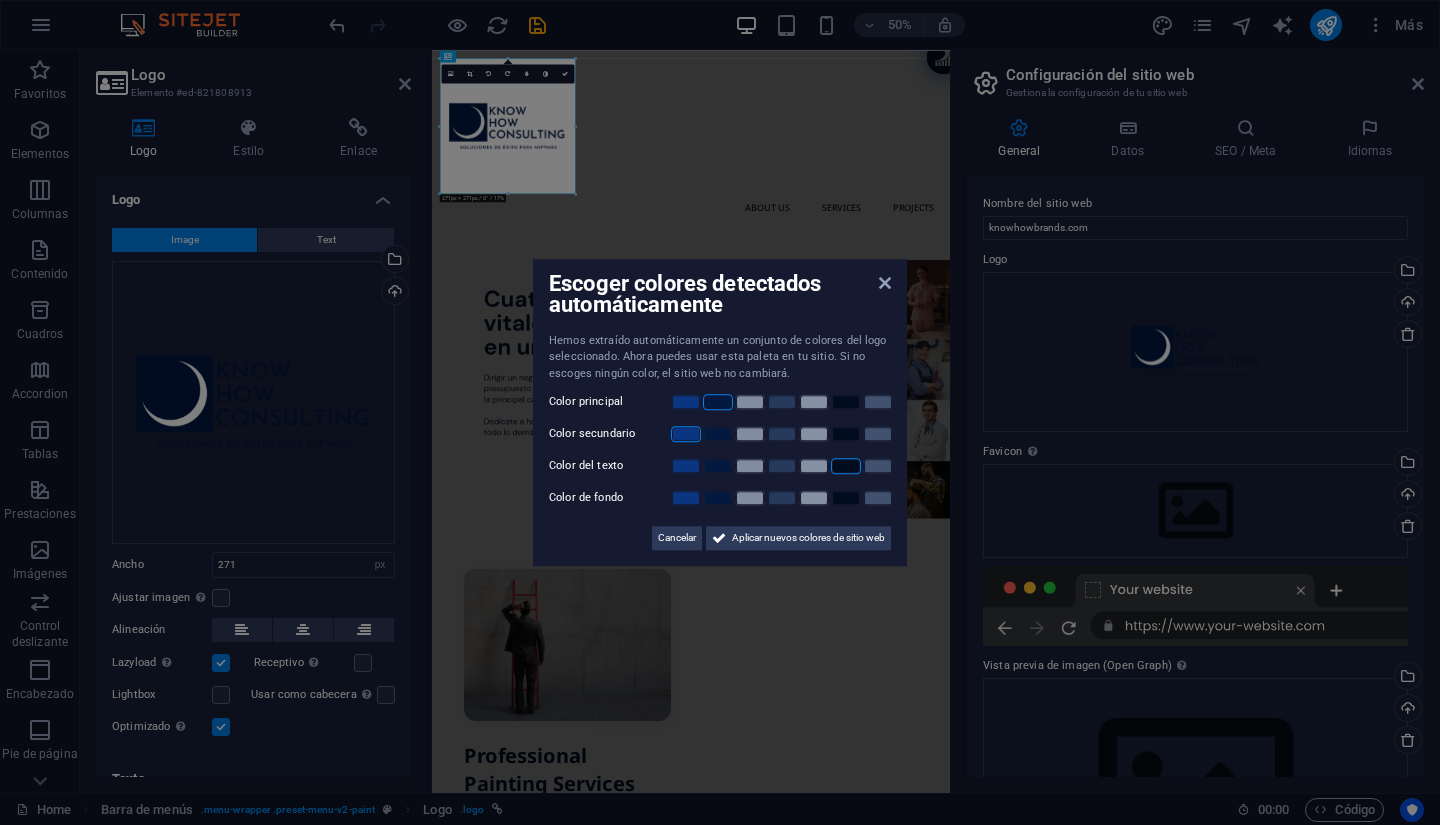 click at bounding box center (846, 466) 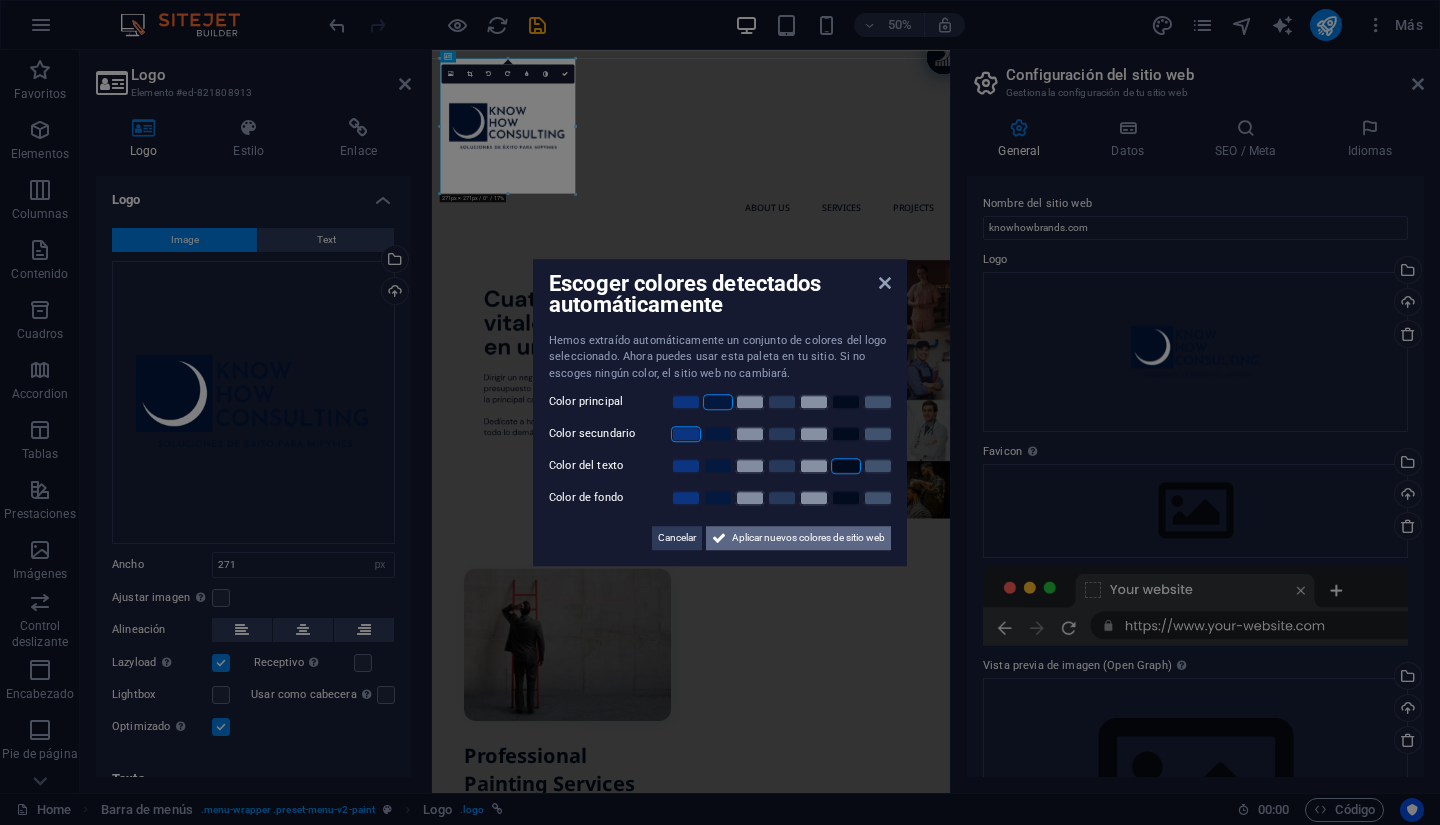 click on "Aplicar nuevos colores de sitio web" at bounding box center (808, 538) 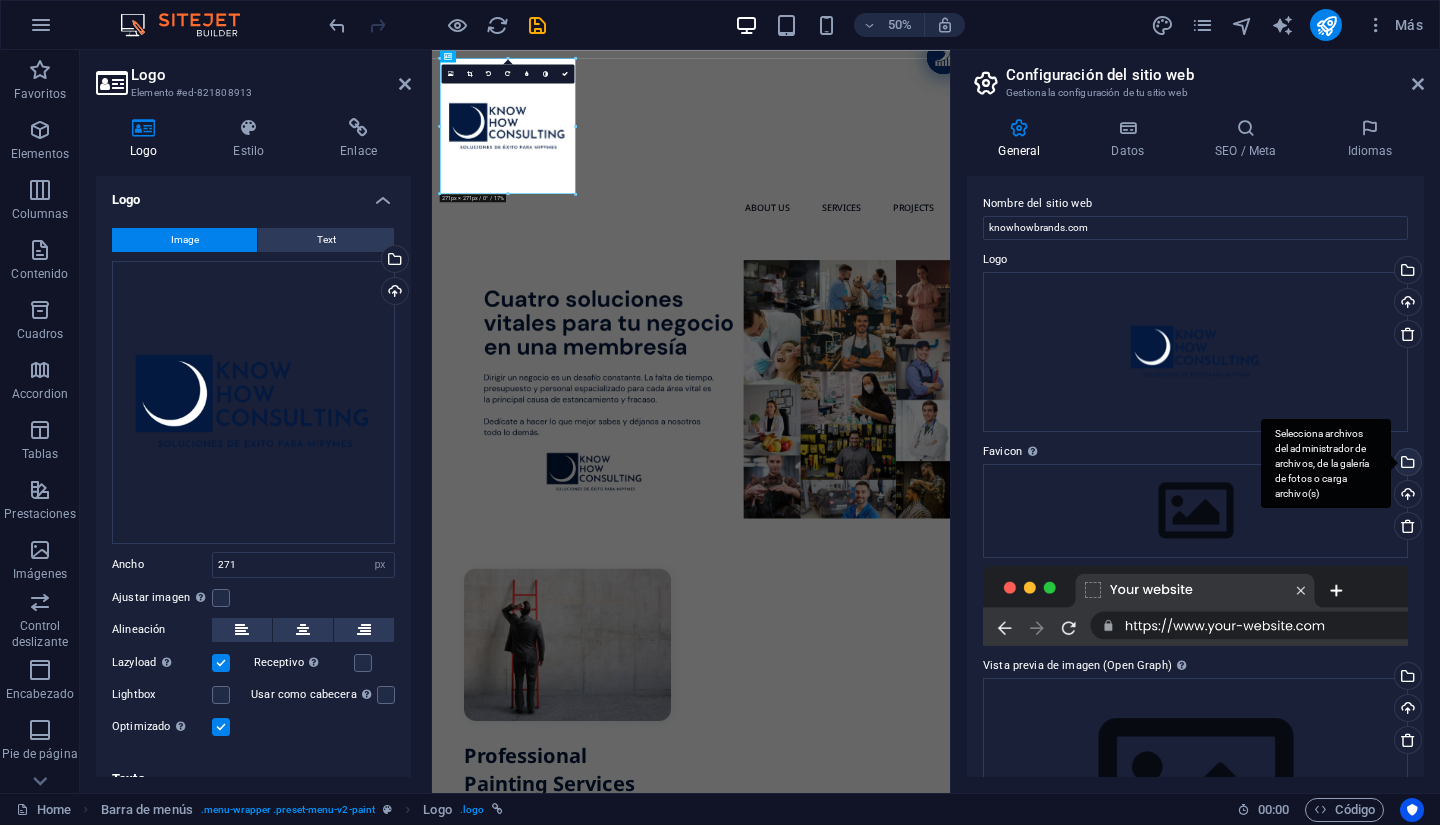 click on "Selecciona archivos del administrador de archivos, de la galería de fotos o carga archivo(s)" at bounding box center (1326, 464) 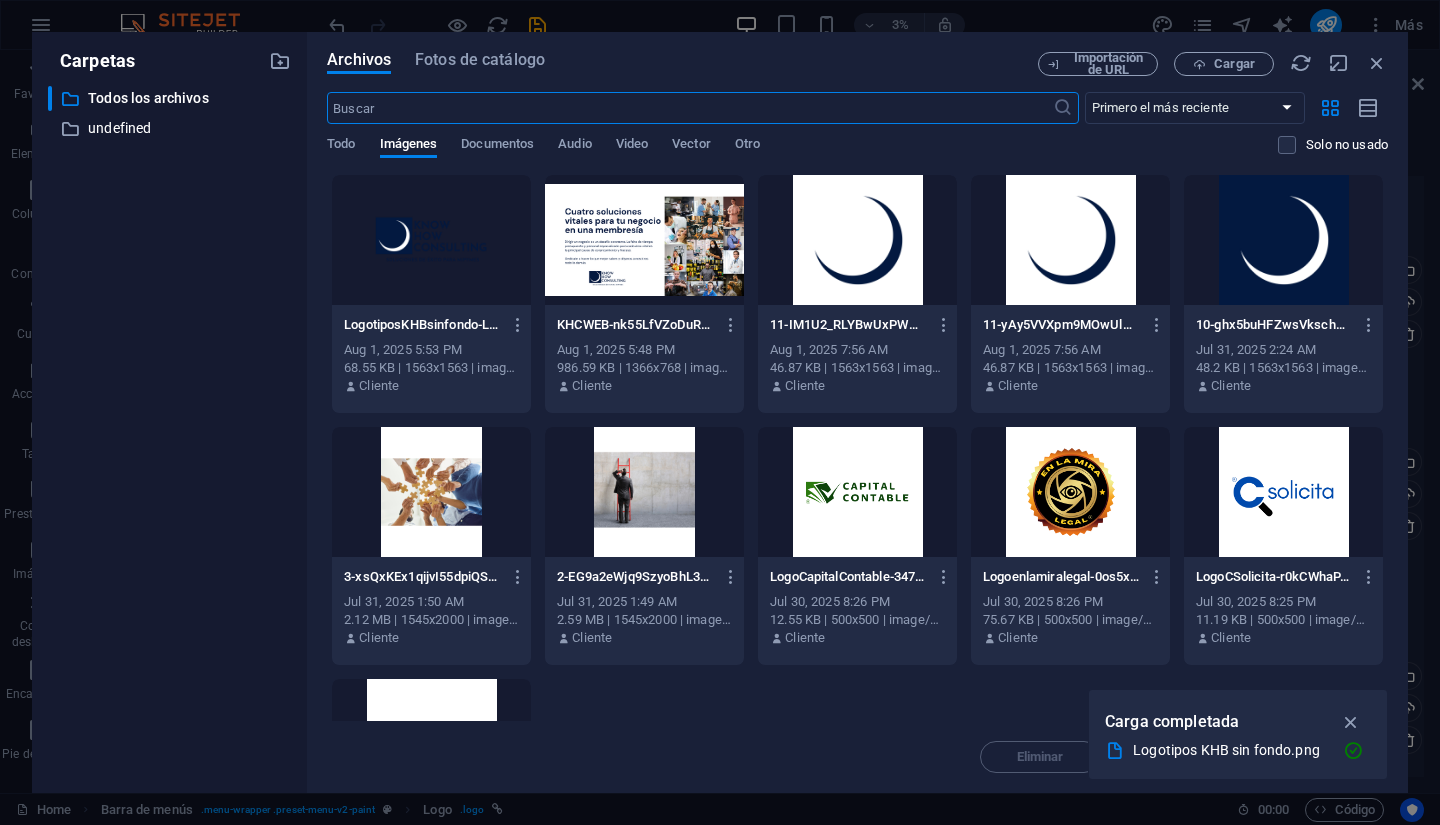 click at bounding box center [1283, 240] 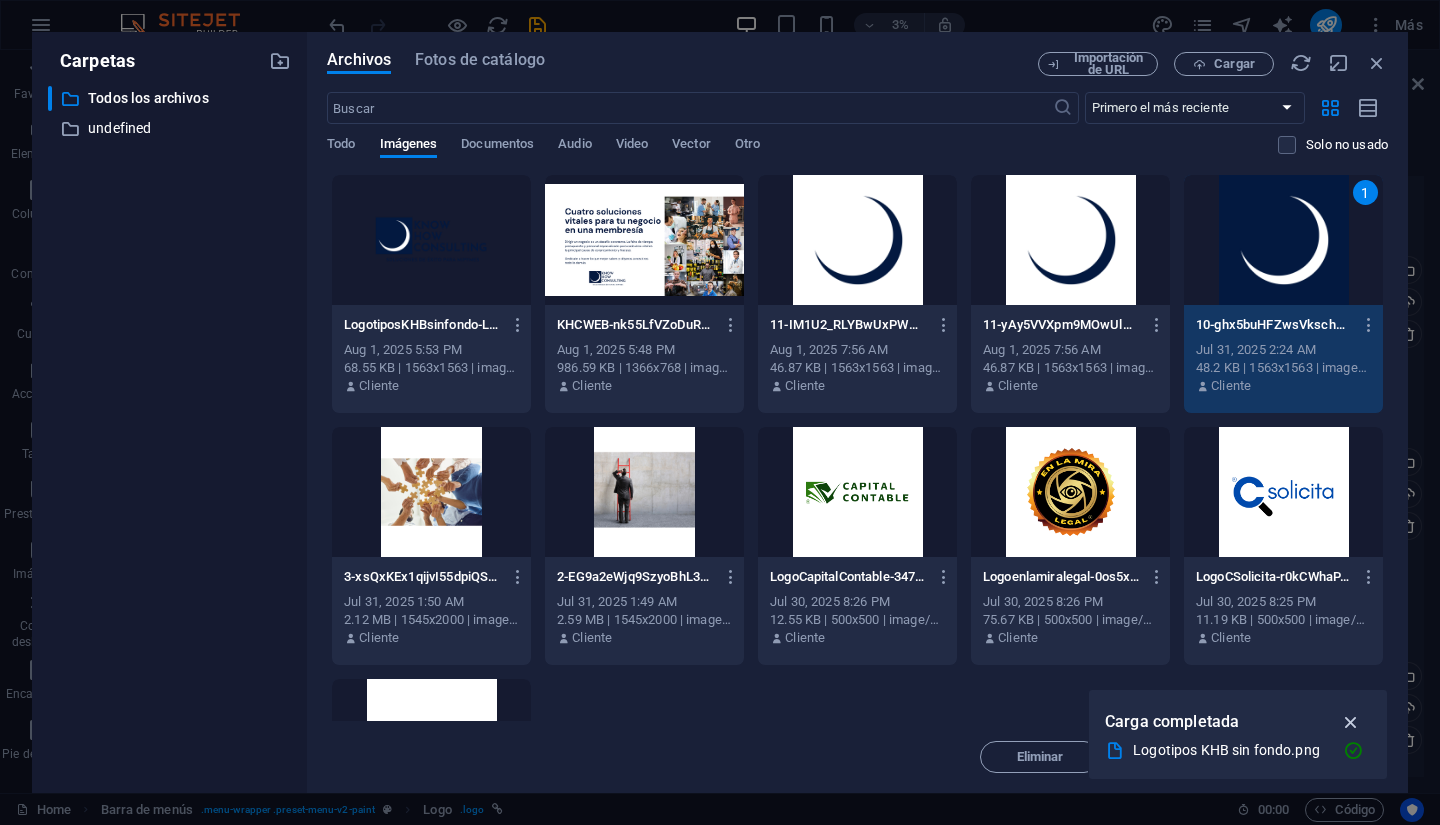 click at bounding box center [1351, 722] 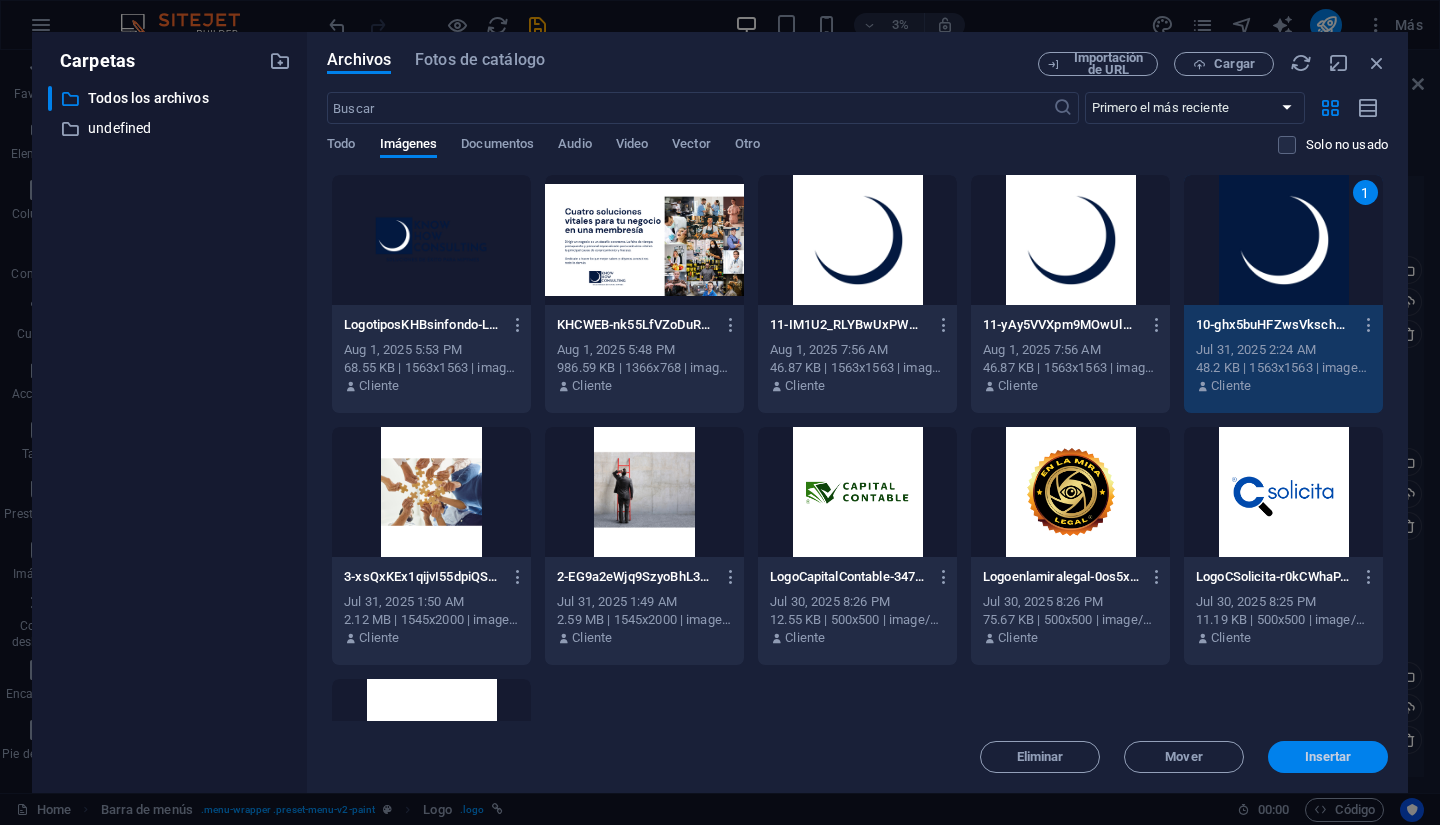 click on "Insertar" at bounding box center [1328, 757] 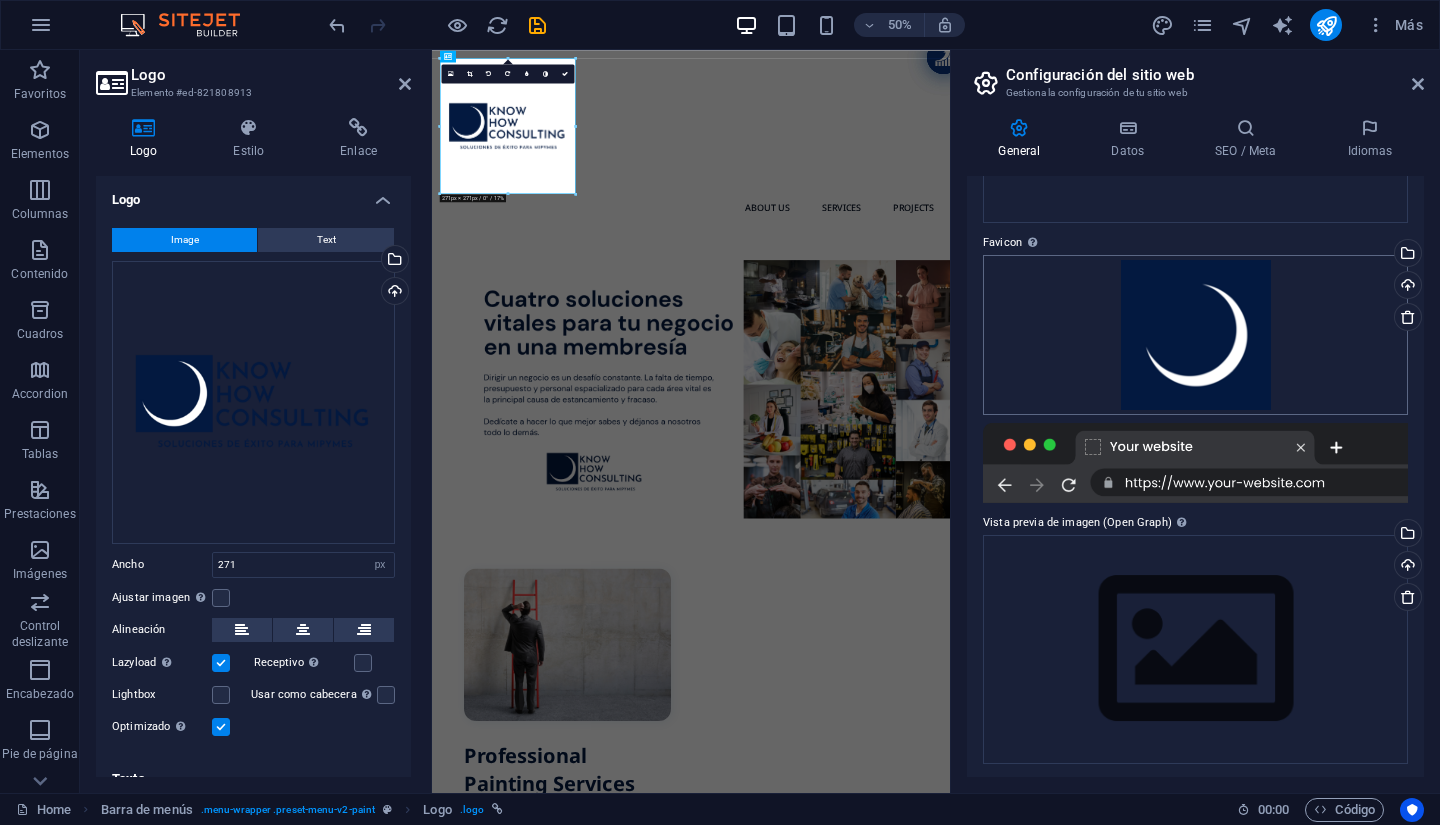 scroll, scrollTop: 211, scrollLeft: 0, axis: vertical 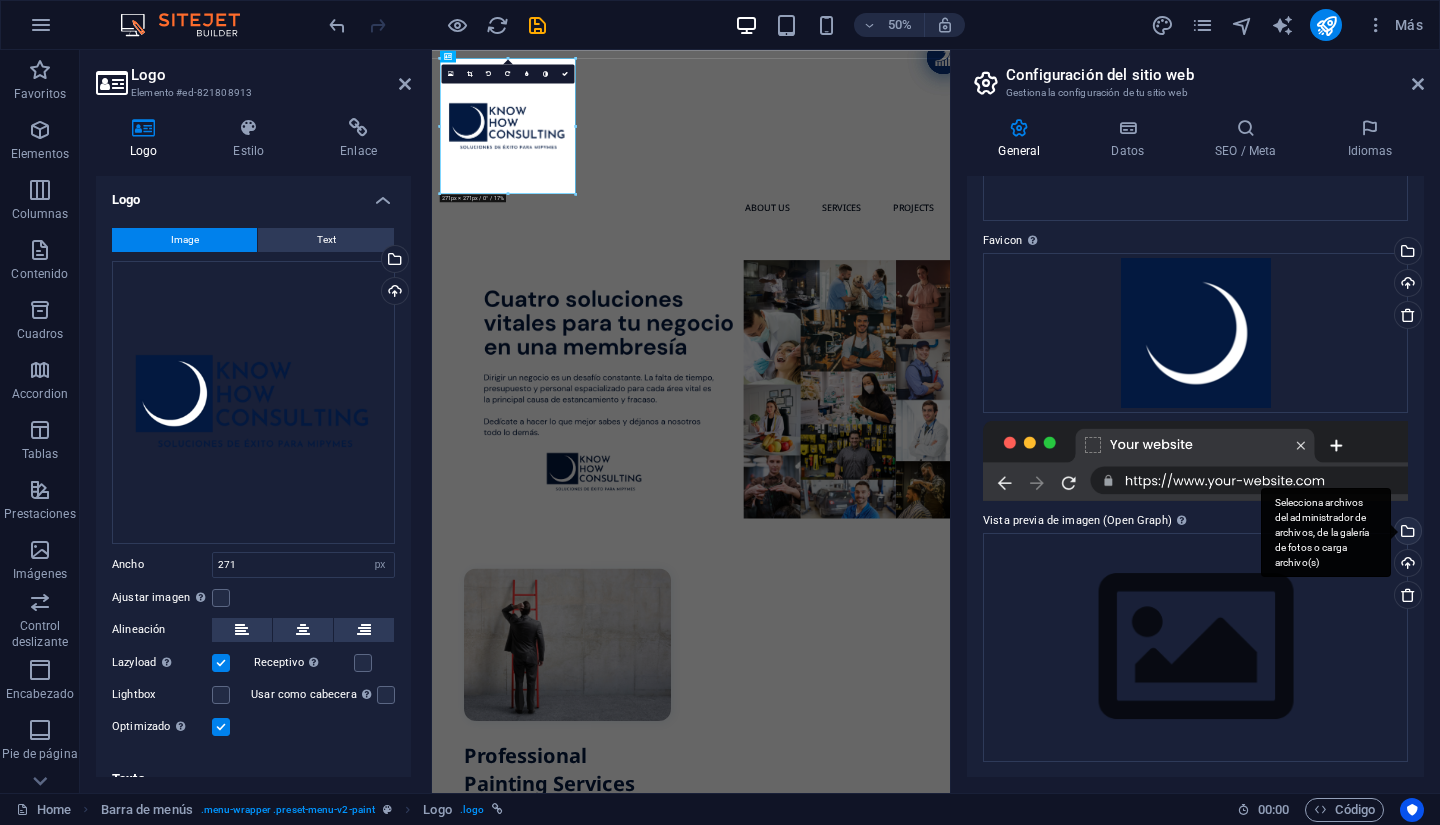 click on "Selecciona archivos del administrador de archivos, de la galería de fotos o carga archivo(s)" at bounding box center (1406, 533) 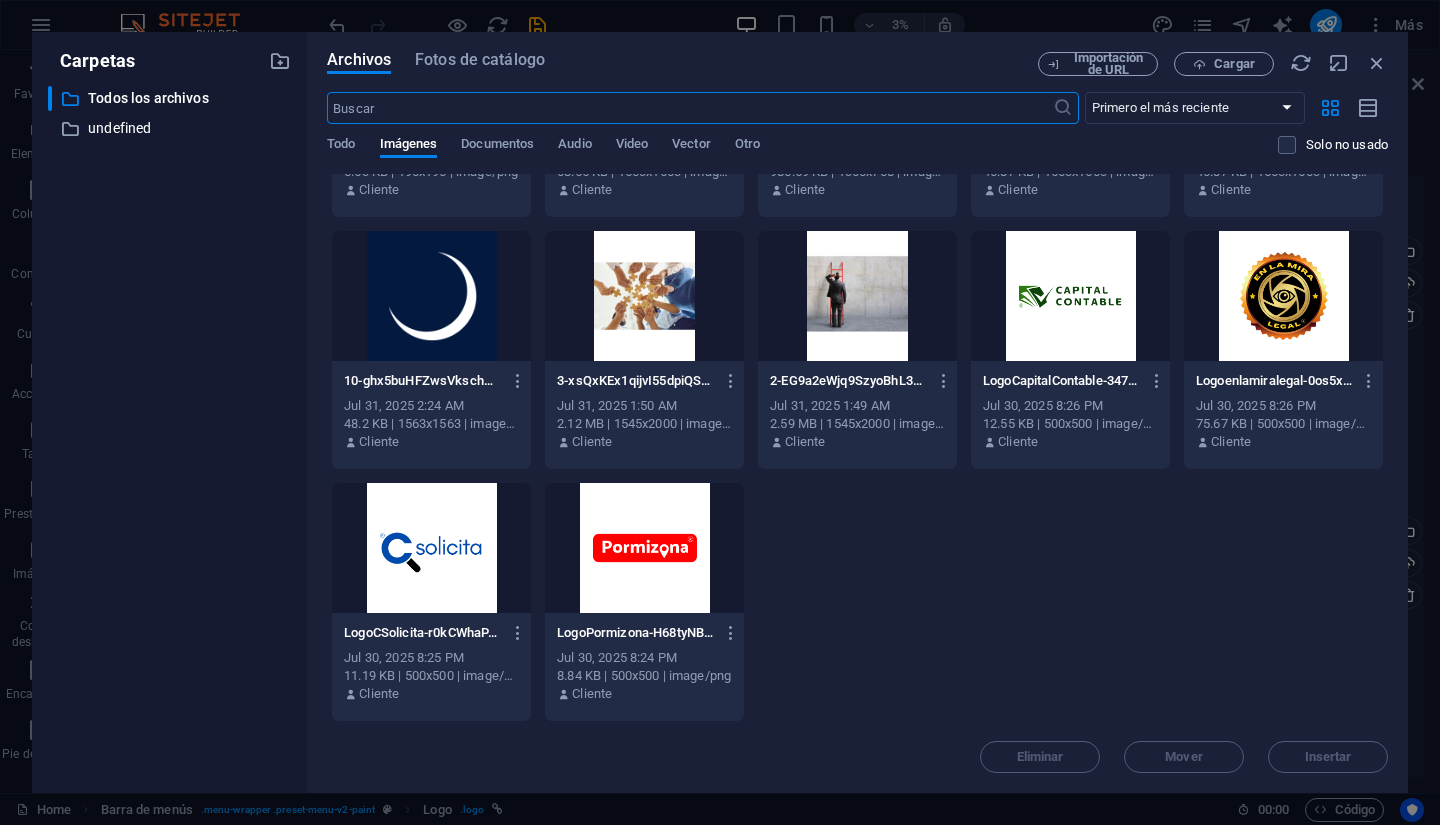 scroll, scrollTop: 0, scrollLeft: 0, axis: both 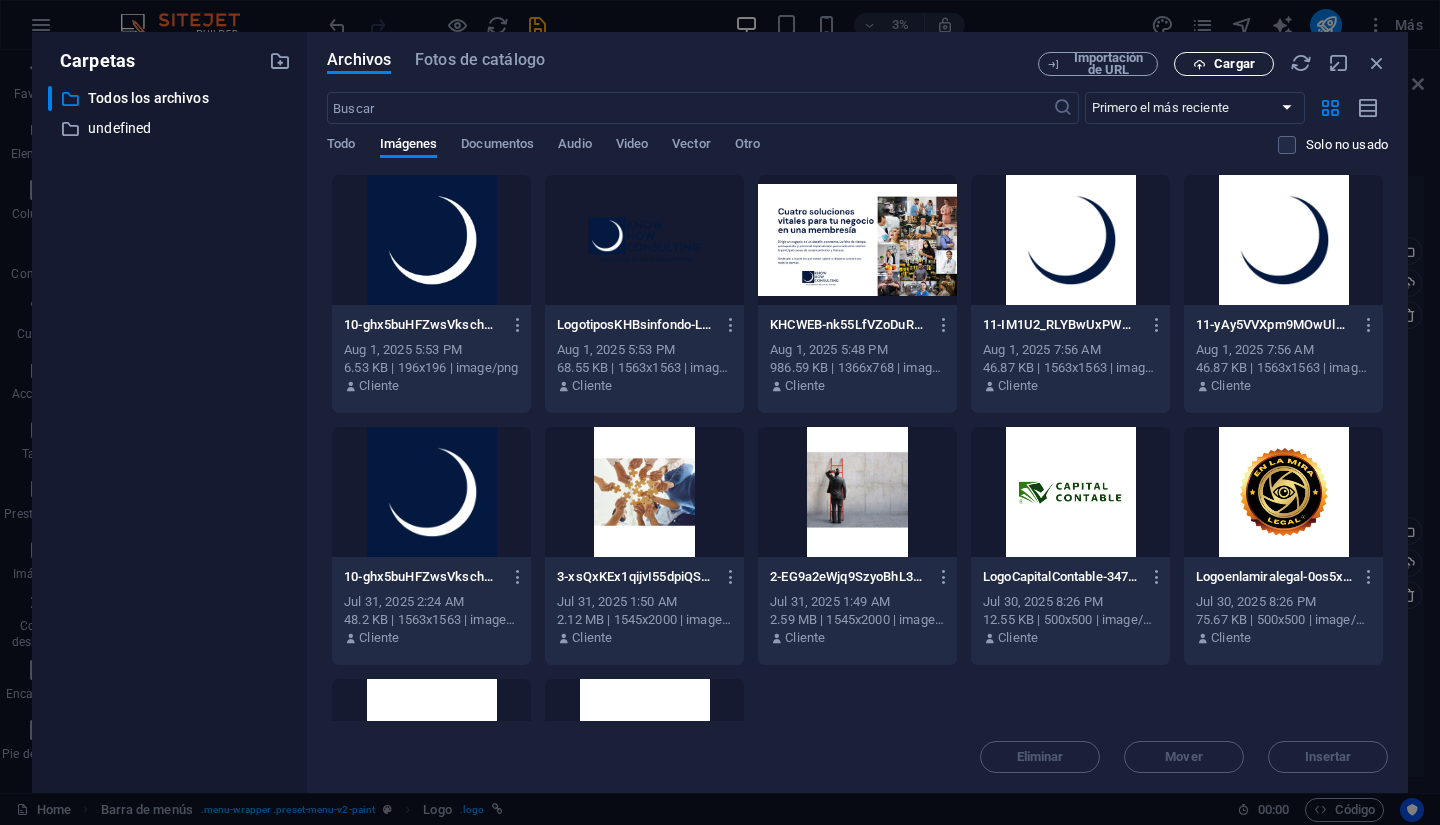 click on "Cargar" at bounding box center [1234, 64] 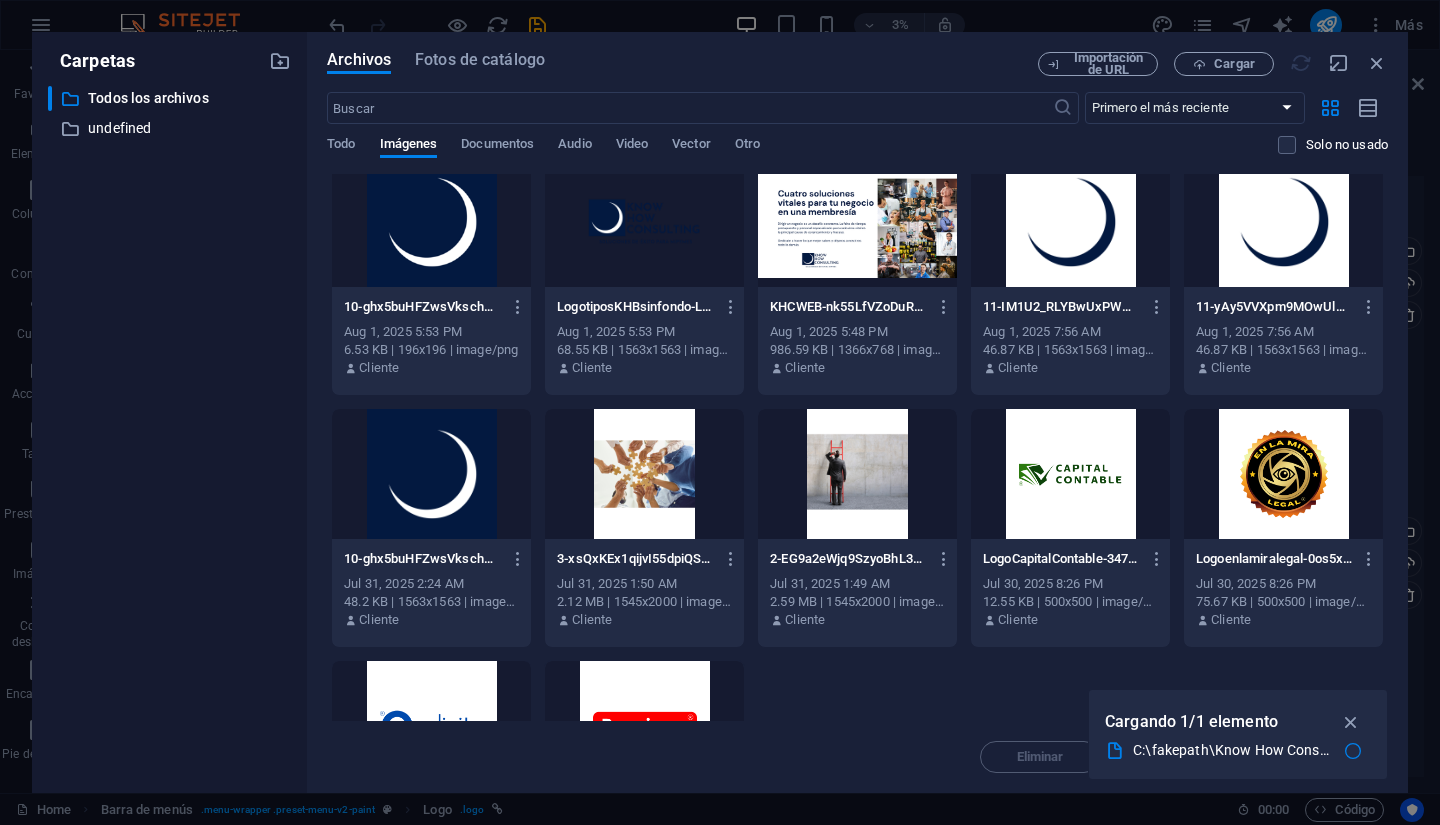 scroll, scrollTop: 0, scrollLeft: 0, axis: both 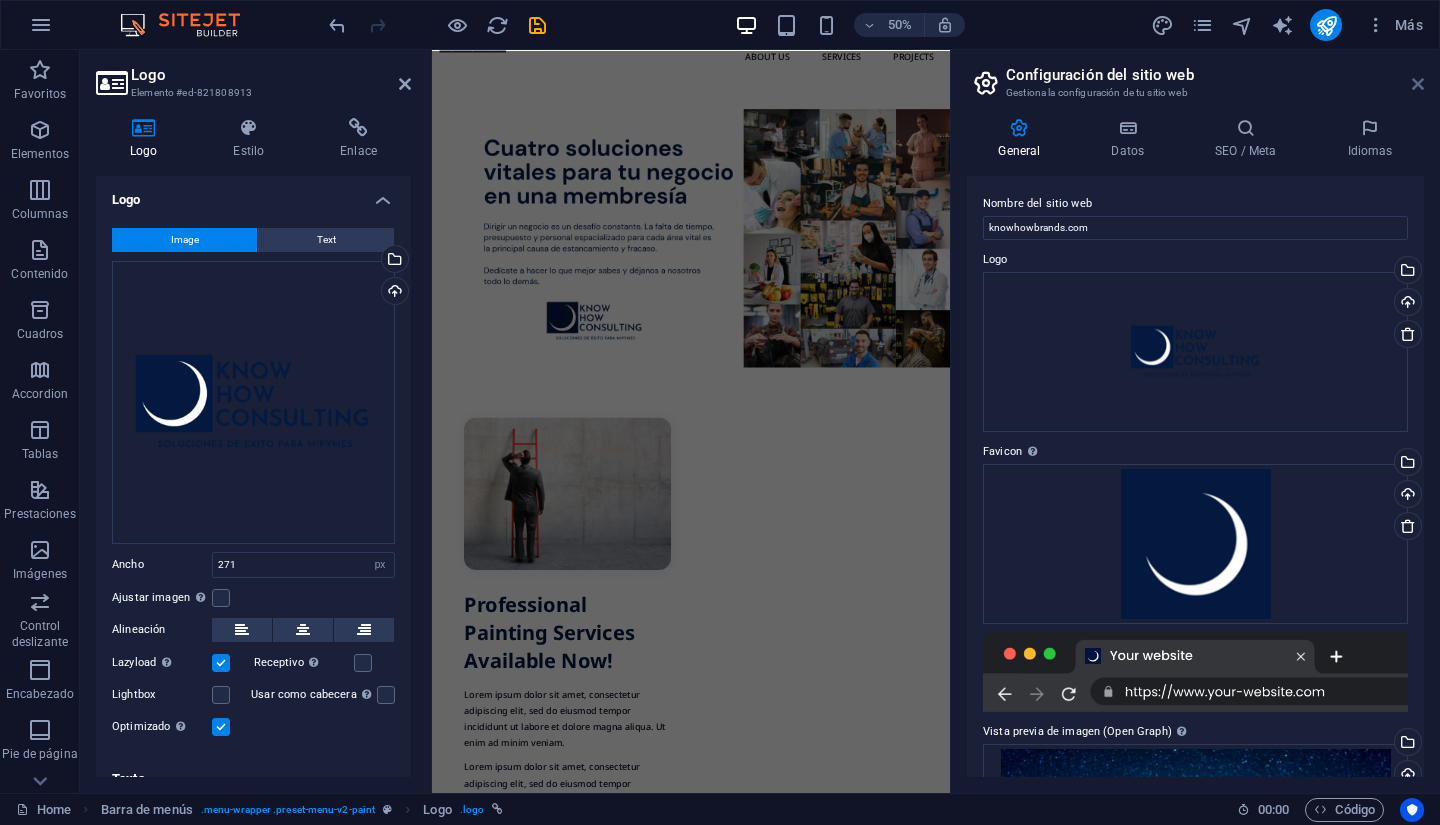 click at bounding box center [1418, 84] 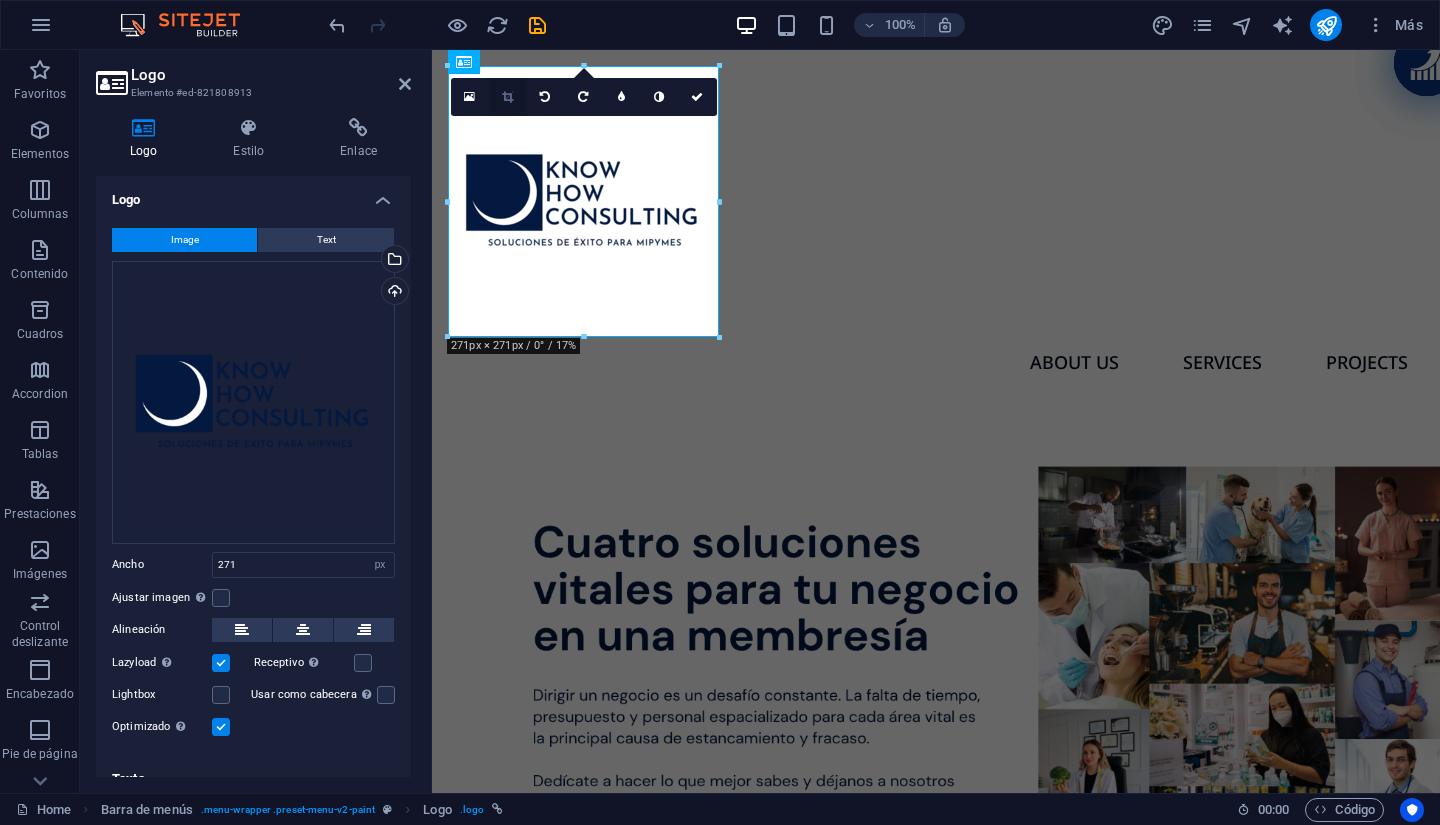 click at bounding box center (507, 97) 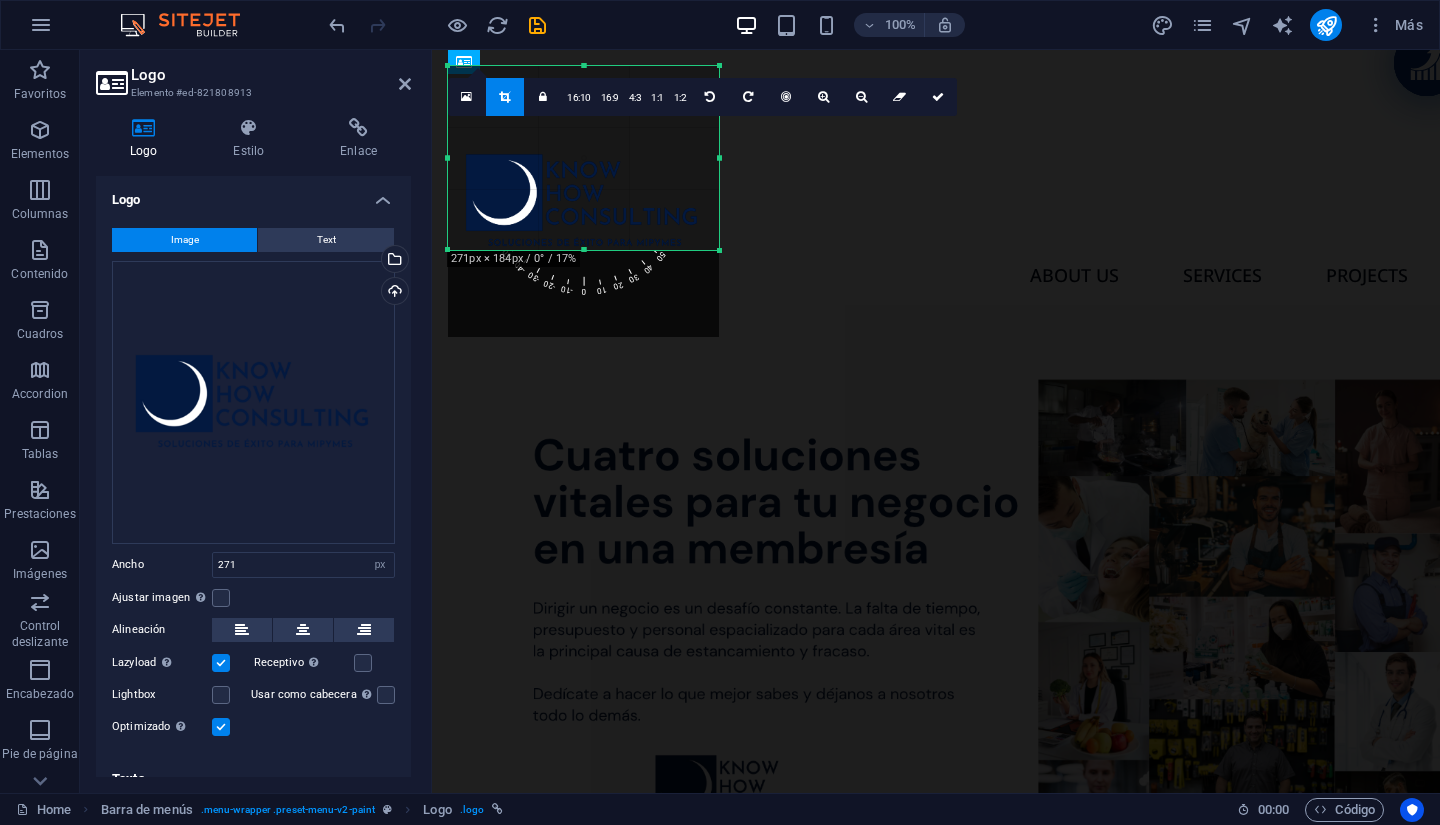 drag, startPoint x: 586, startPoint y: 335, endPoint x: 585, endPoint y: 248, distance: 87.005745 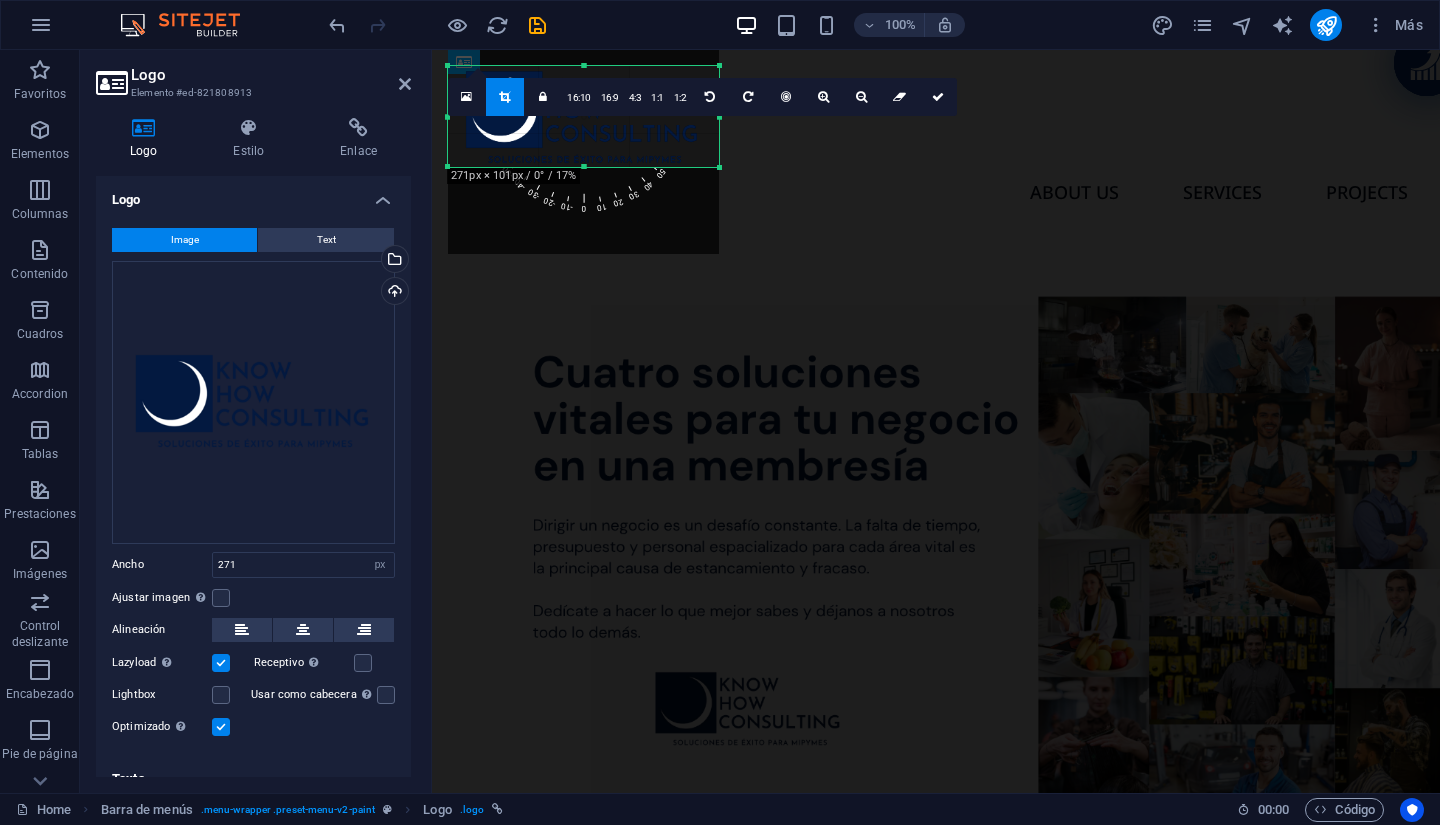 drag, startPoint x: 586, startPoint y: 67, endPoint x: 586, endPoint y: 150, distance: 83 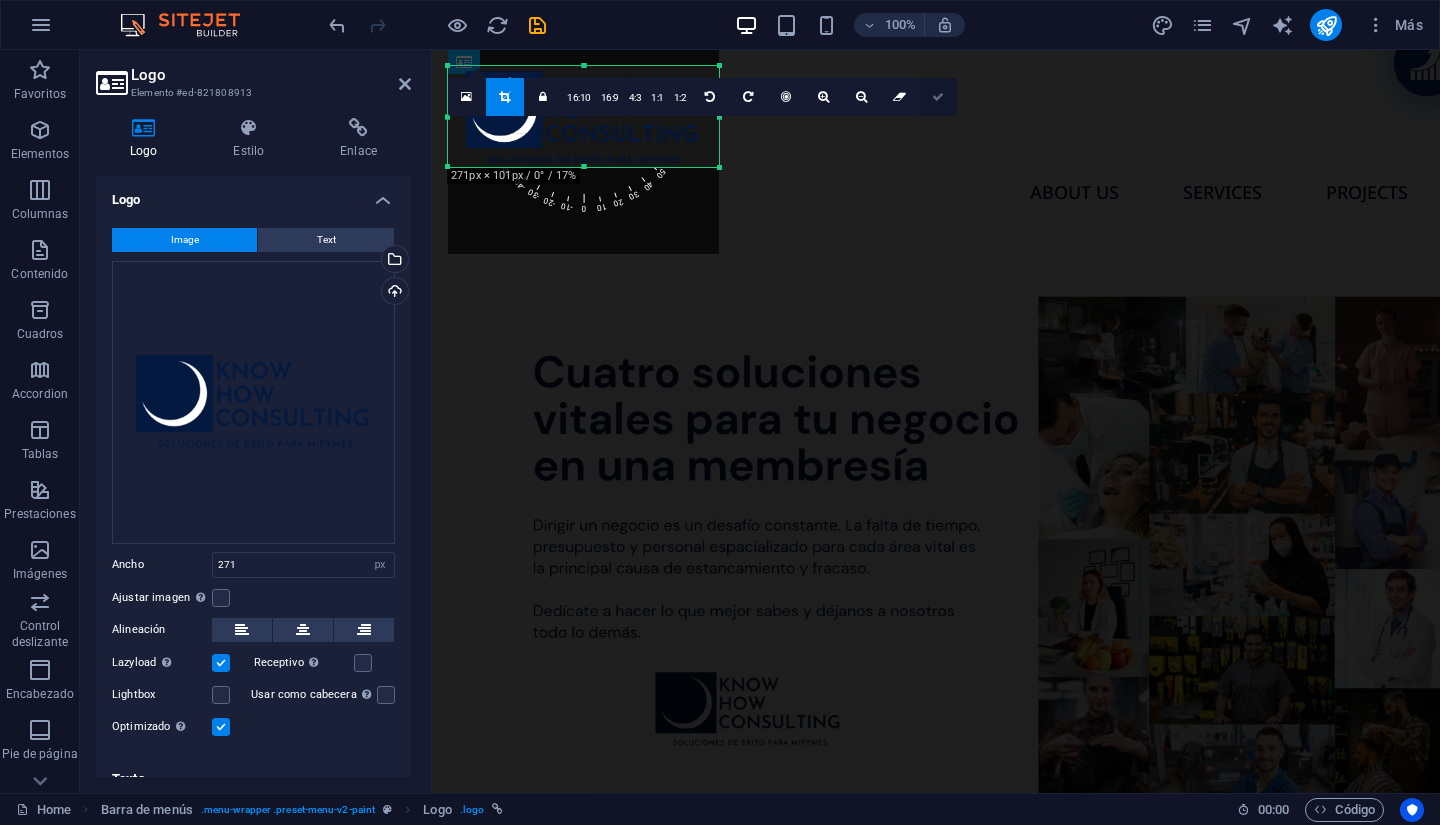 click at bounding box center [938, 97] 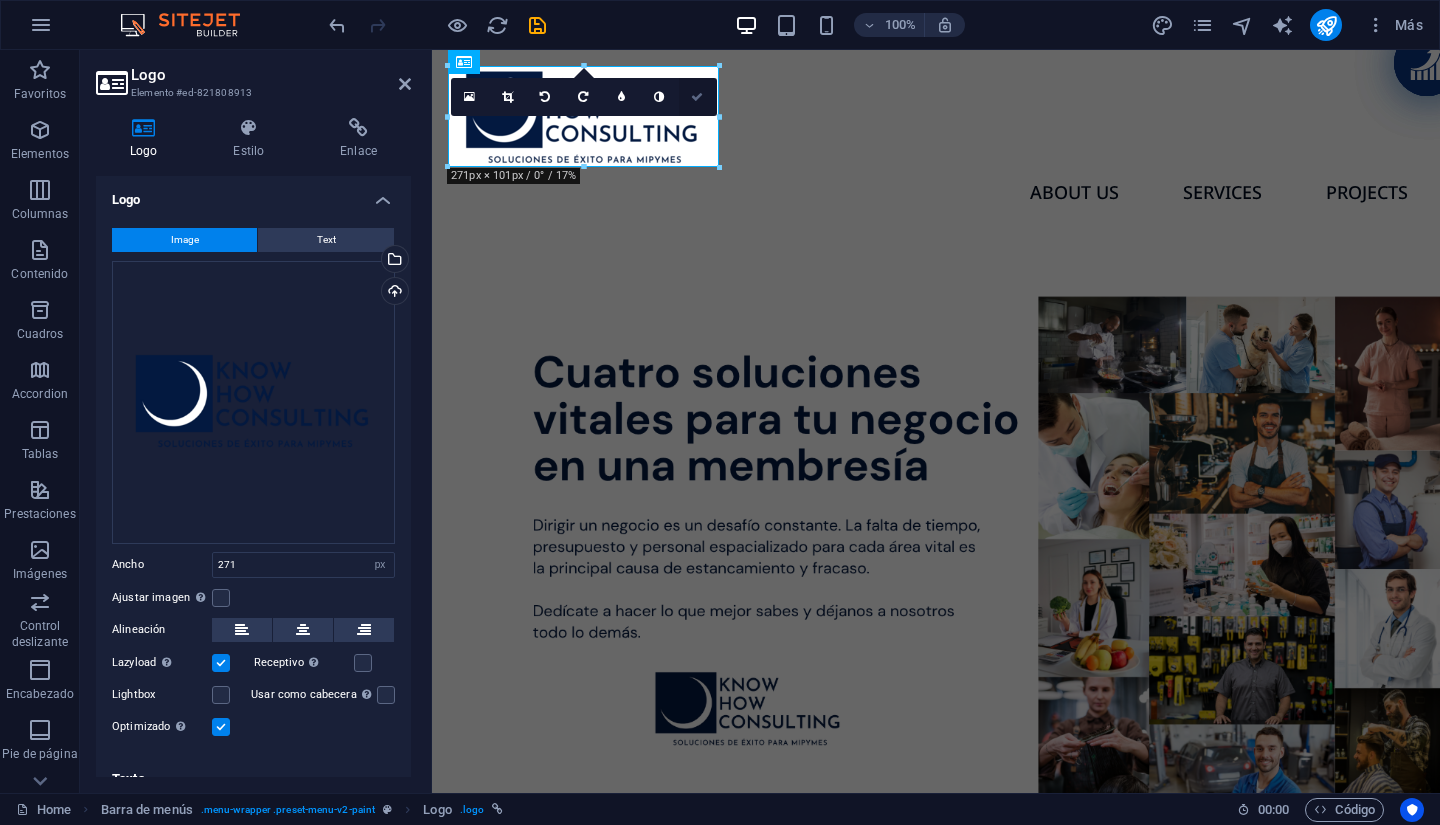 click at bounding box center (697, 97) 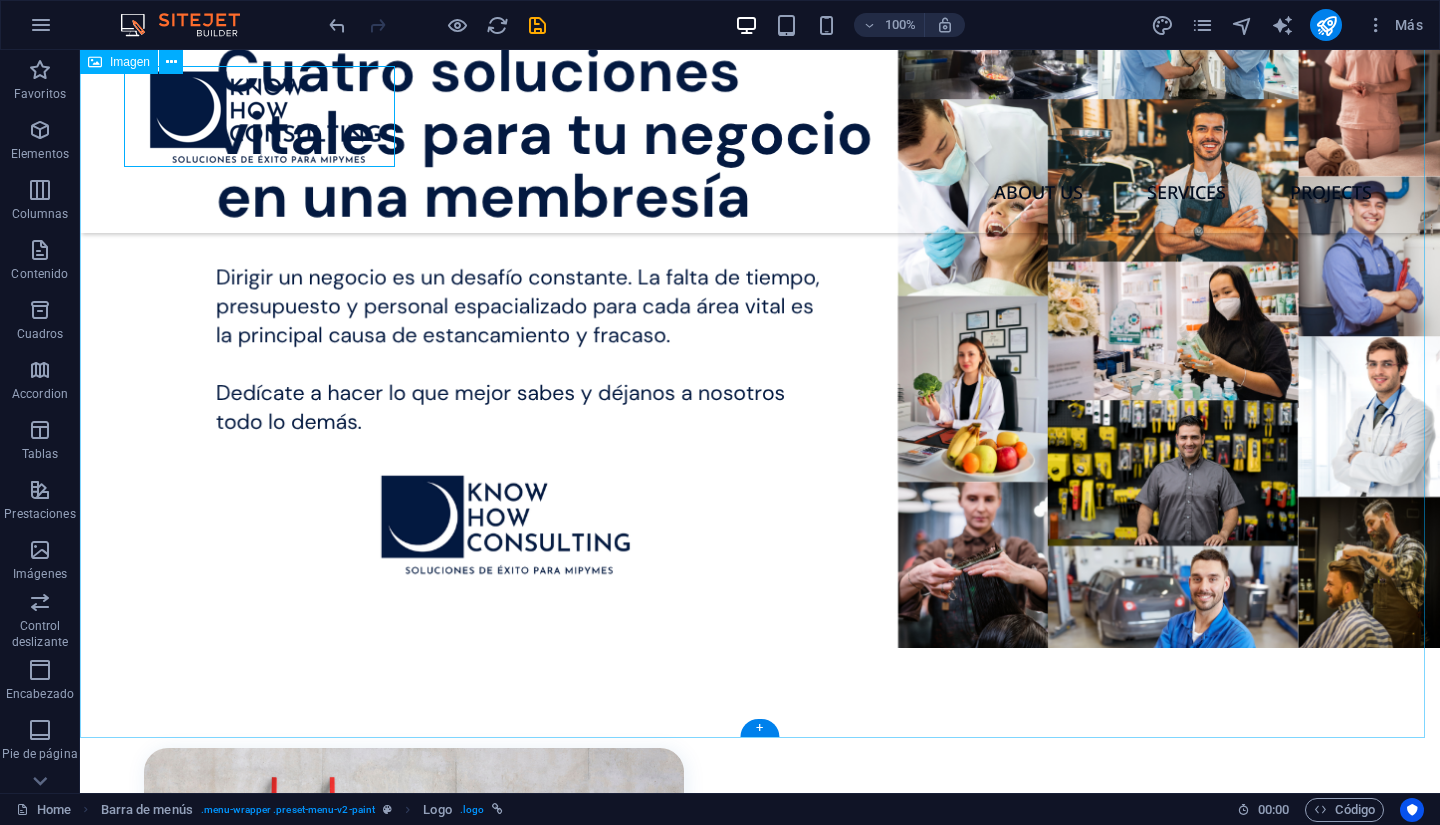 scroll, scrollTop: 0, scrollLeft: 0, axis: both 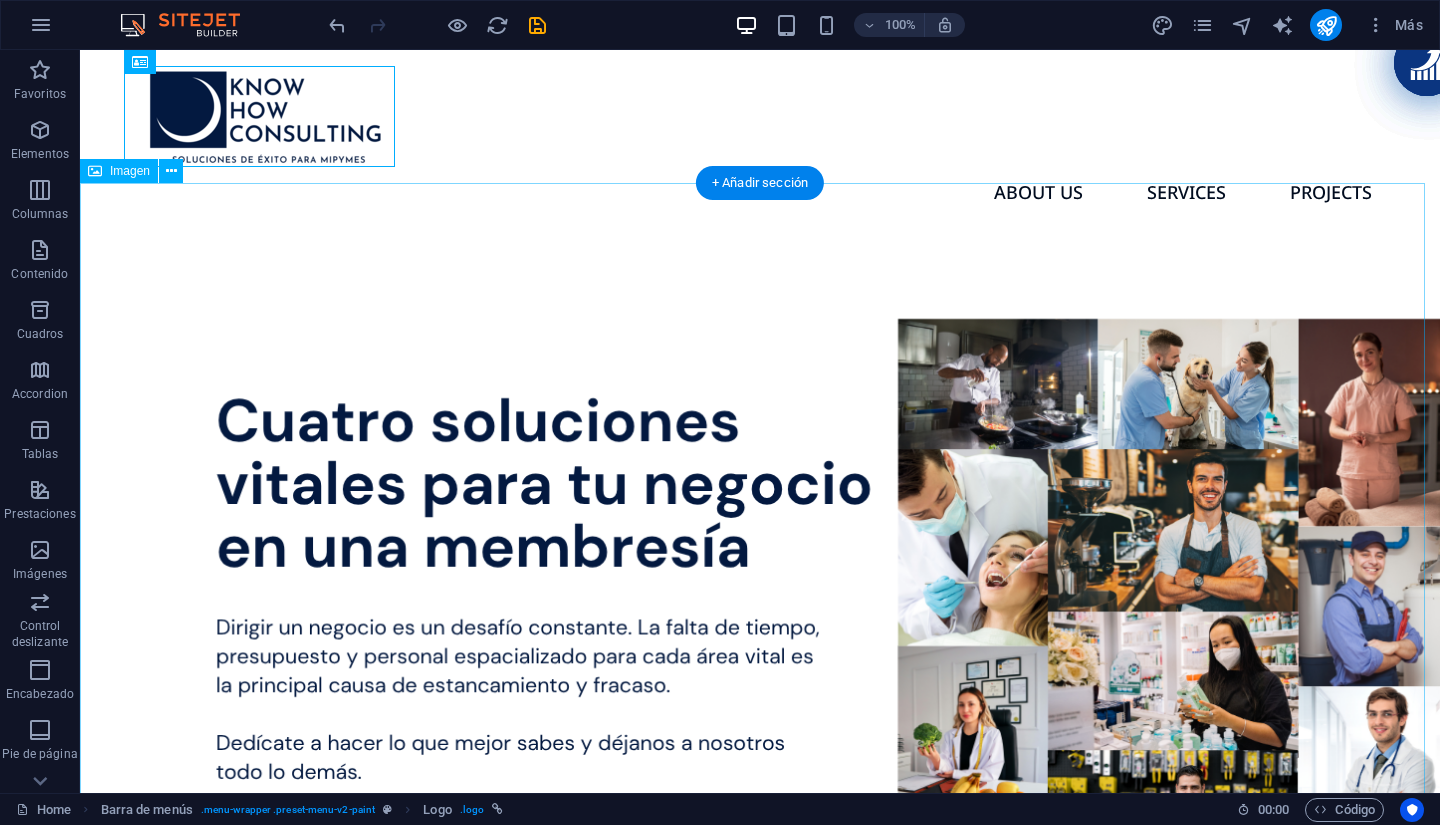 click at bounding box center [760, 615] 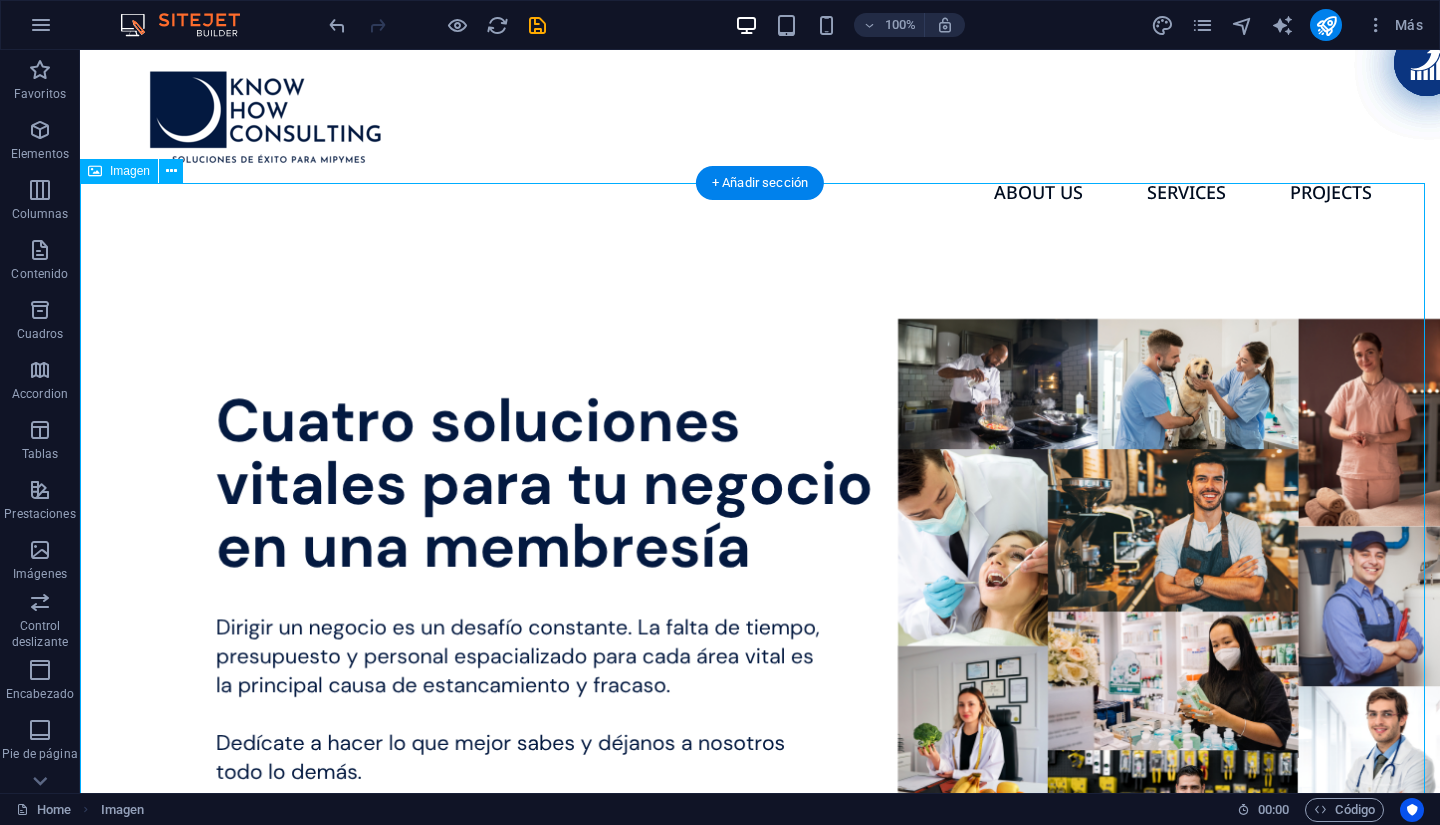 click at bounding box center (760, 615) 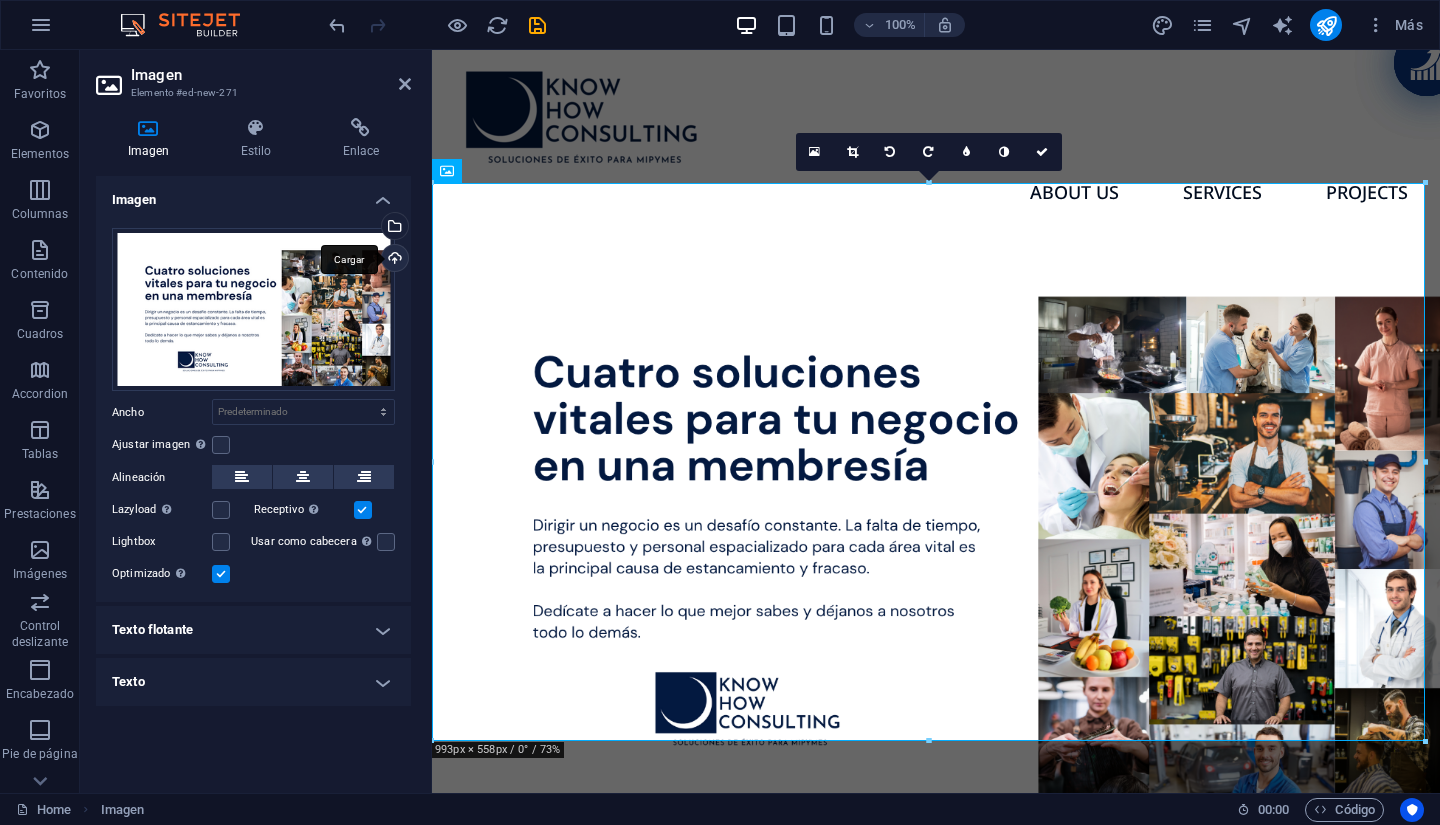 click on "Cargar" at bounding box center (393, 260) 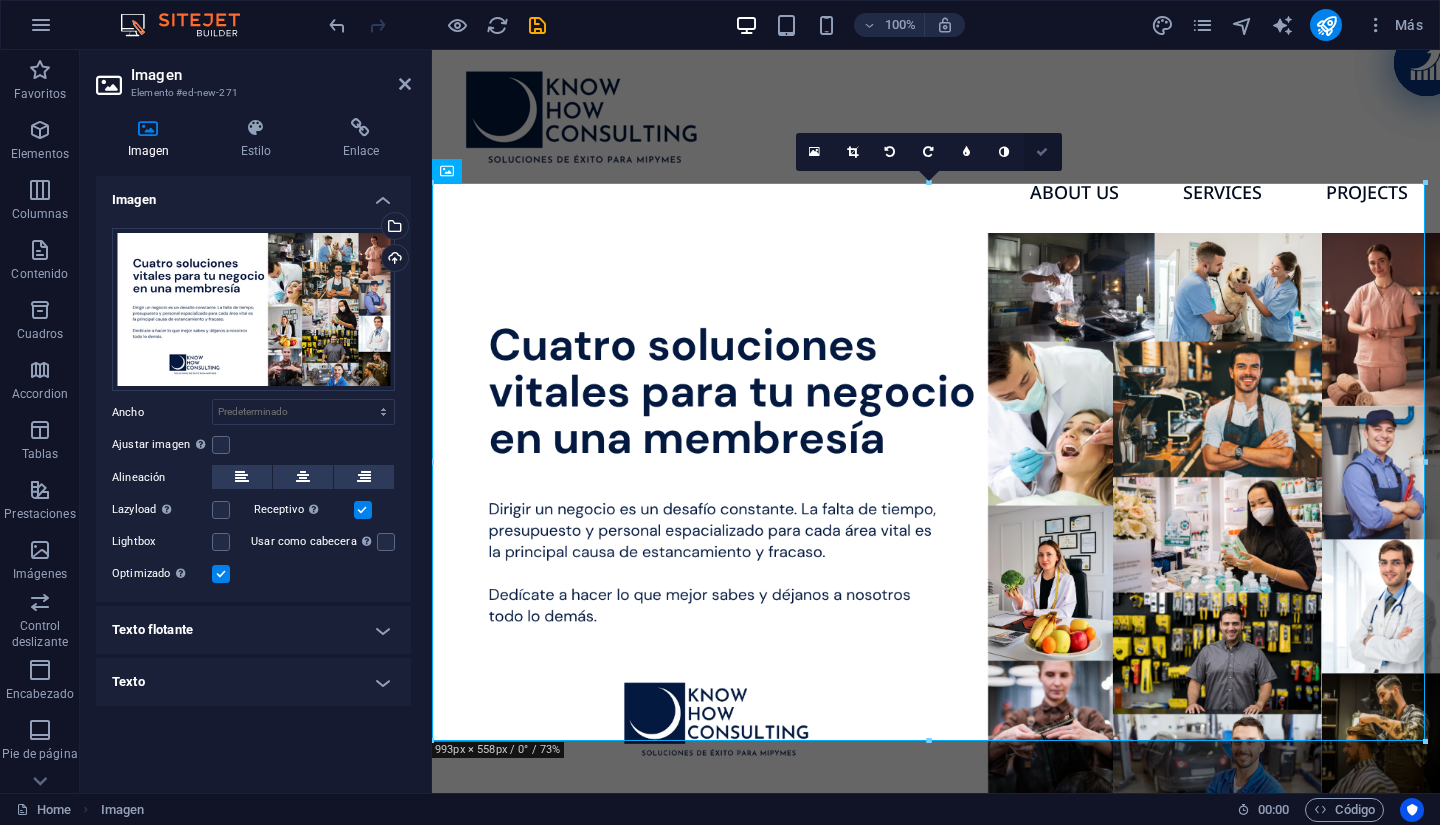 click at bounding box center (1043, 152) 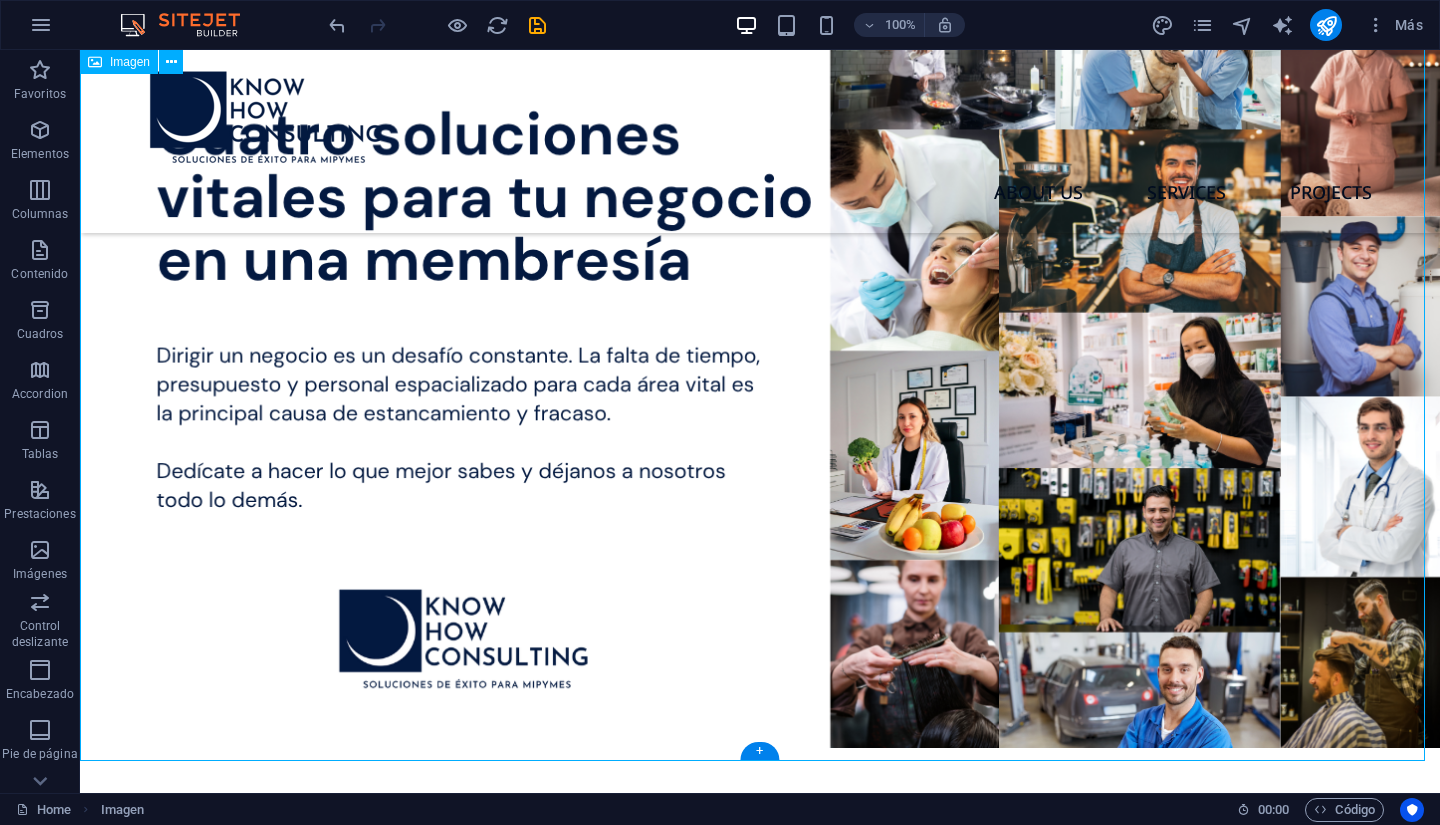 scroll, scrollTop: 0, scrollLeft: 0, axis: both 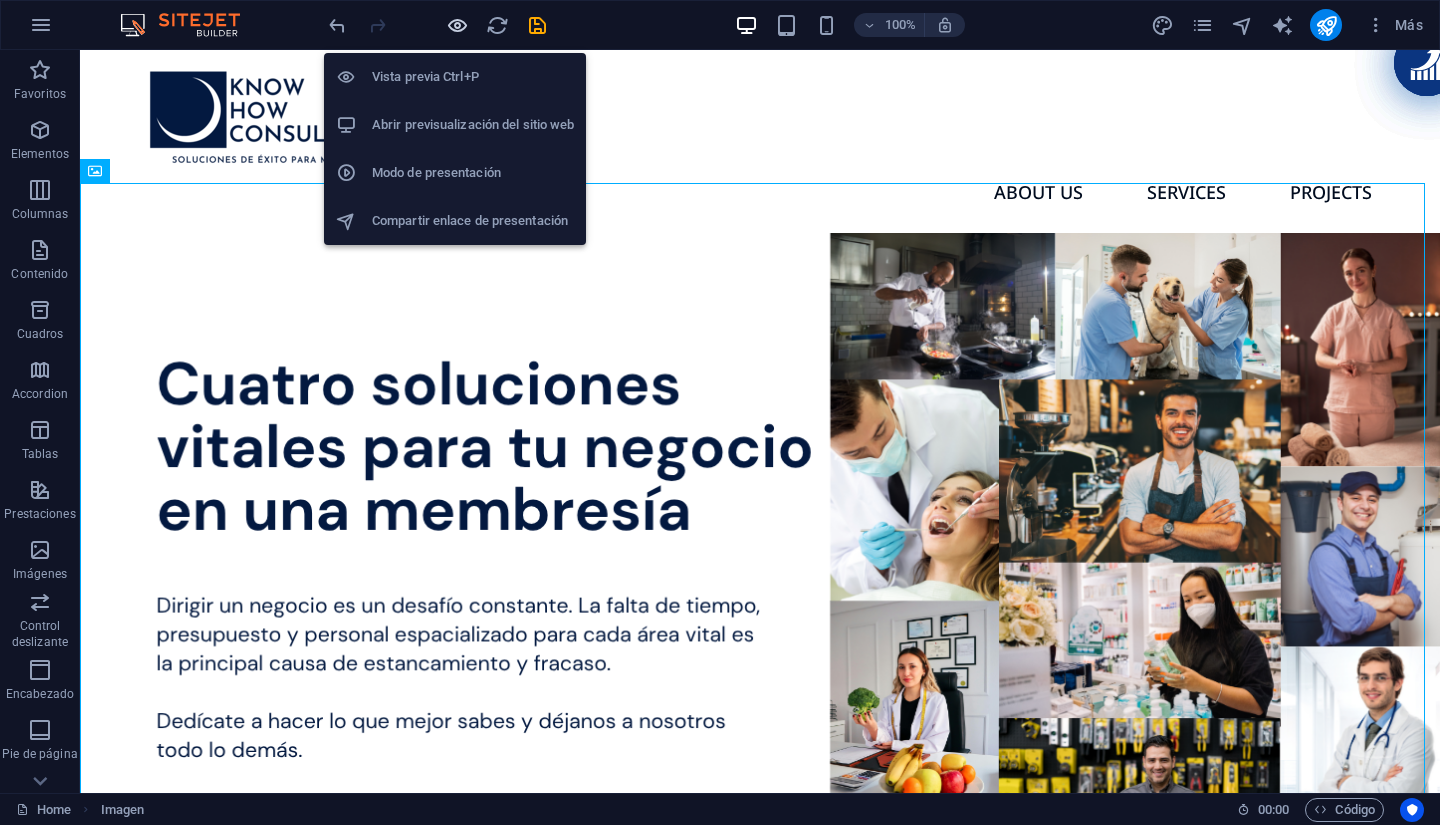 click at bounding box center (457, 25) 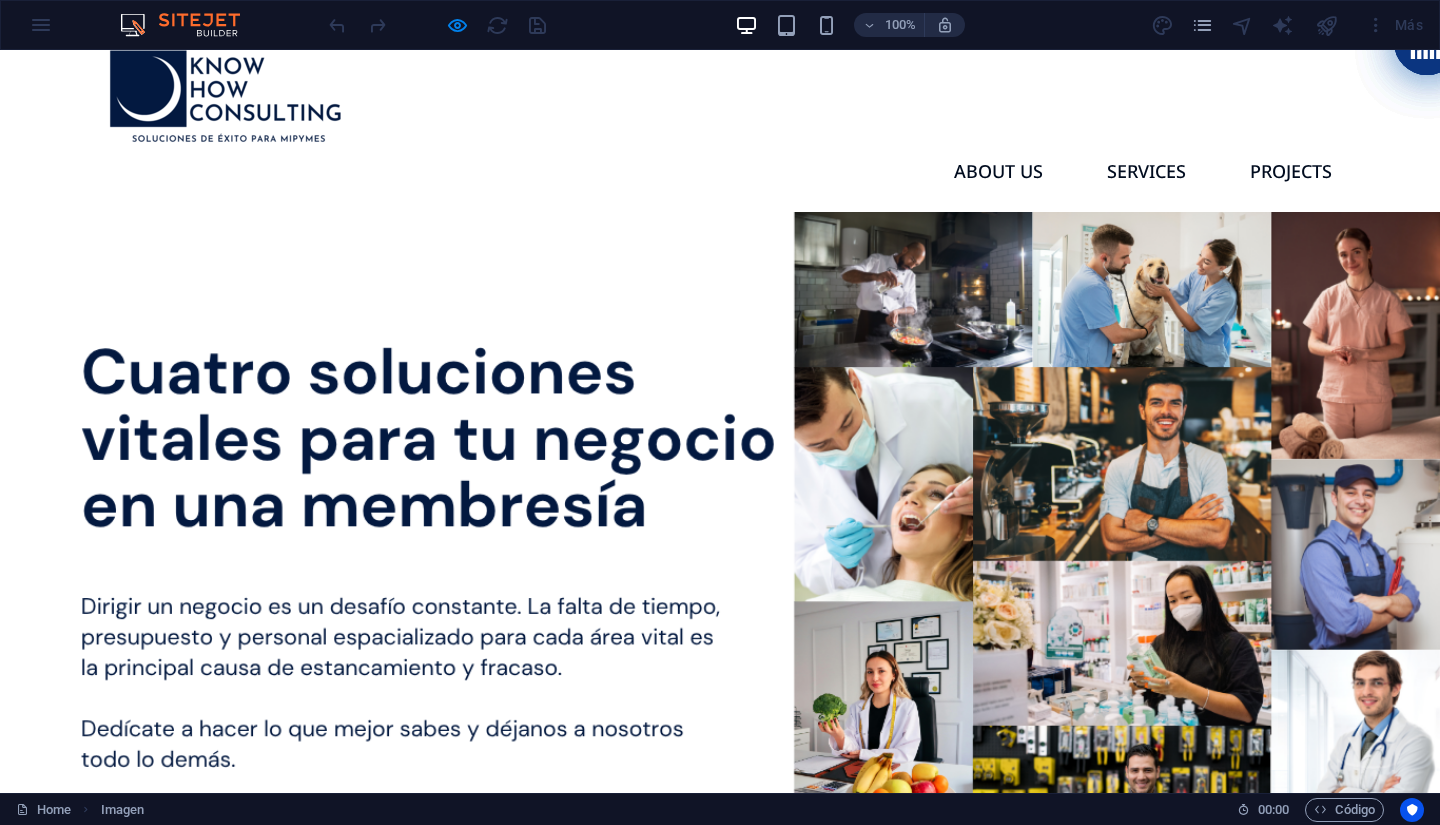 scroll, scrollTop: 0, scrollLeft: 0, axis: both 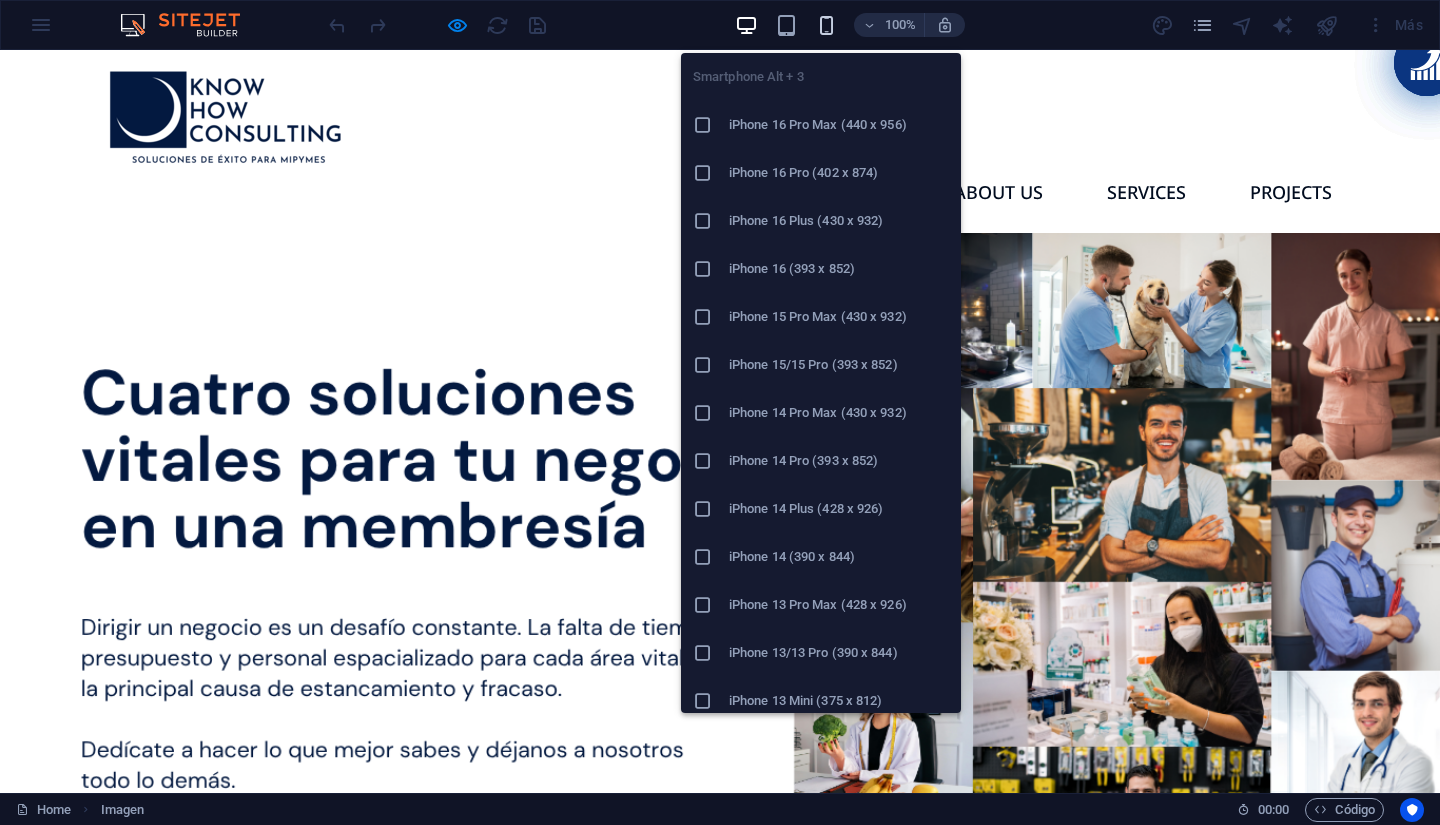 click at bounding box center (826, 25) 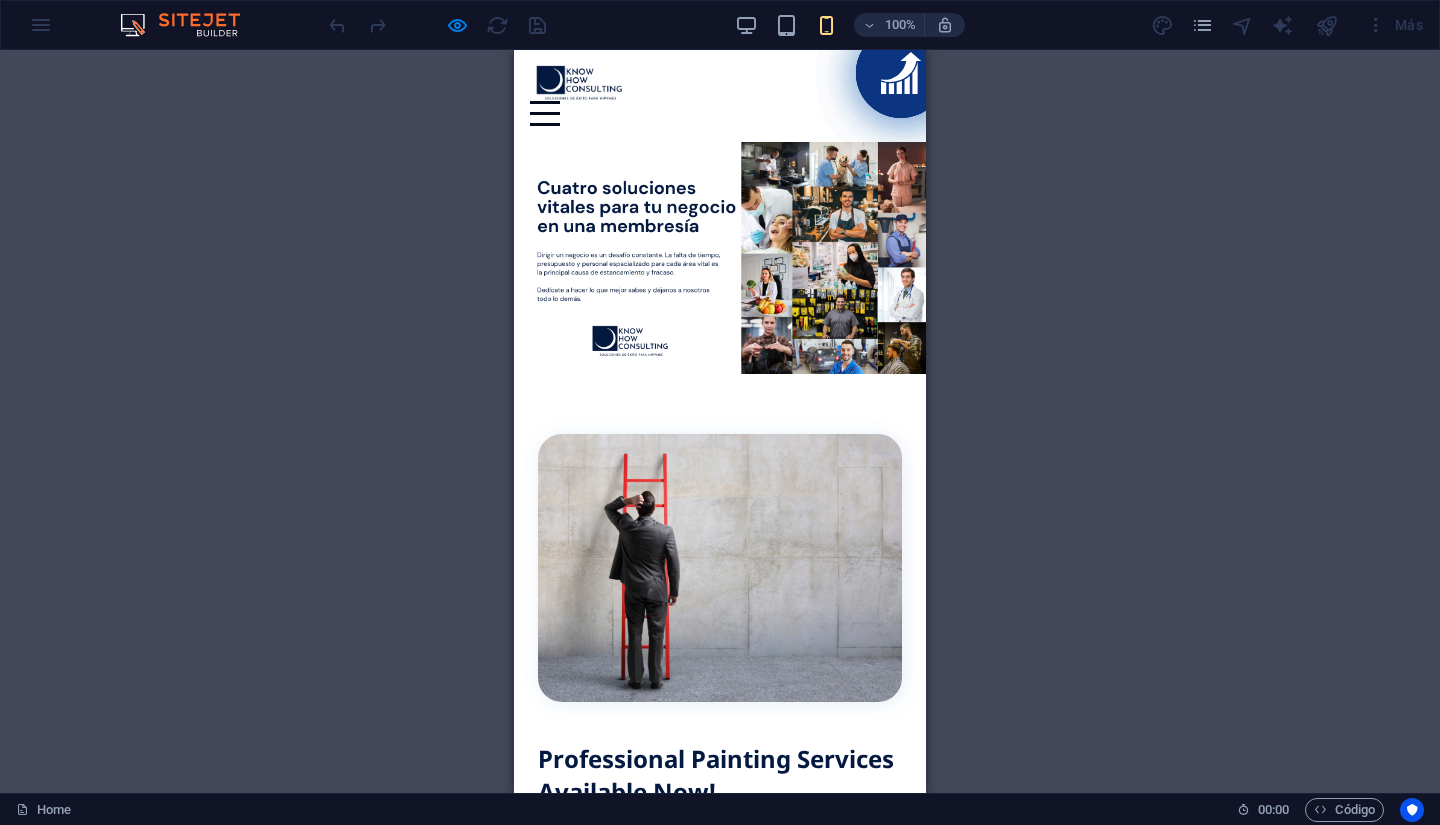 scroll, scrollTop: 0, scrollLeft: 0, axis: both 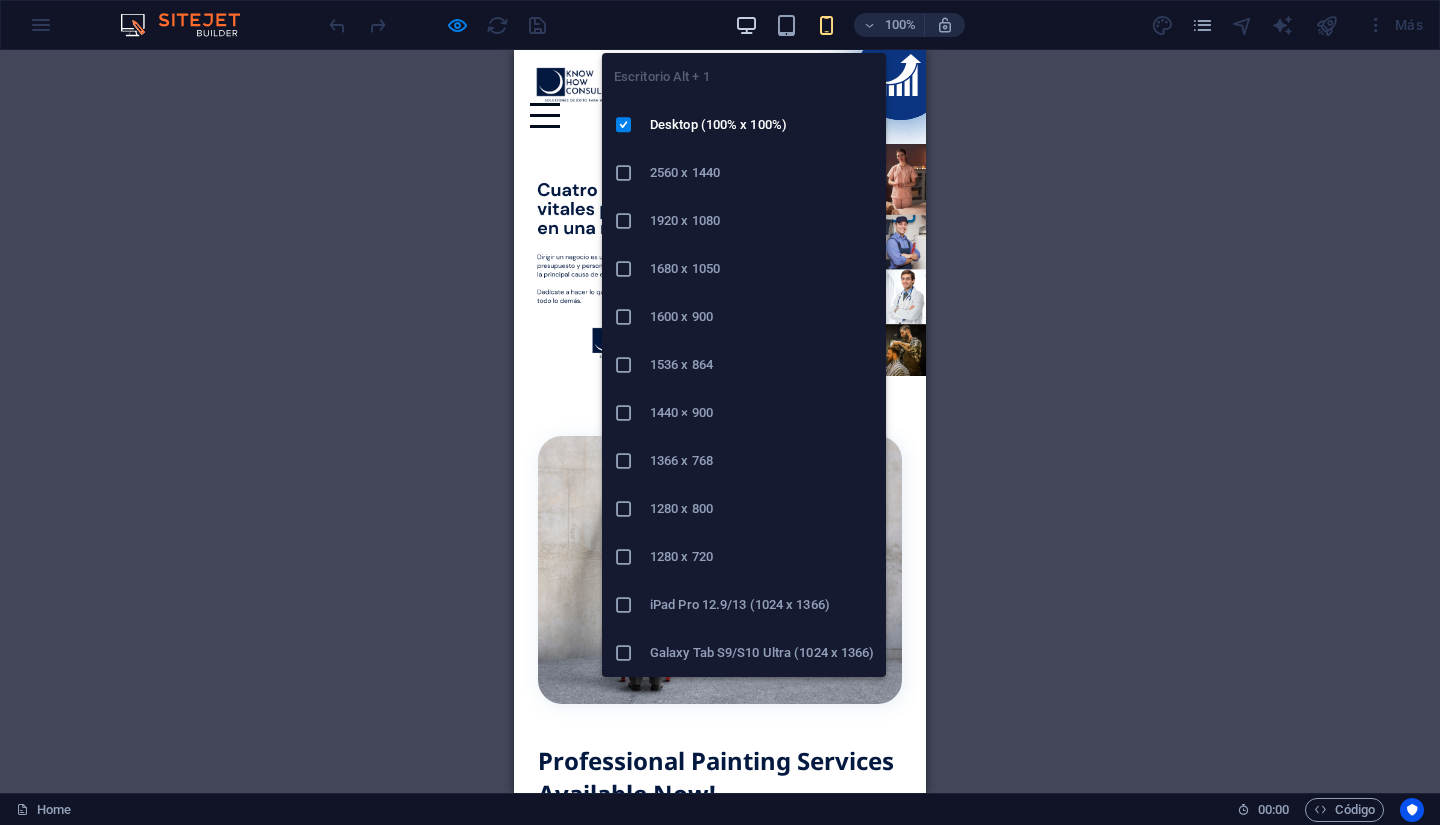 click at bounding box center [746, 25] 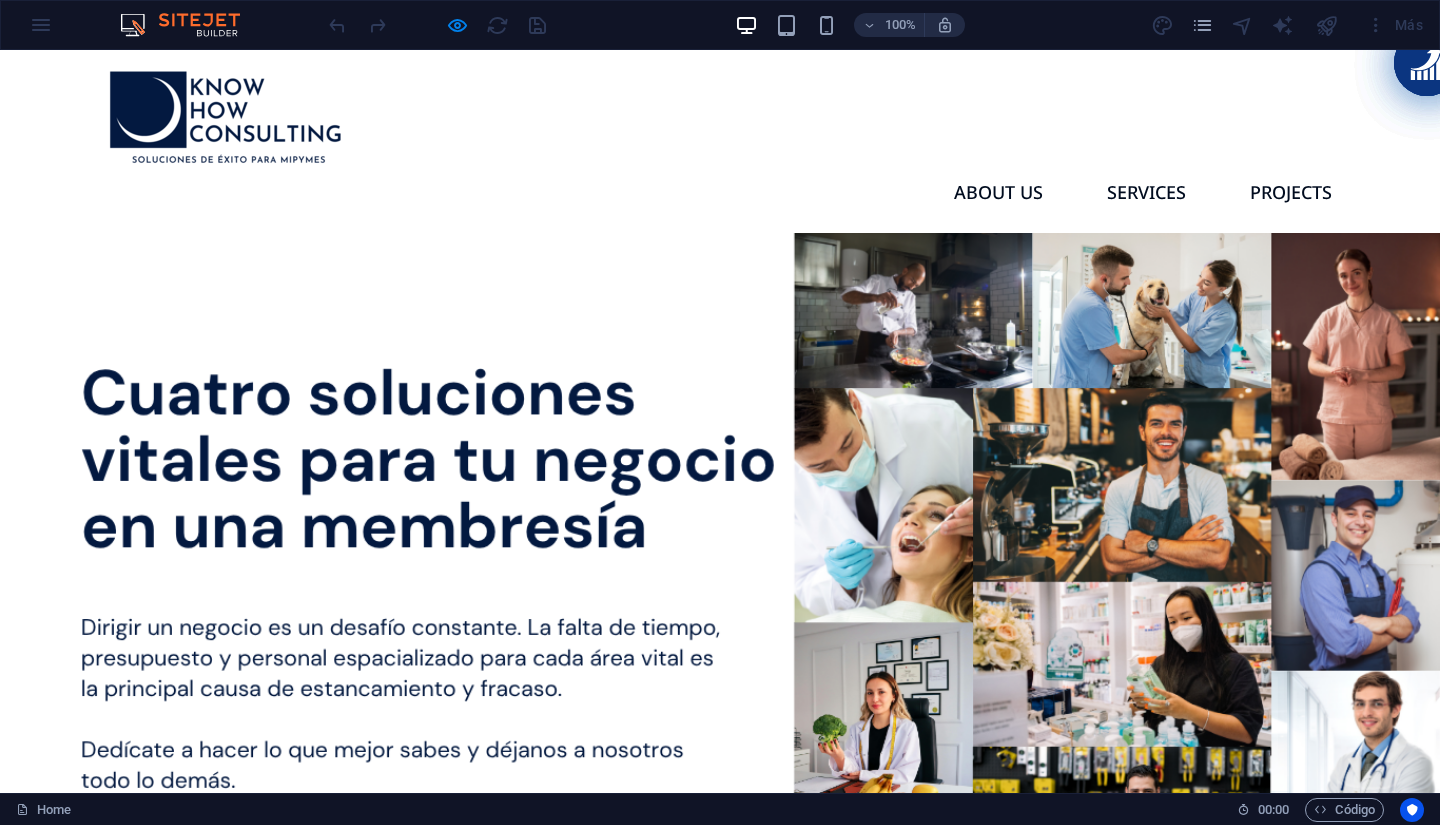 click at bounding box center [227, 116] 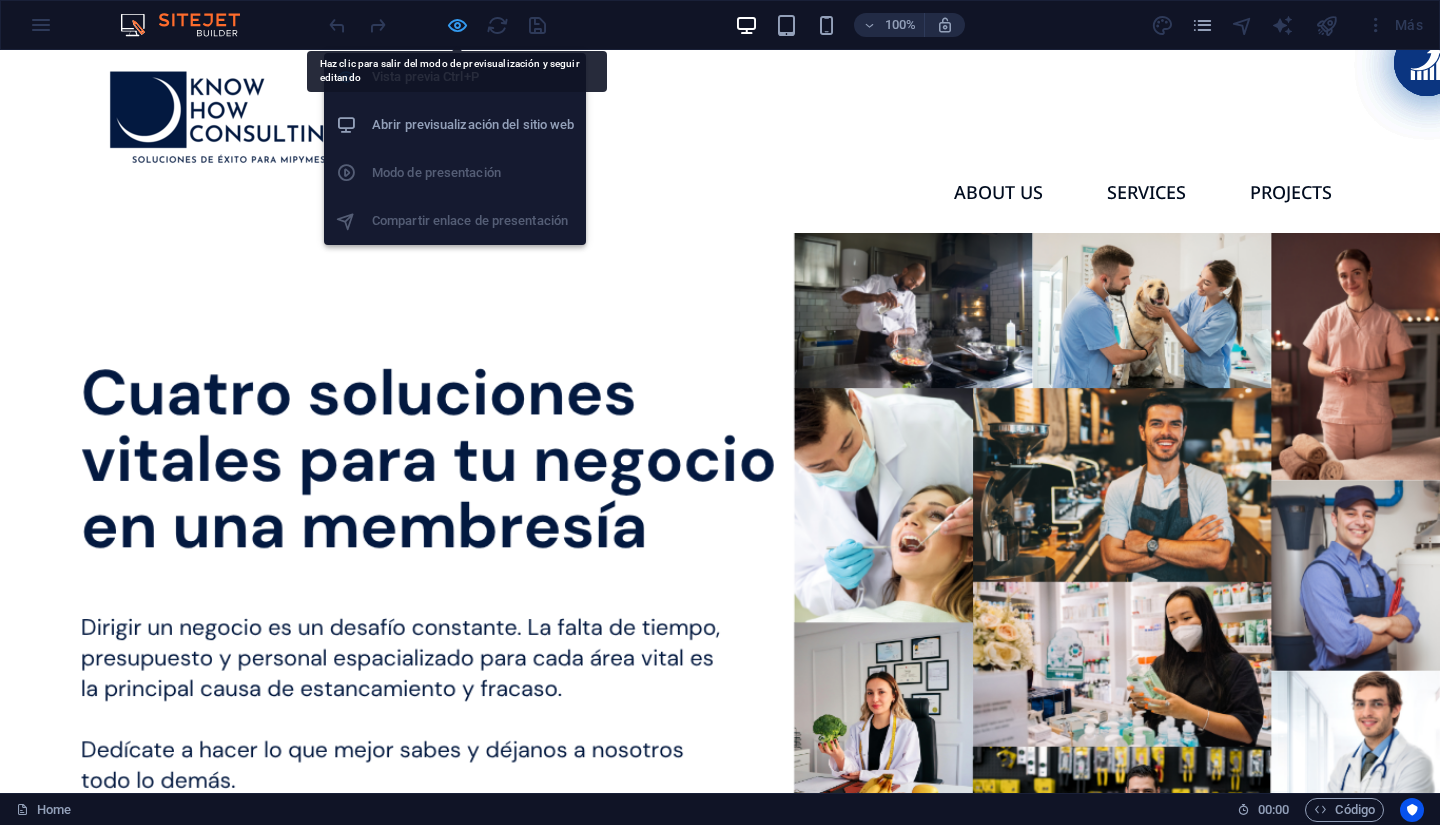 click at bounding box center (457, 25) 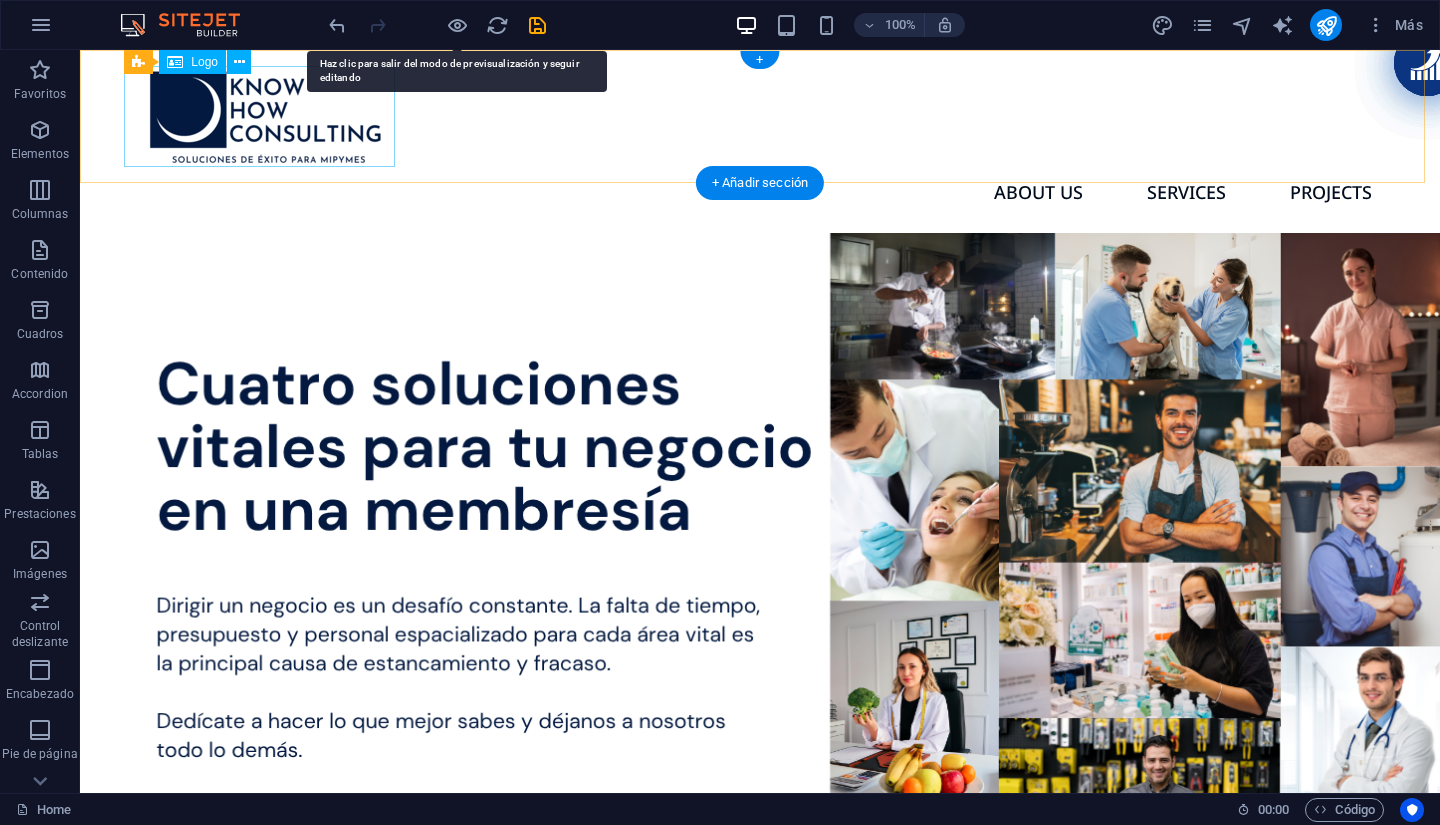 click at bounding box center [760, 116] 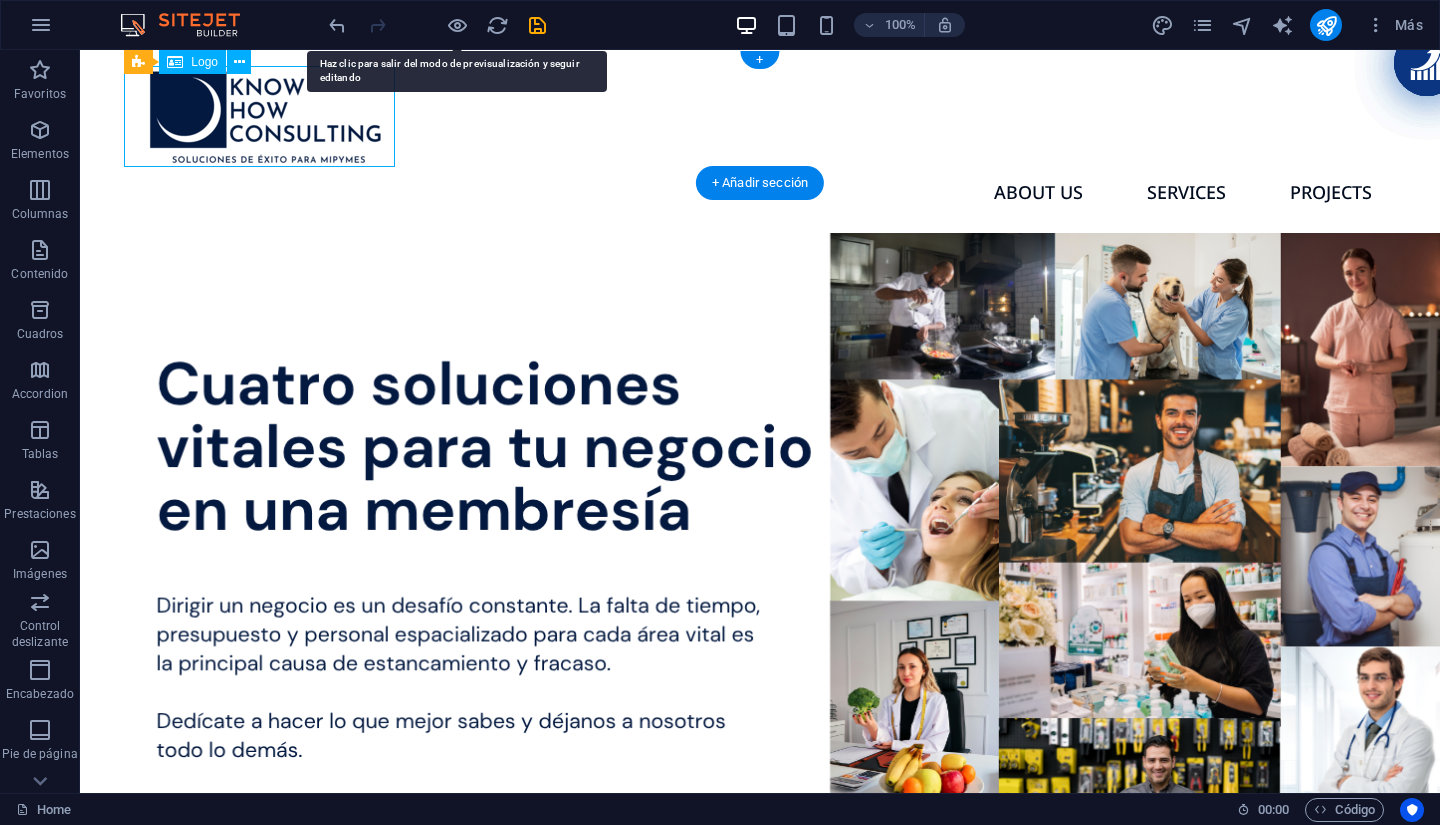 click at bounding box center (760, 116) 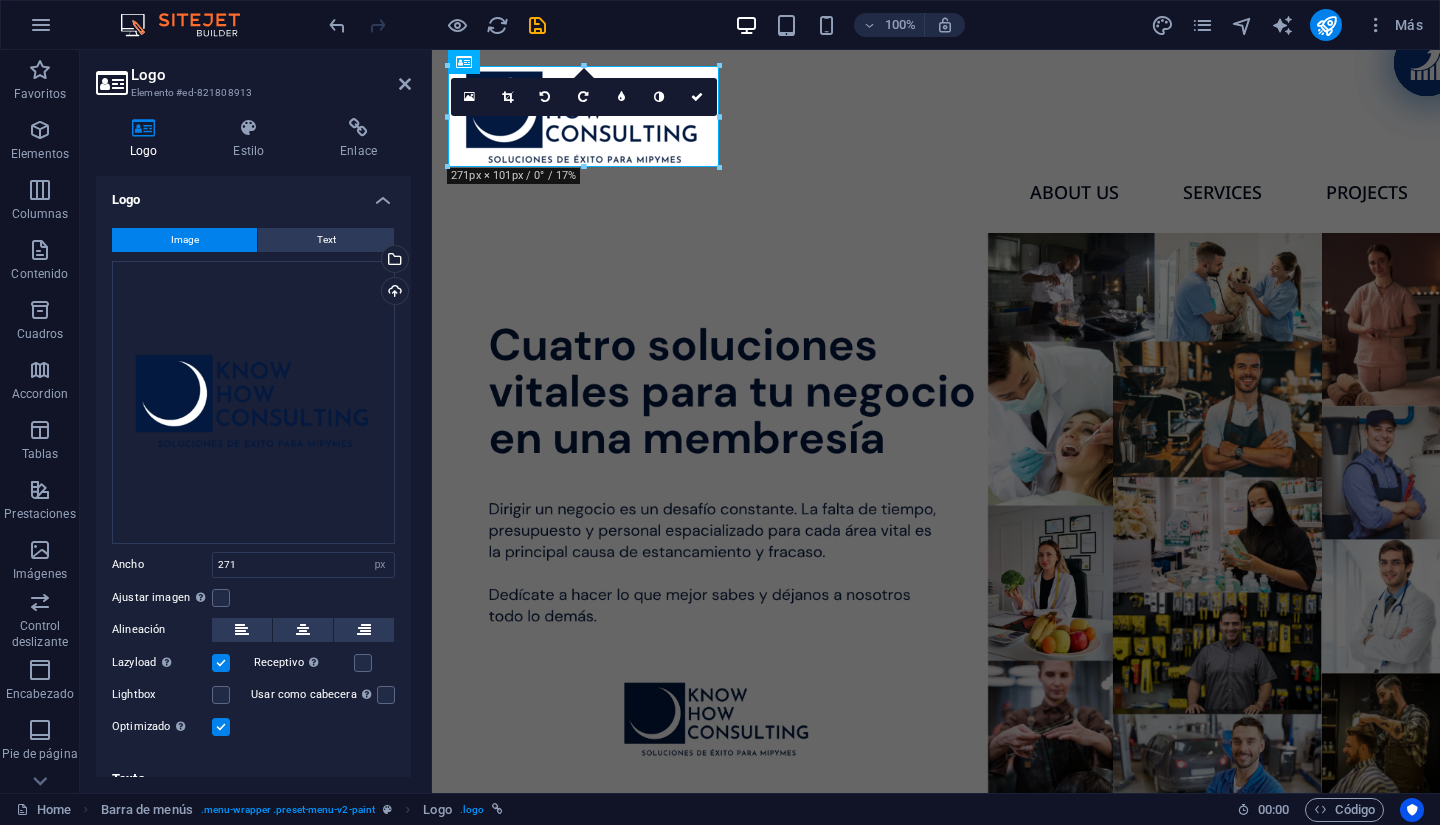 scroll, scrollTop: 20, scrollLeft: 0, axis: vertical 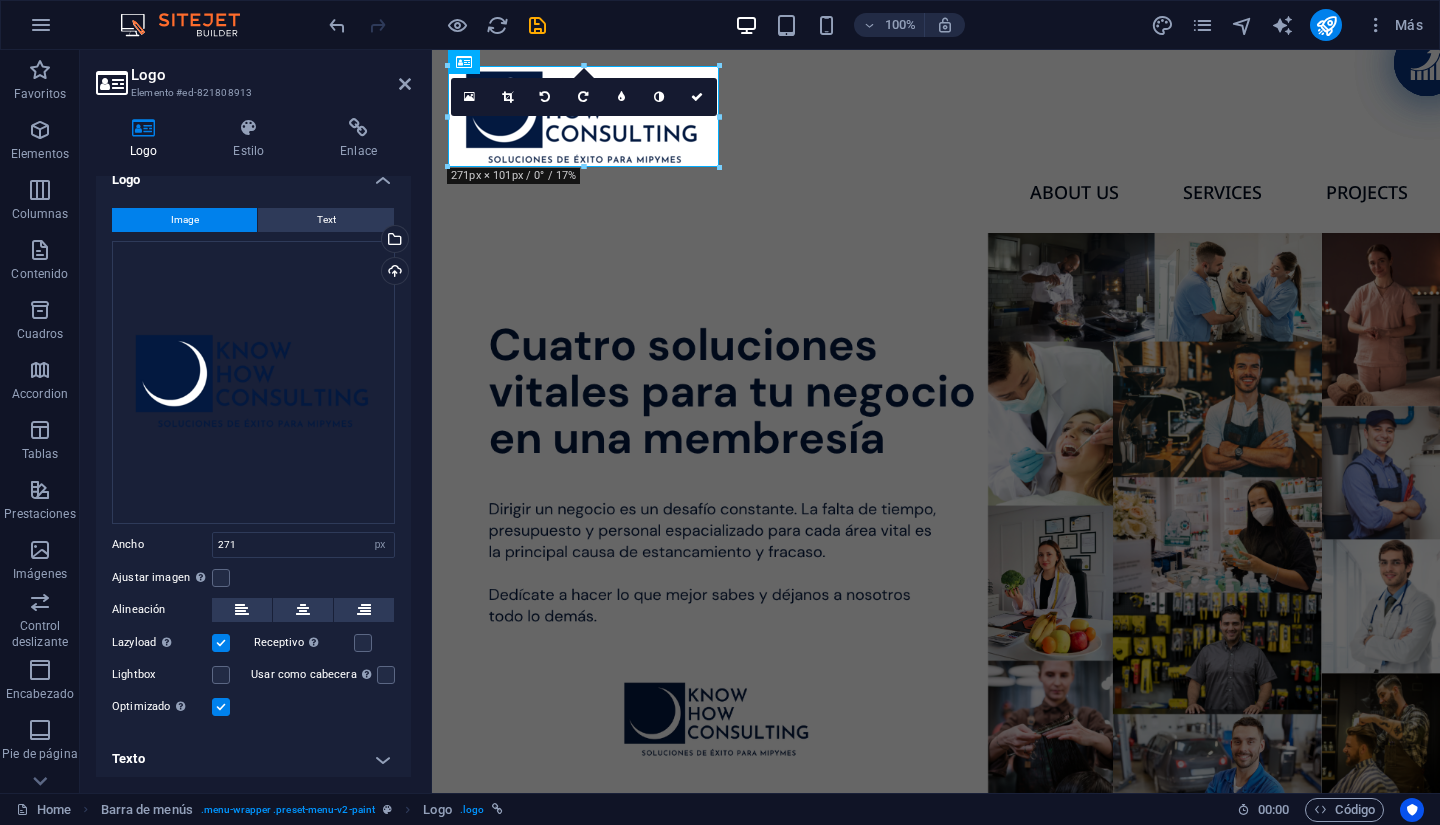 click at bounding box center (221, 643) 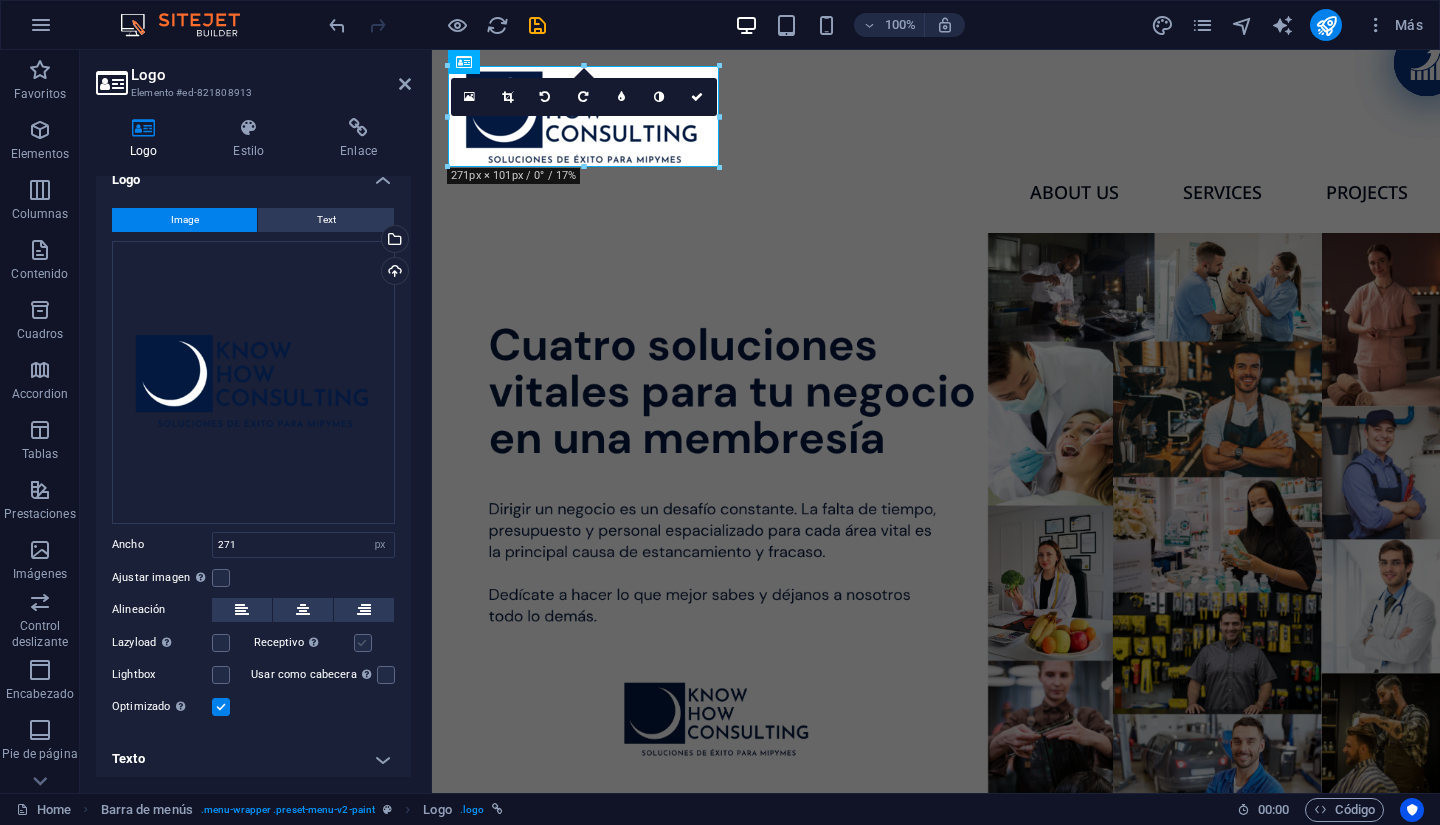 click at bounding box center (363, 643) 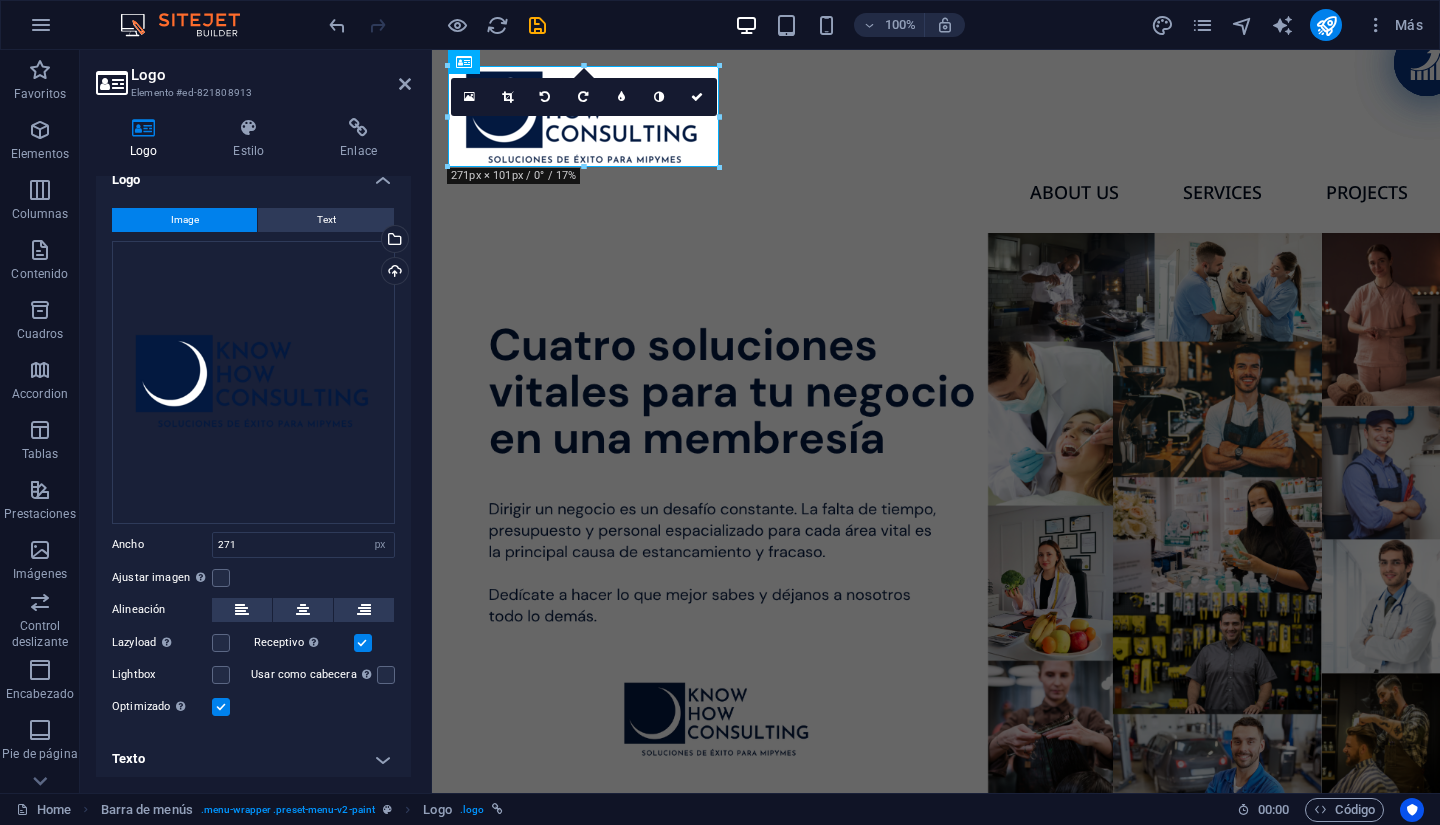 click at bounding box center (221, 707) 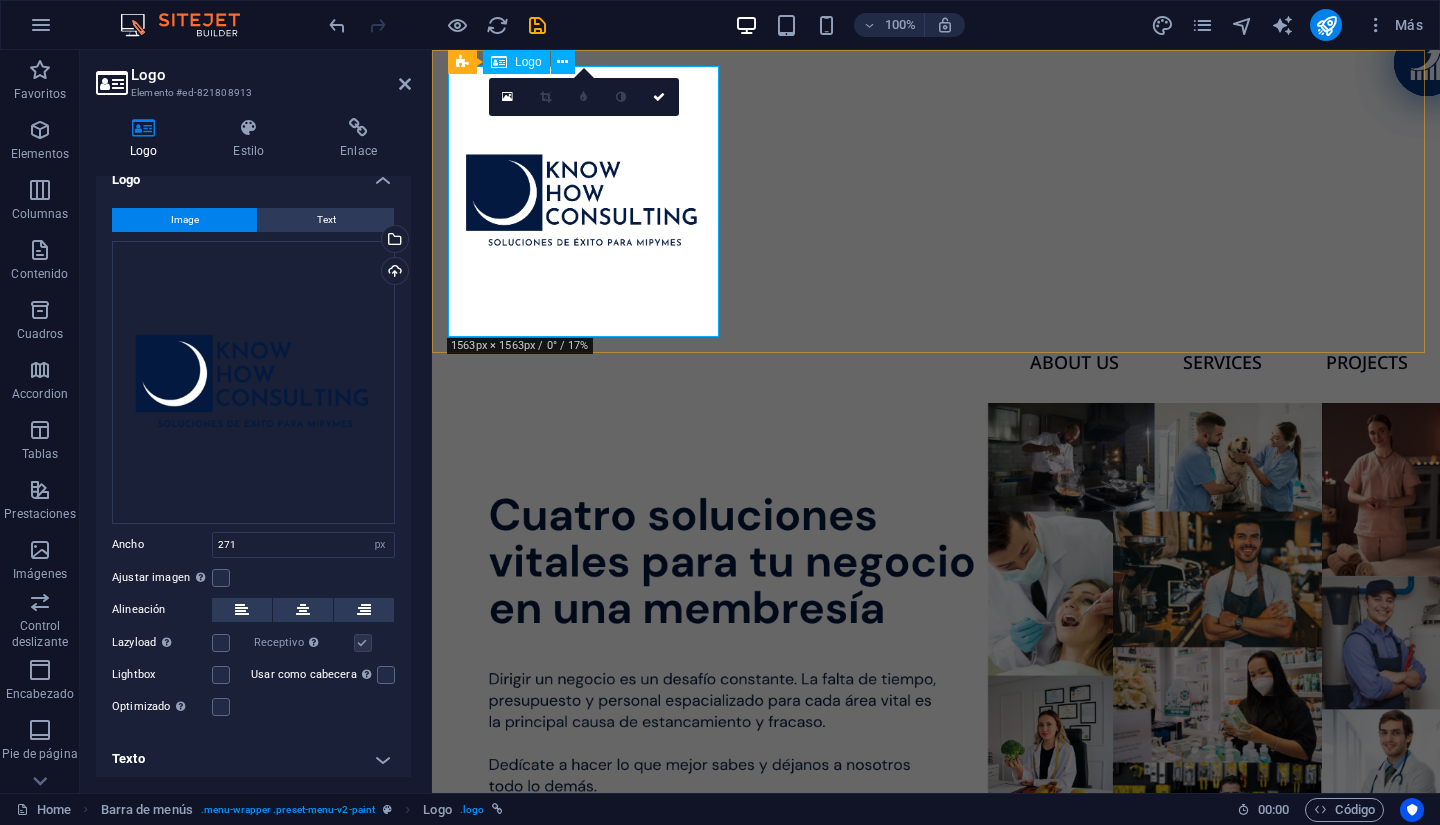 click at bounding box center (936, 201) 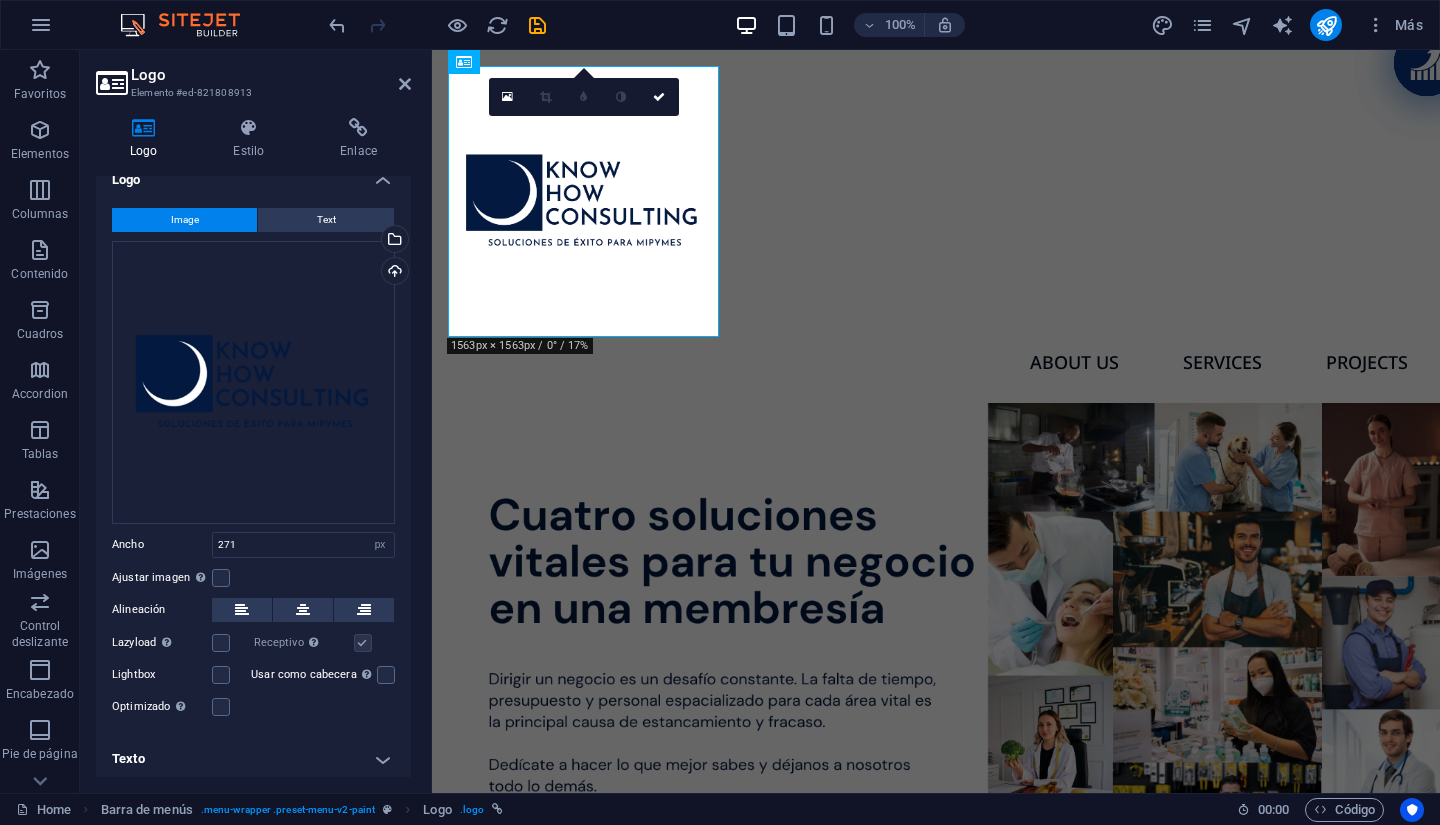 click at bounding box center (545, 97) 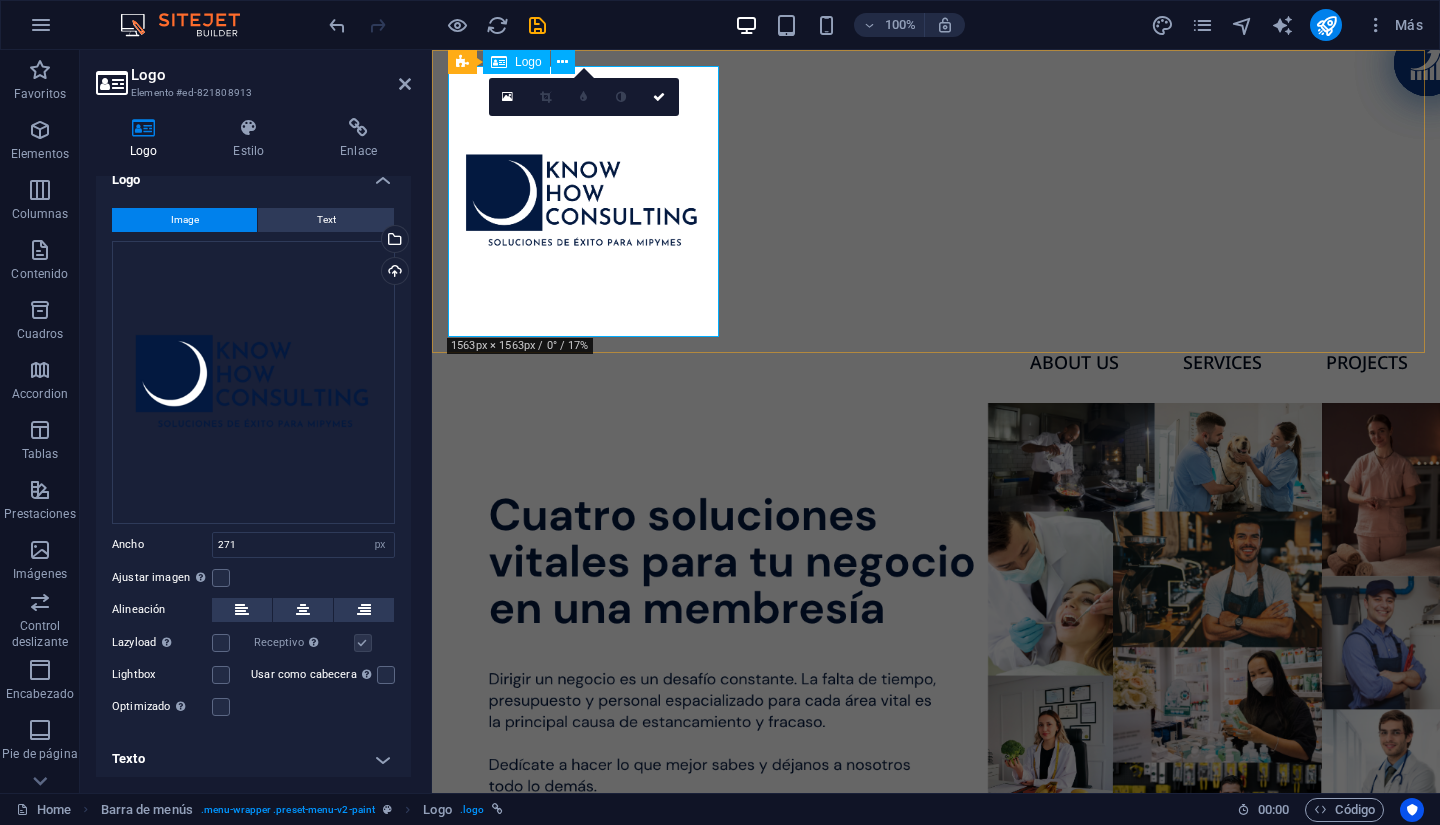 click at bounding box center (936, 201) 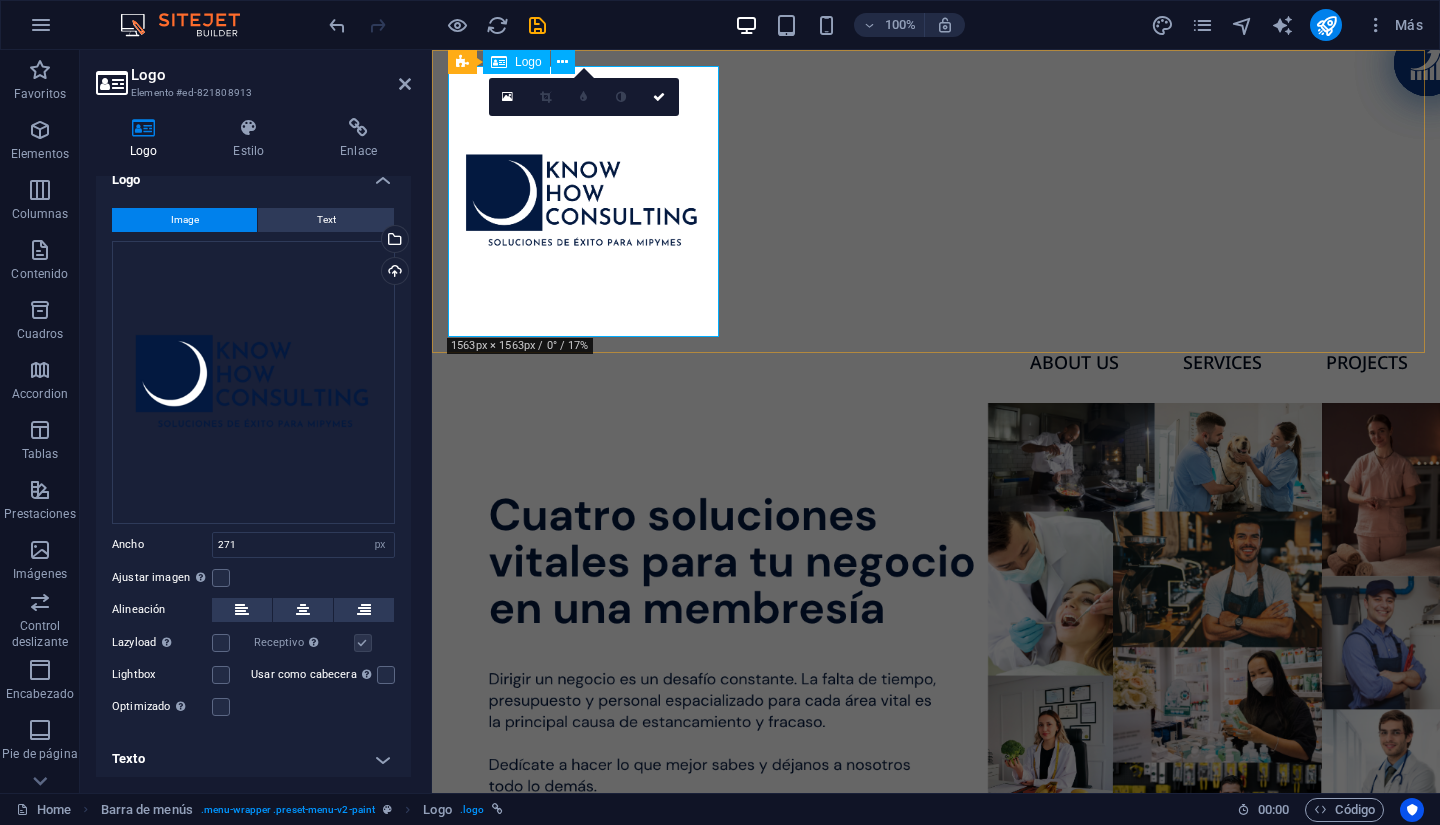 click at bounding box center (936, 201) 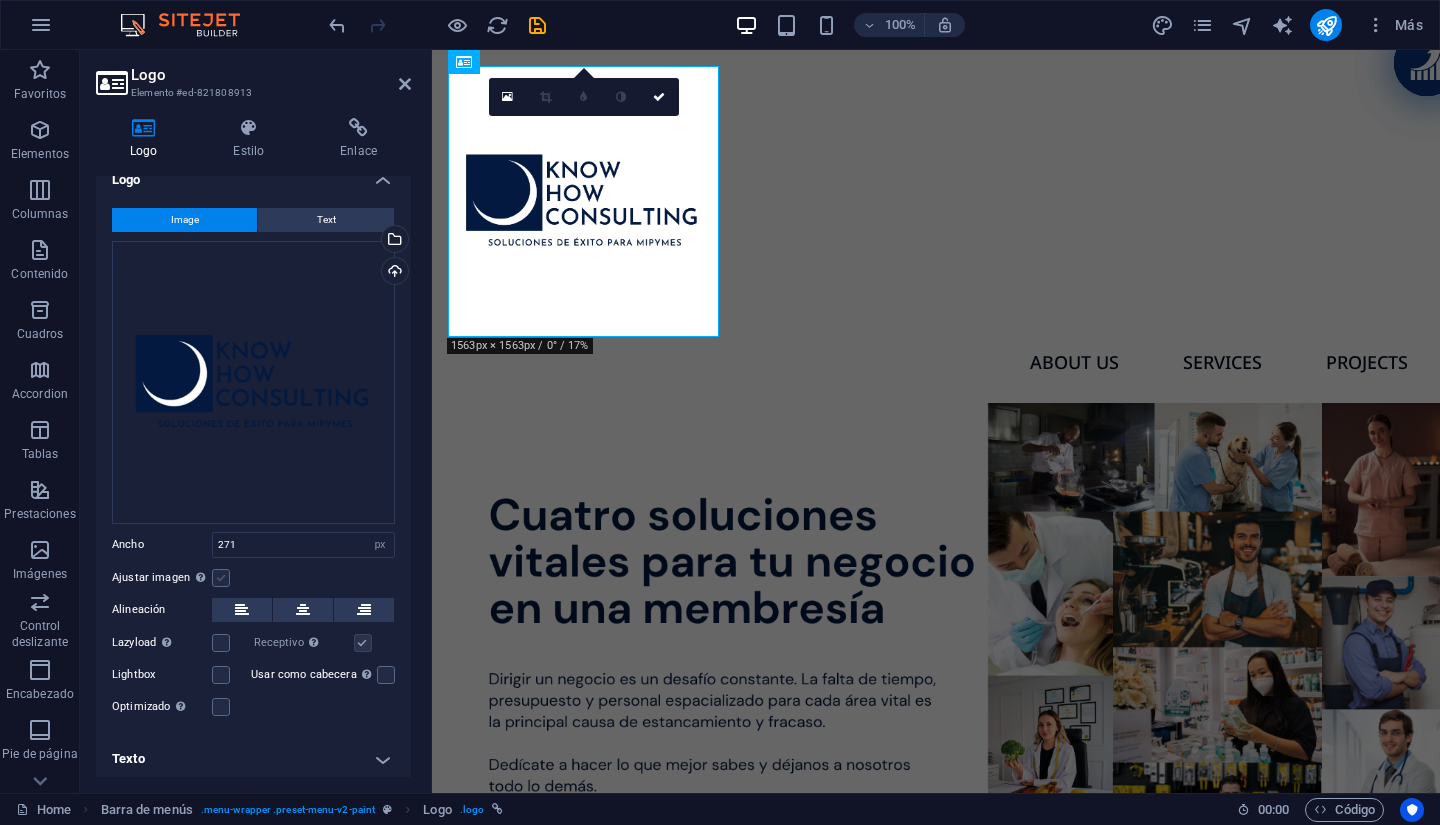 click at bounding box center [221, 578] 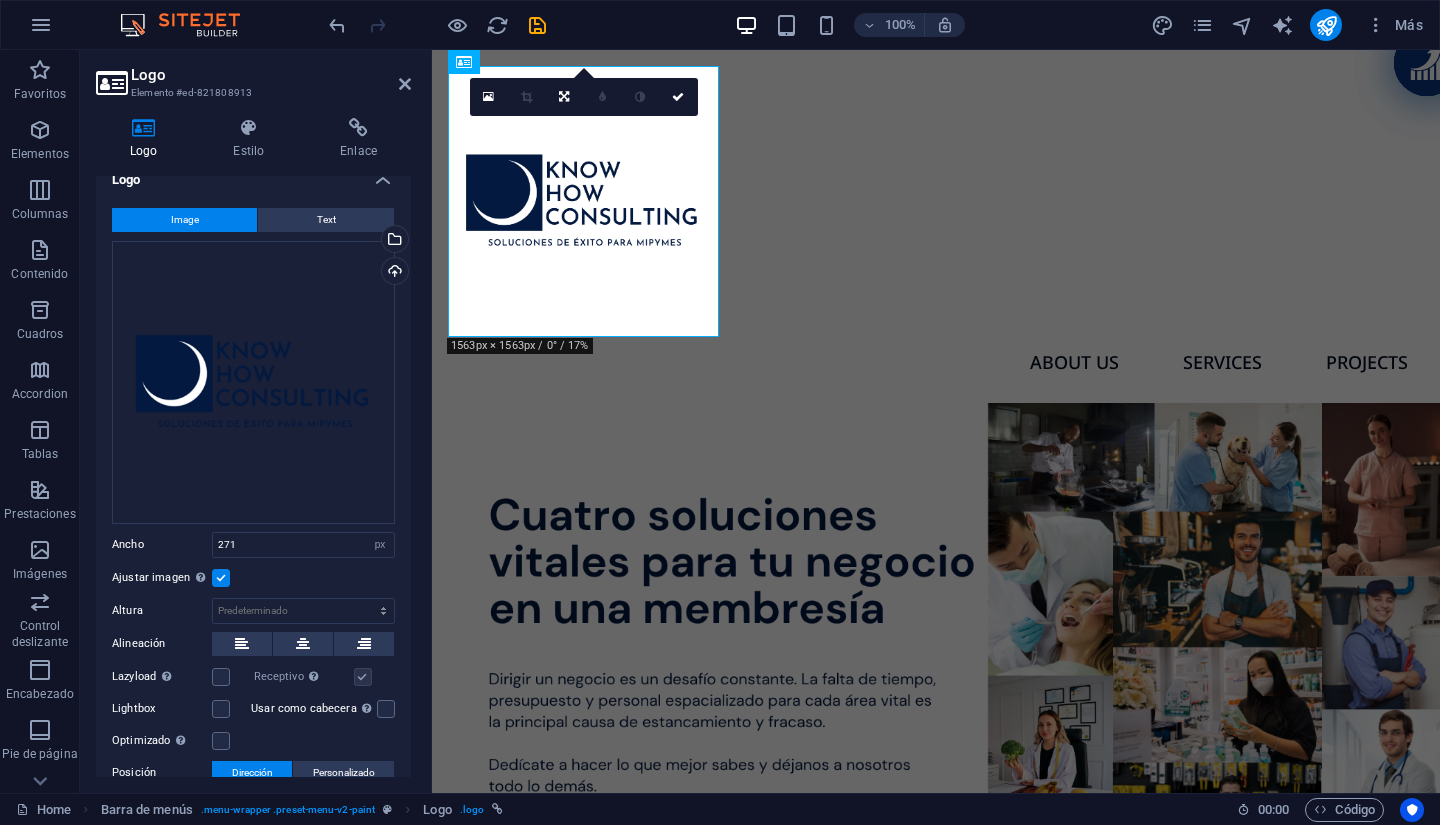 click at bounding box center [221, 578] 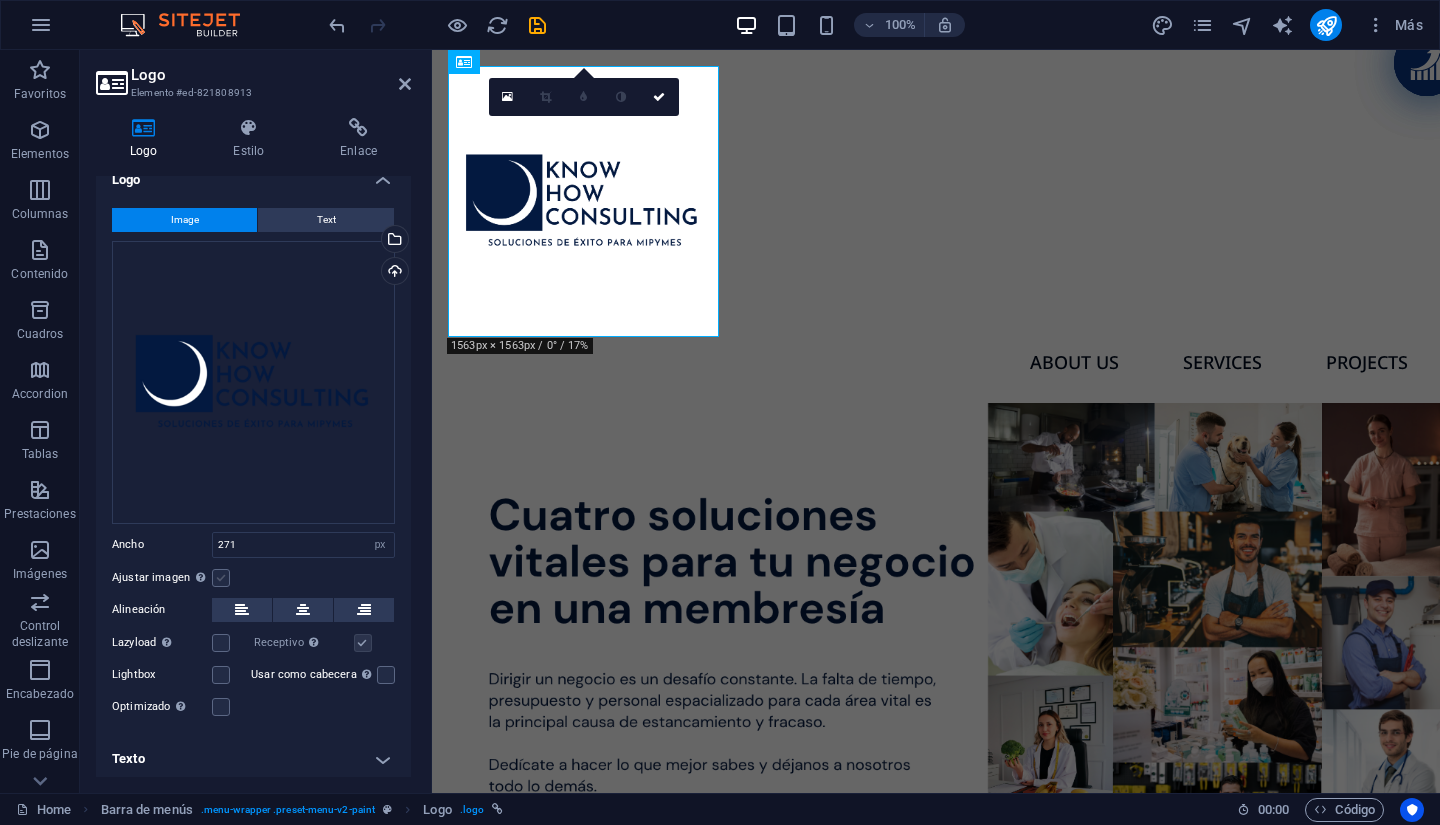 click at bounding box center (221, 578) 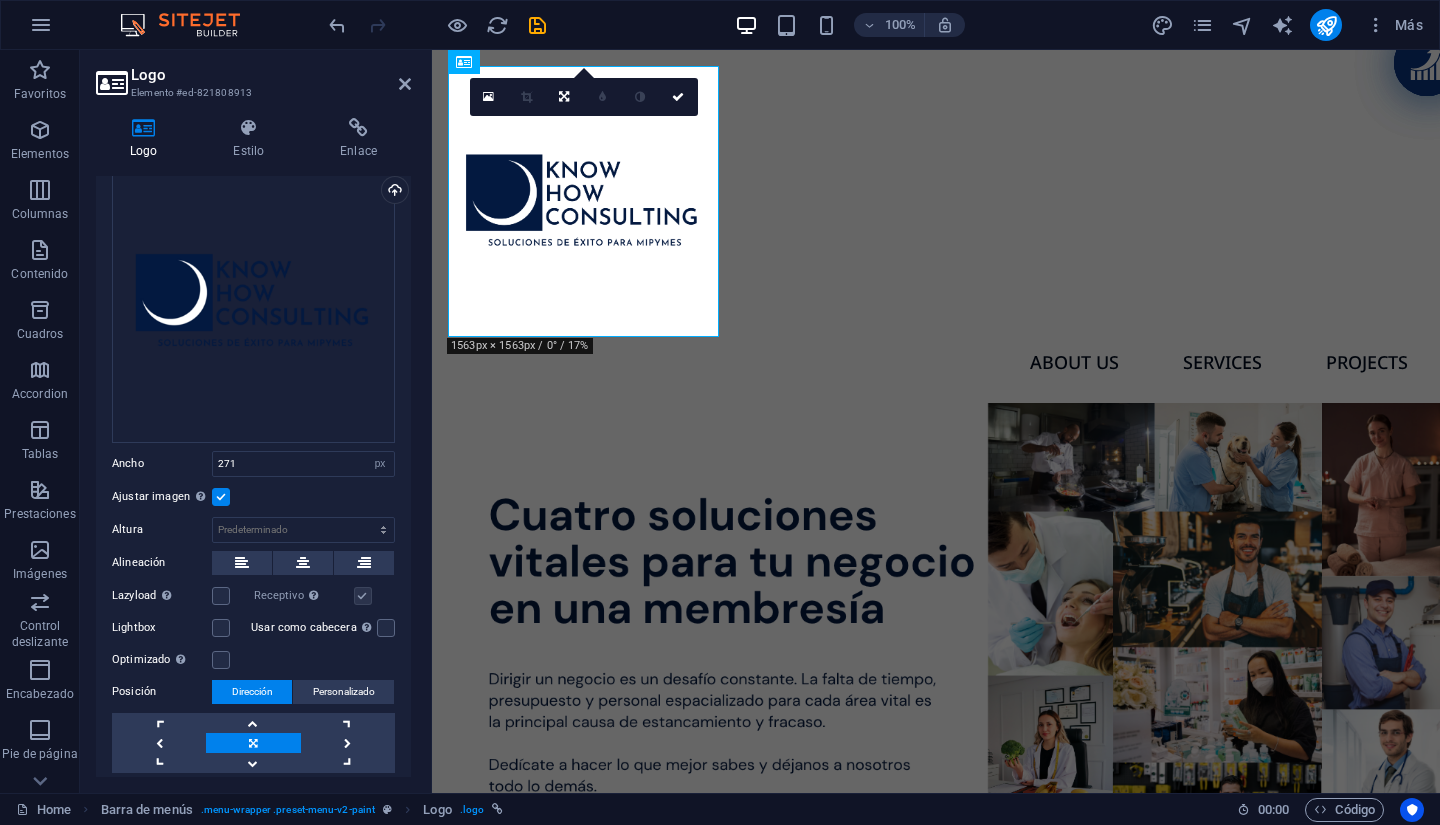 scroll, scrollTop: 155, scrollLeft: 0, axis: vertical 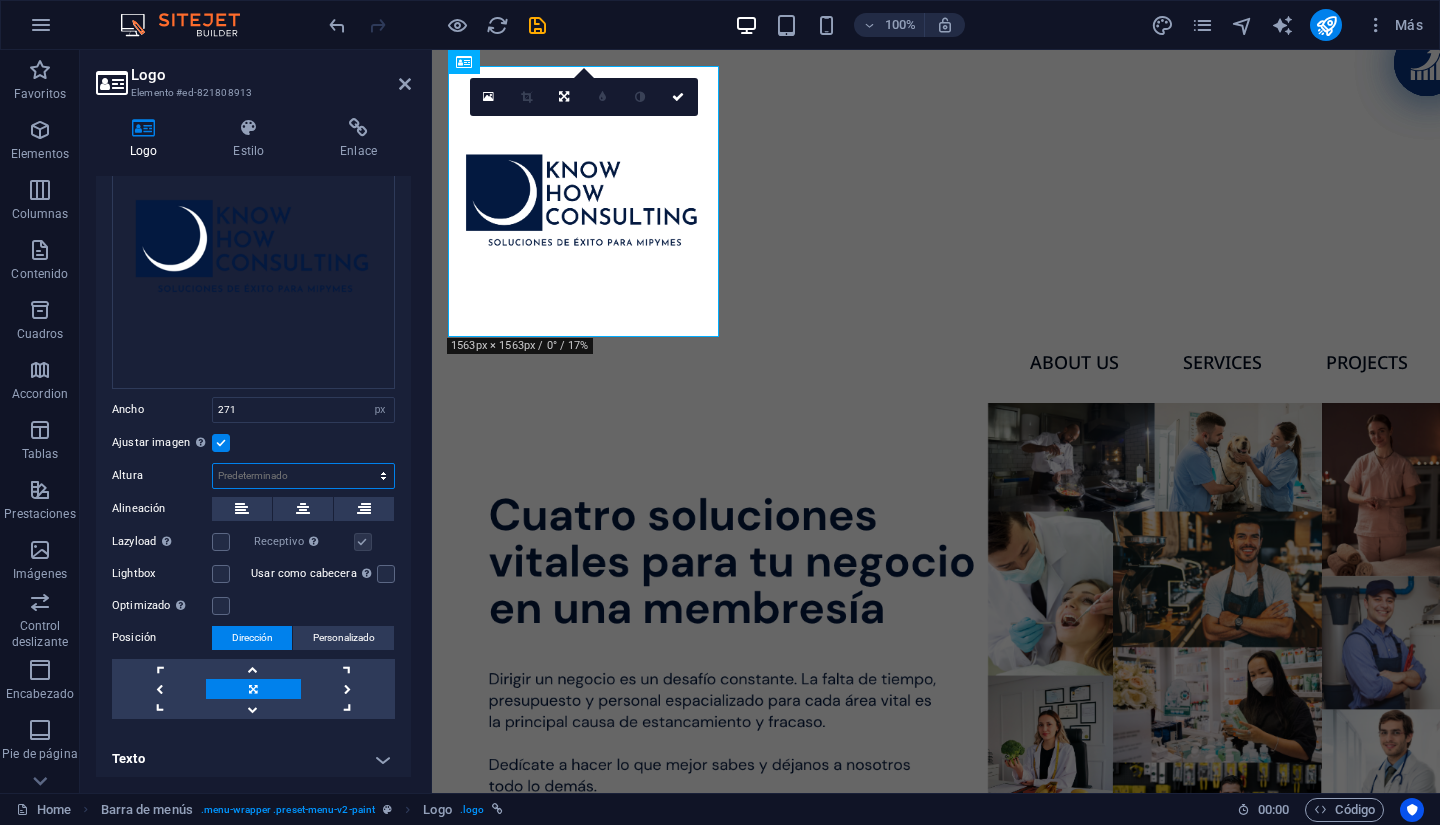 click on "Predeterminado automático px" at bounding box center (303, 476) 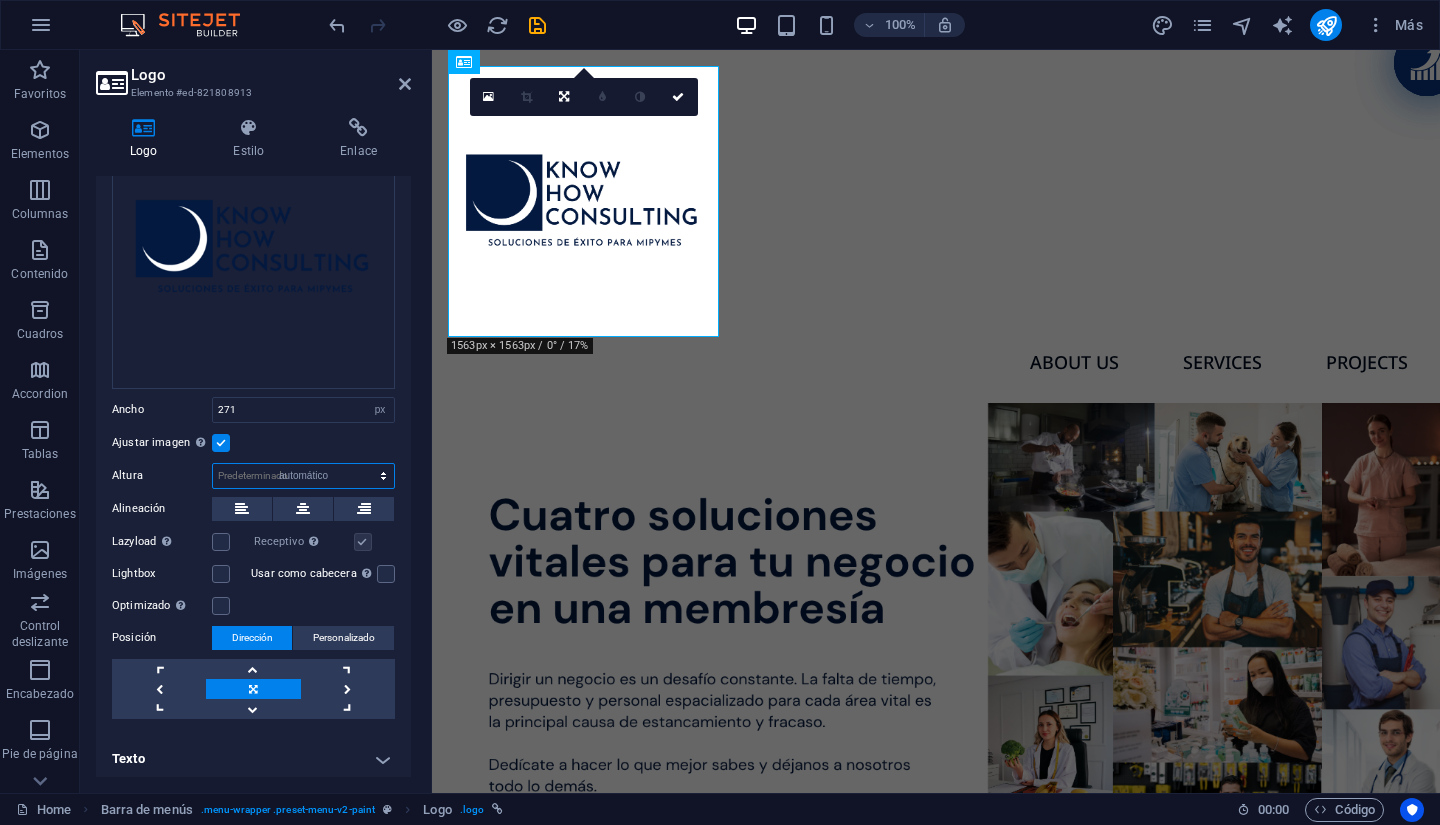 click on "Predeterminado automático px" at bounding box center [303, 476] 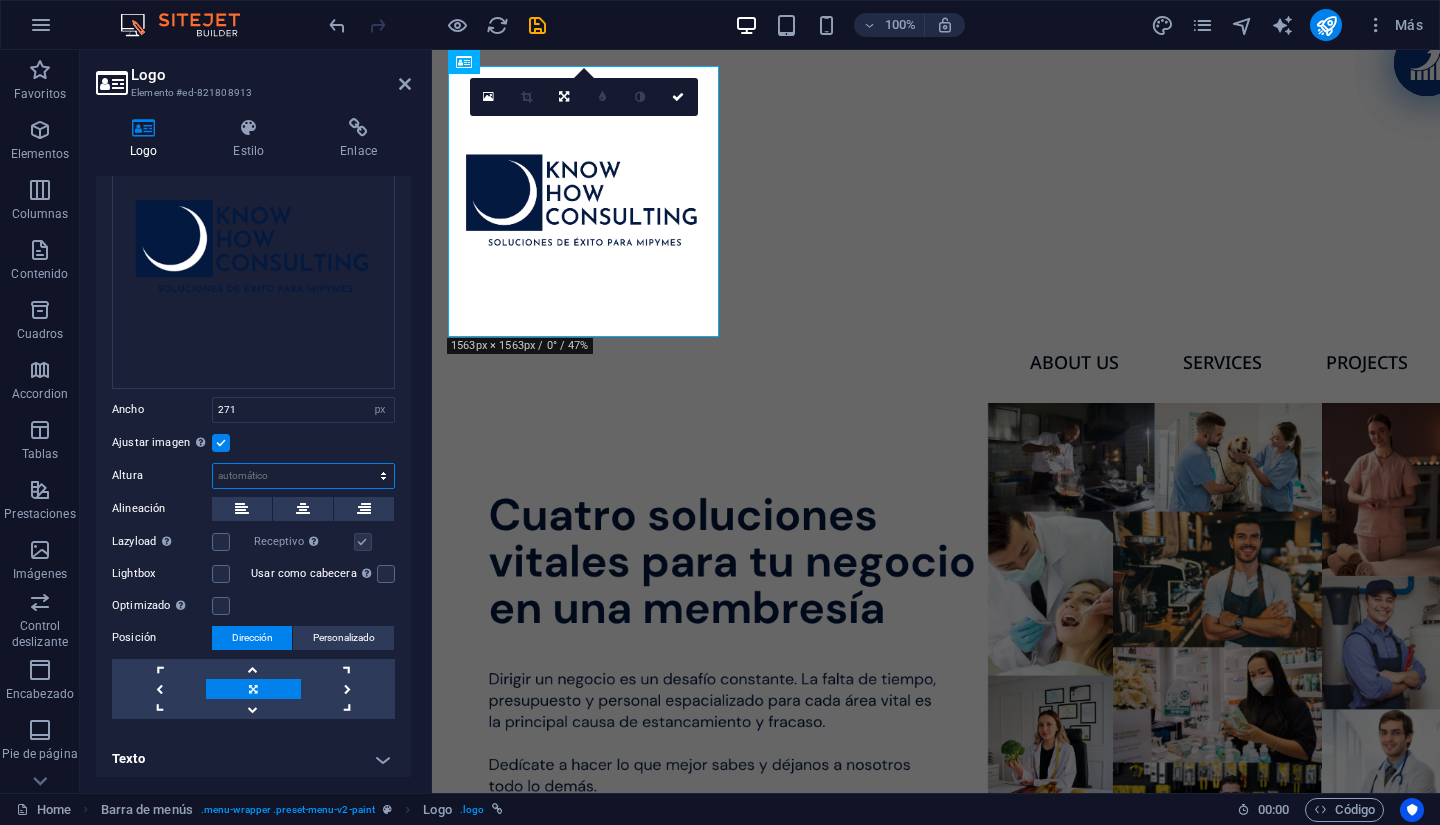 click on "Predeterminado automático px" at bounding box center [303, 476] 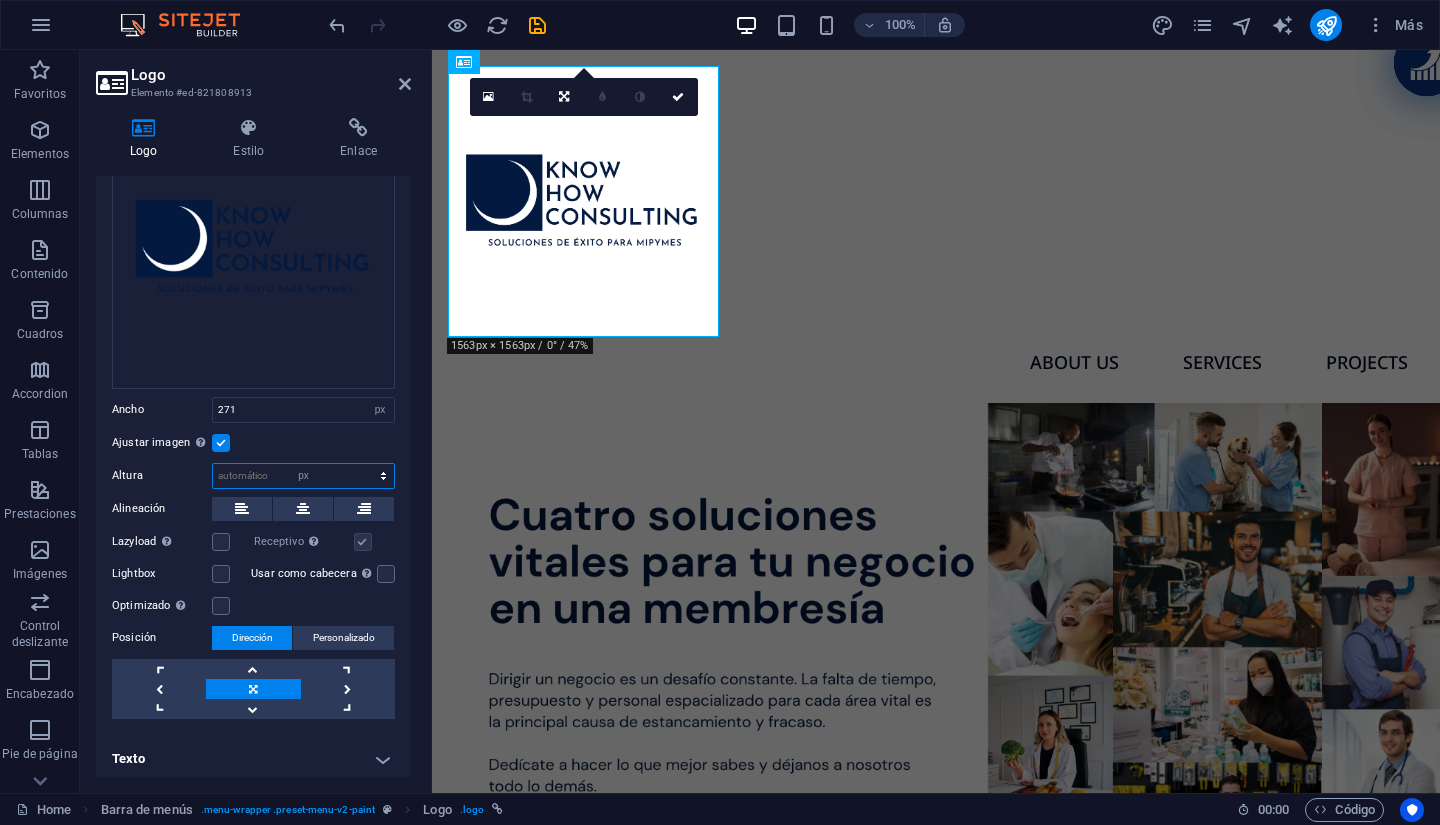 click on "Predeterminado automático px" at bounding box center (303, 476) 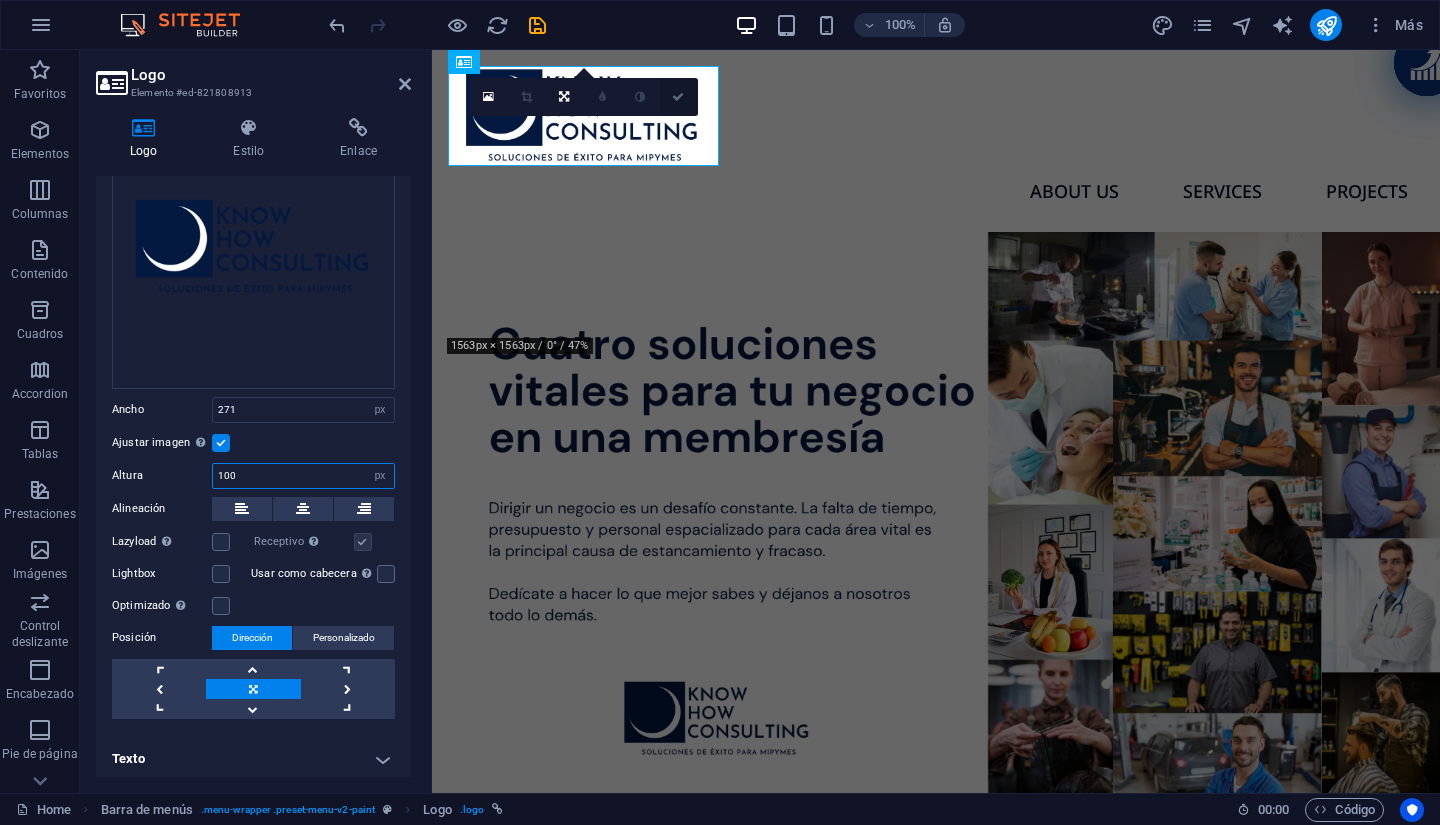 type on "100" 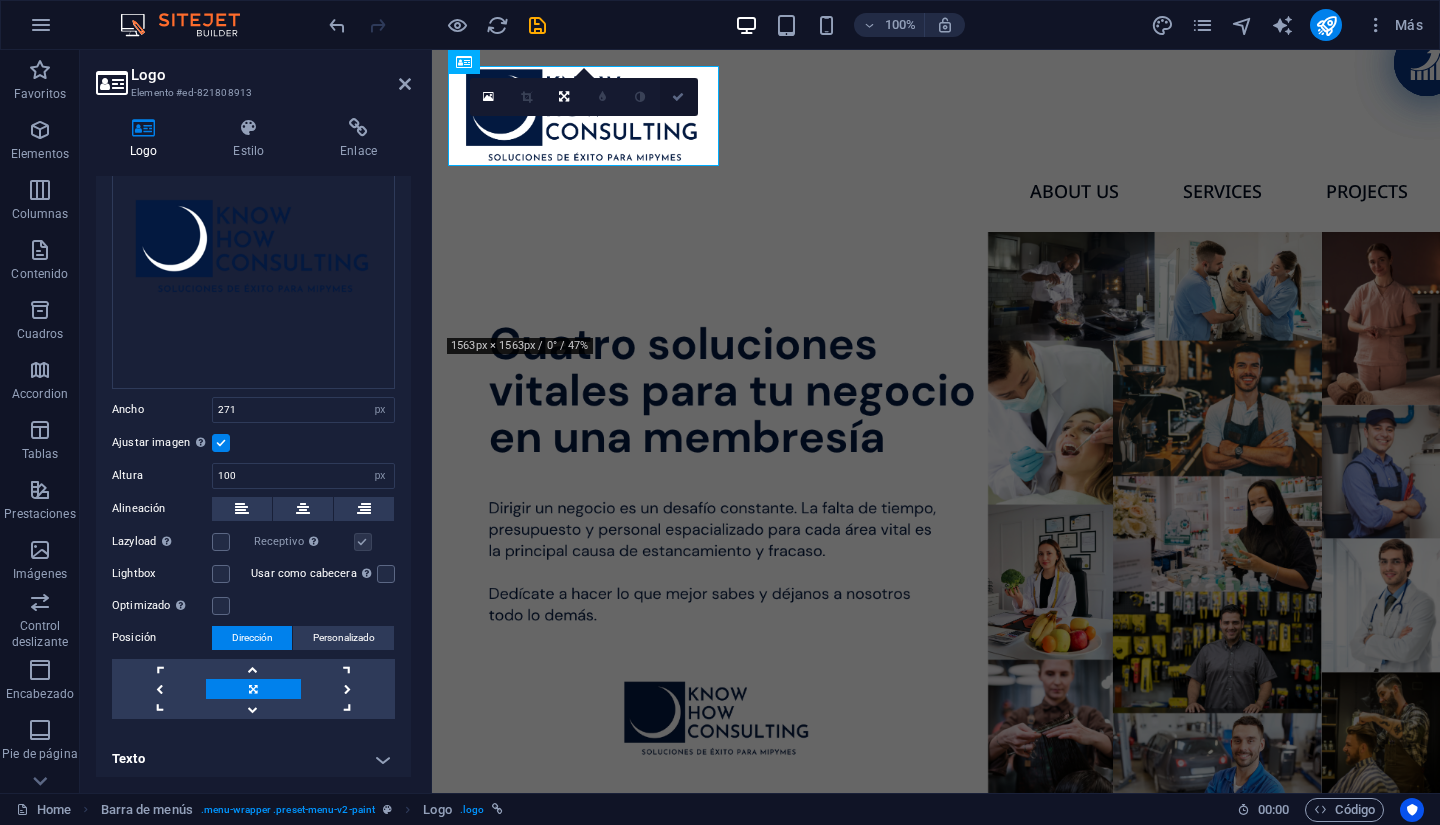 click at bounding box center [678, 97] 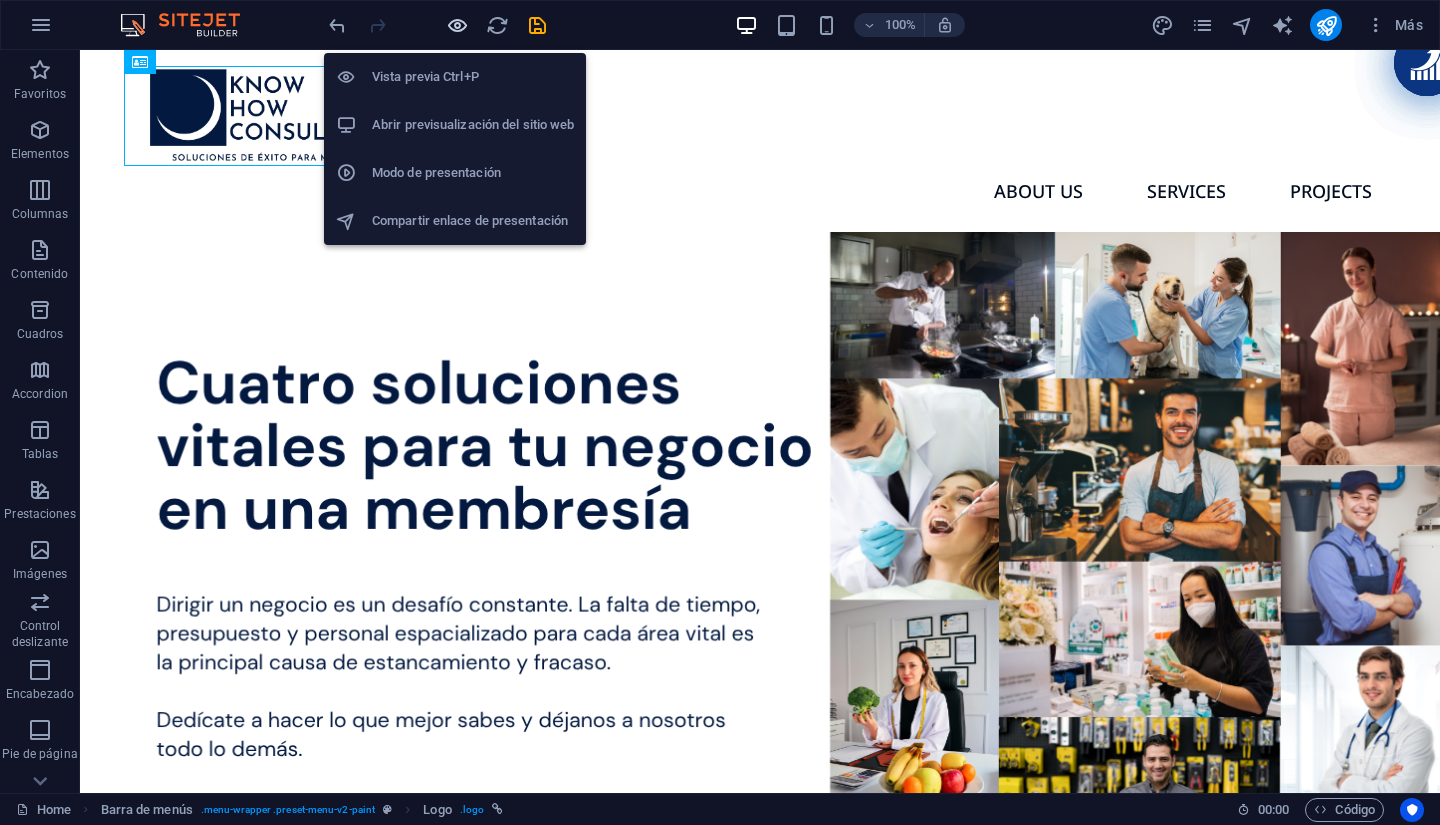 click at bounding box center [457, 25] 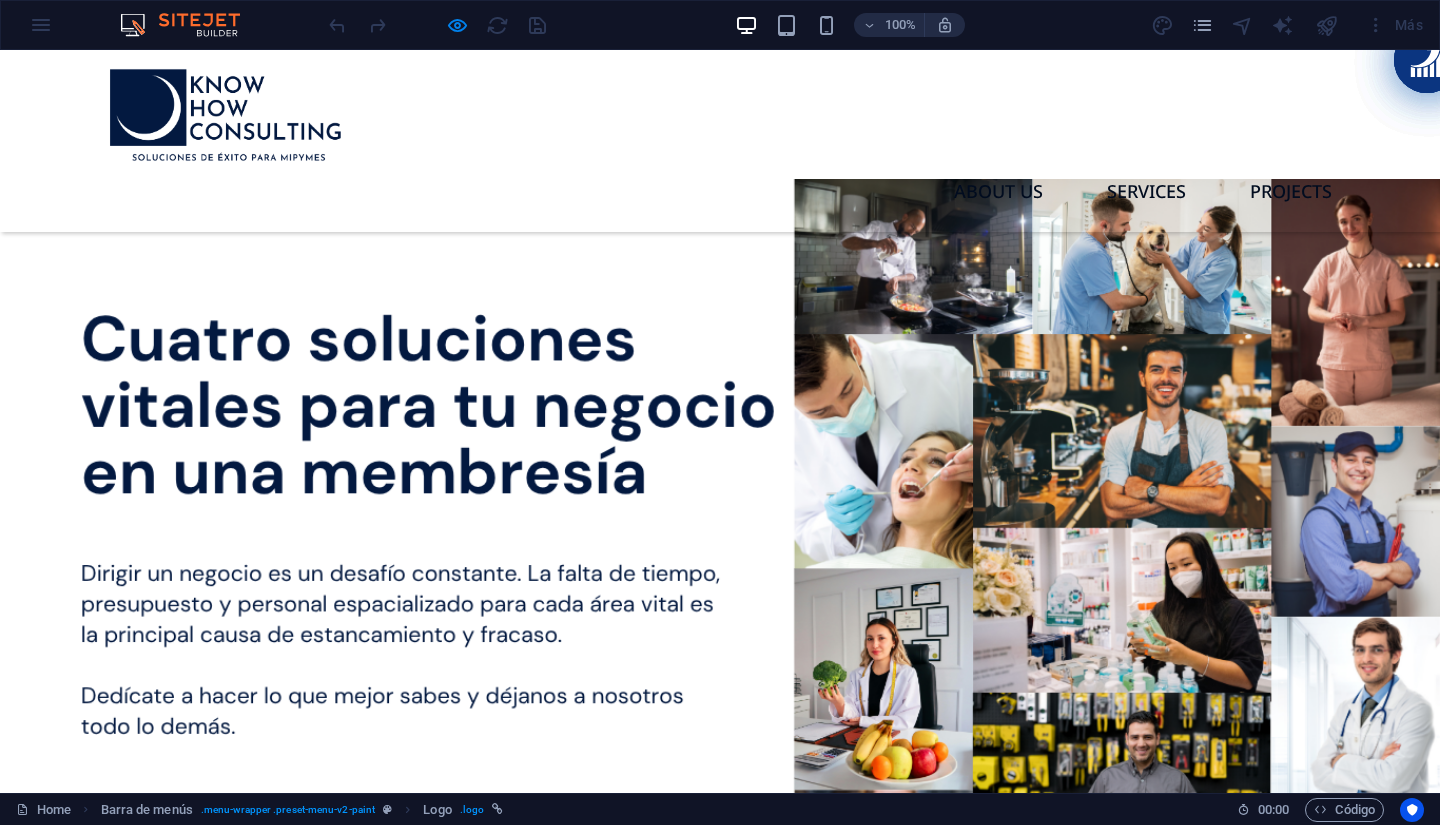 scroll, scrollTop: 0, scrollLeft: 0, axis: both 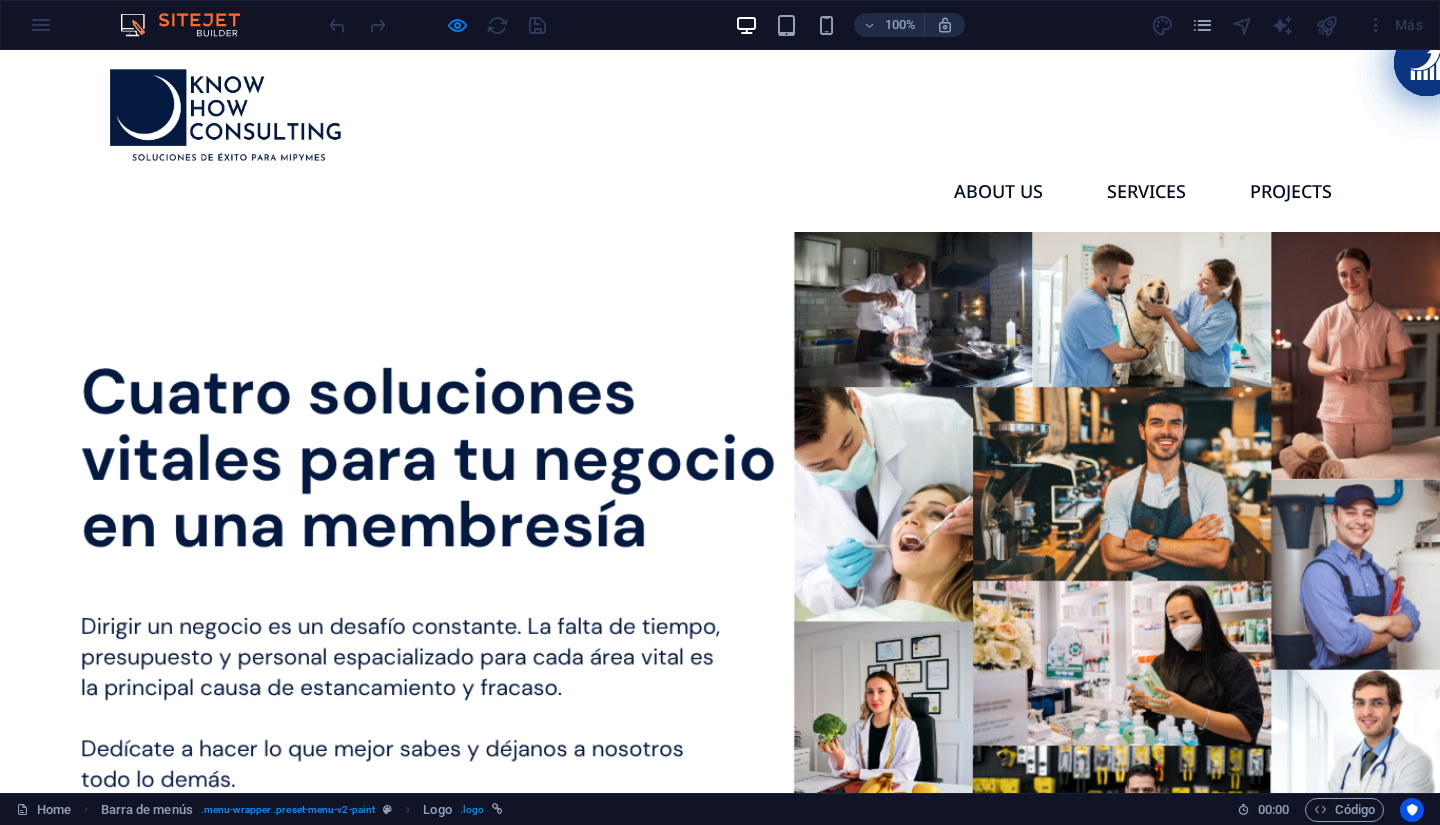 click on "About us Services Projects" at bounding box center [720, 191] 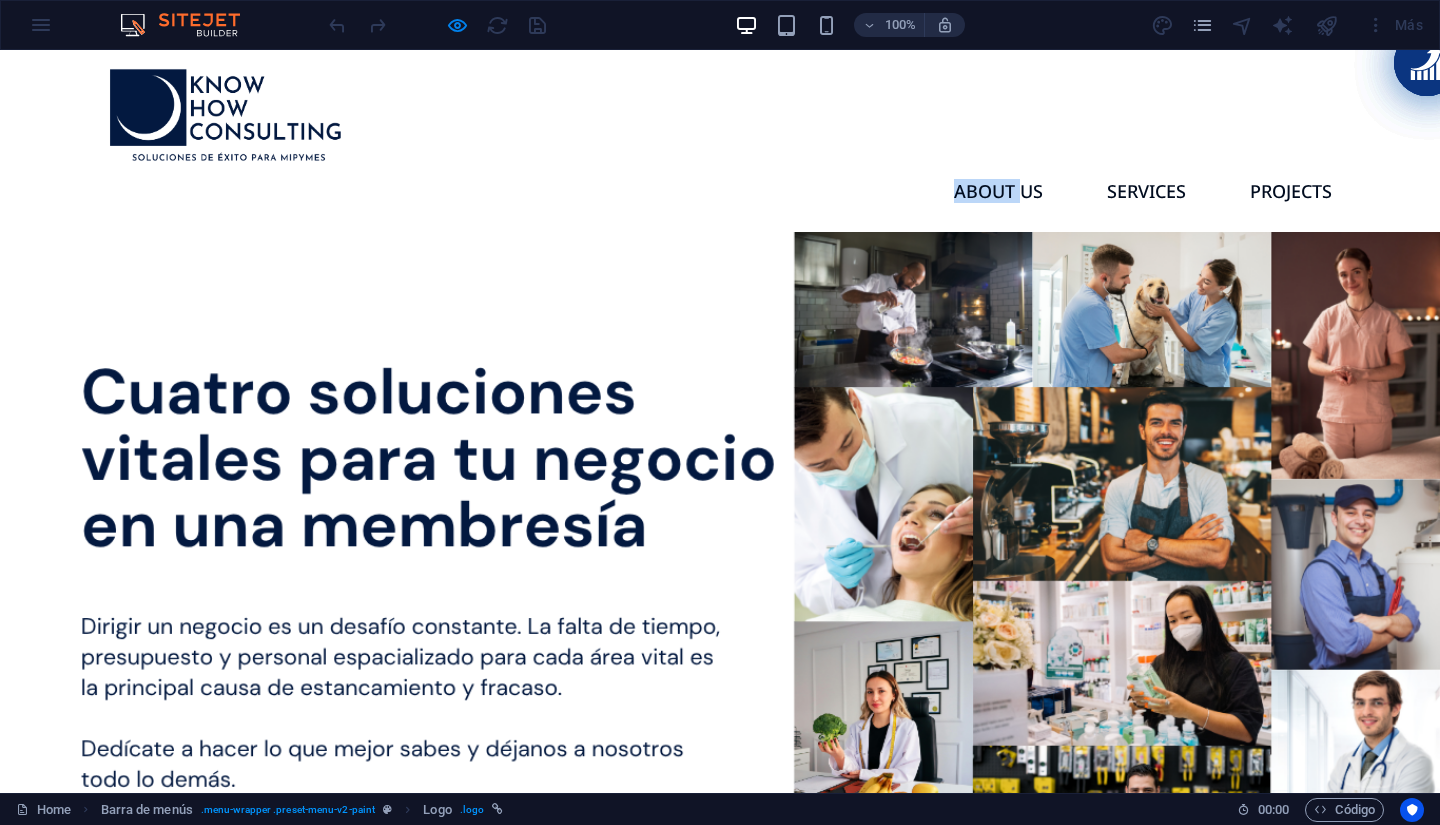 click on "About us Services Projects" at bounding box center (720, 191) 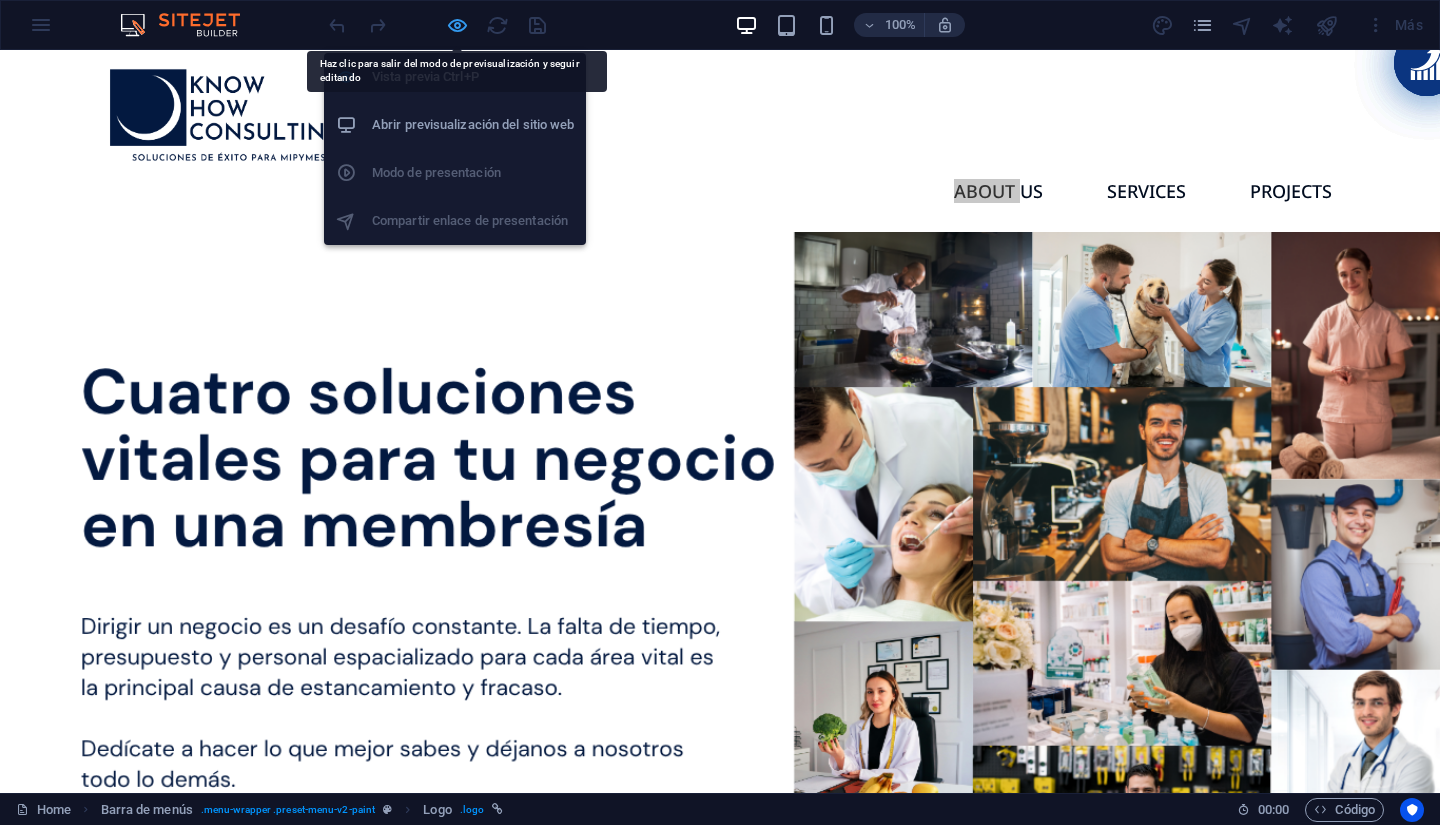 click at bounding box center (457, 25) 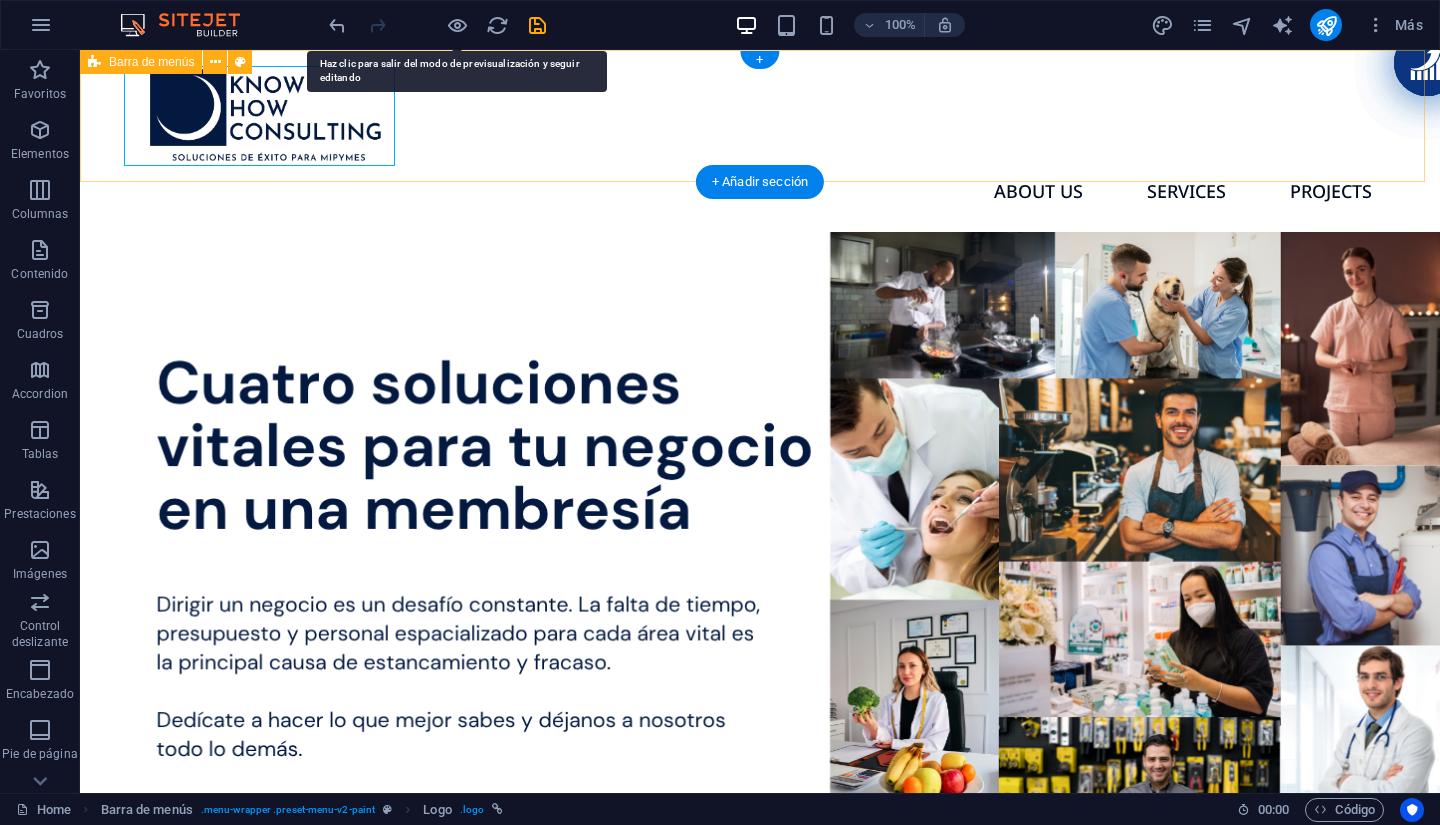 click on "About us Services Projects" at bounding box center (760, 141) 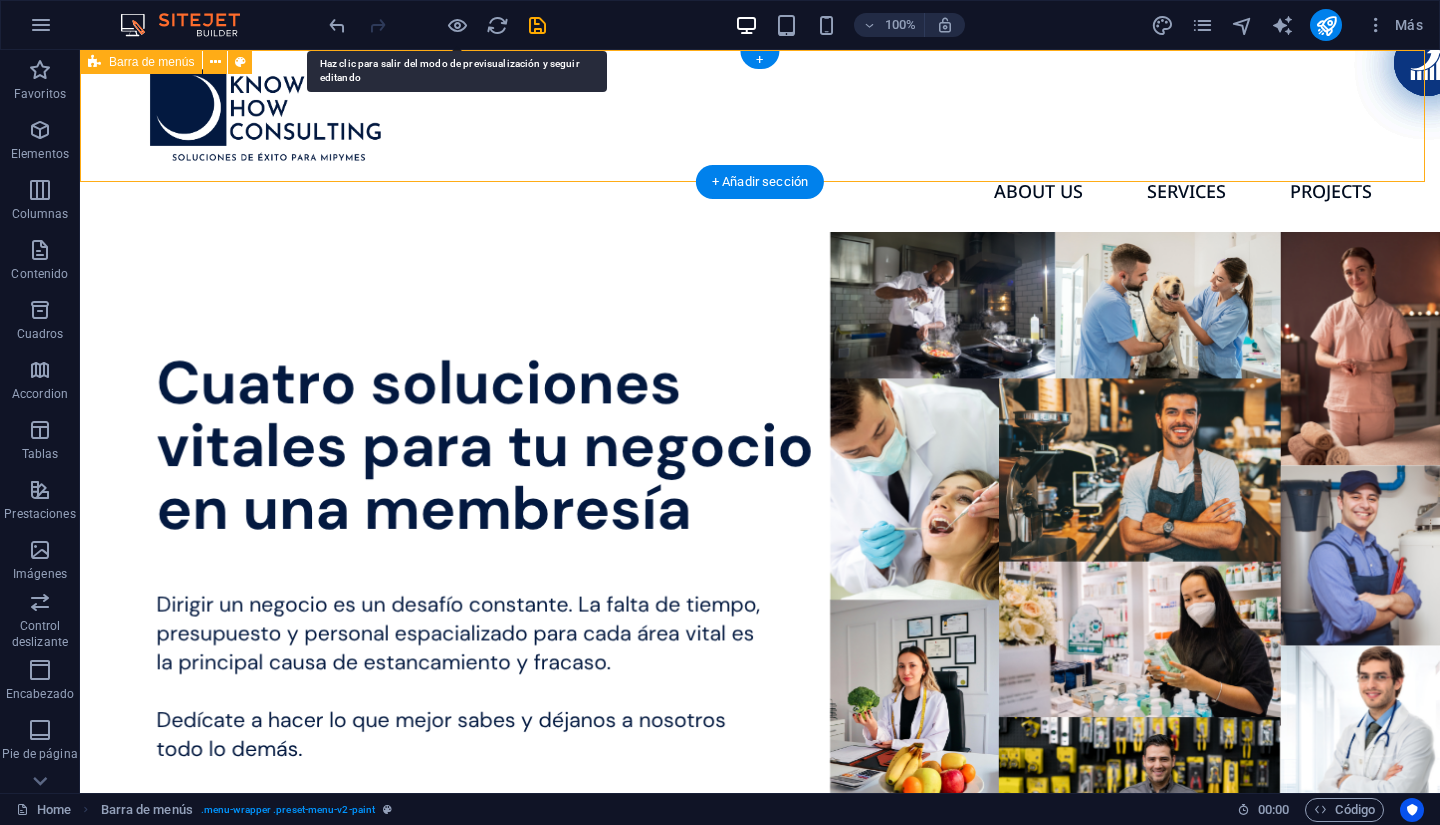 click on "About us Services Projects" at bounding box center (760, 141) 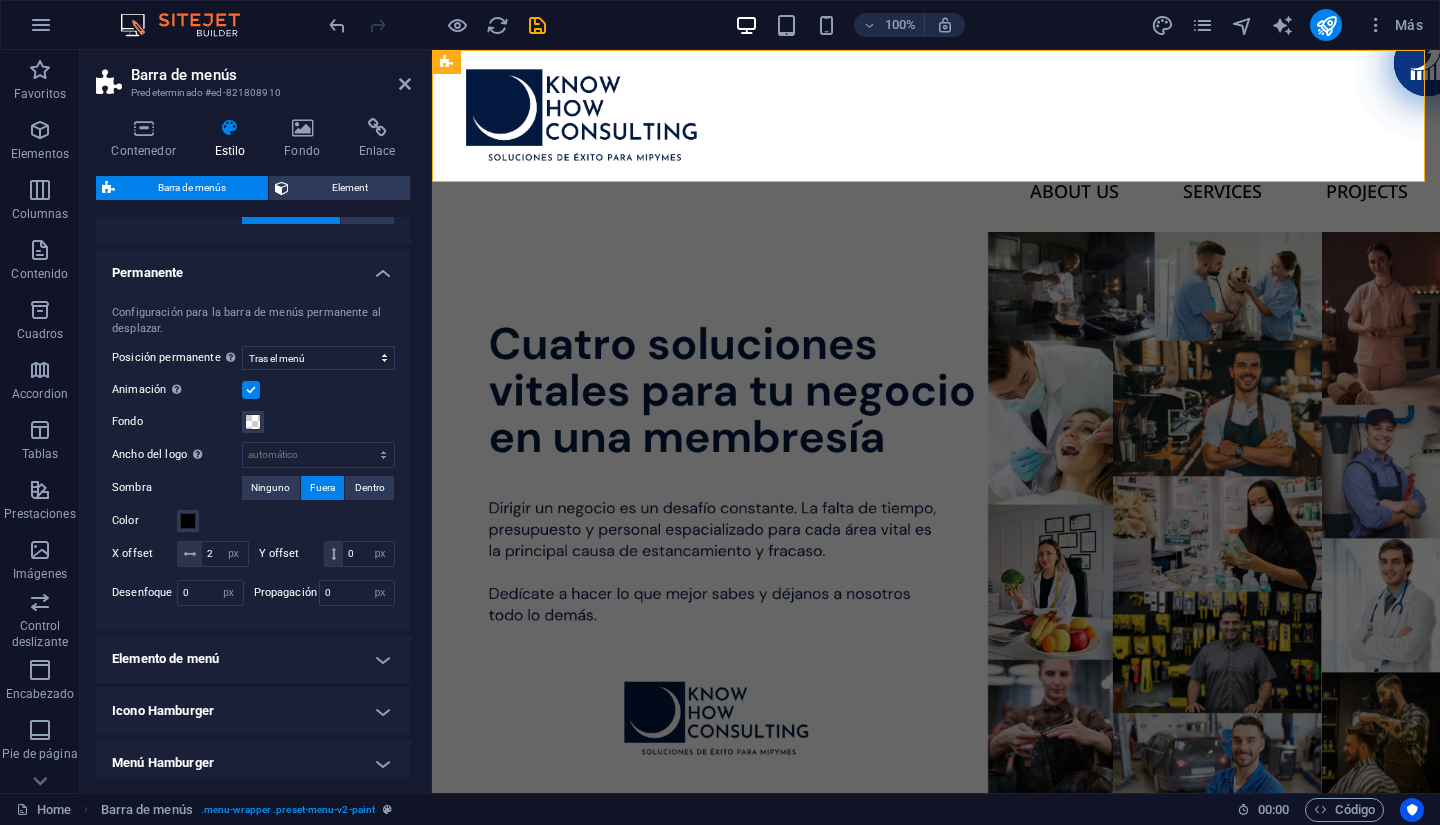scroll, scrollTop: 800, scrollLeft: 0, axis: vertical 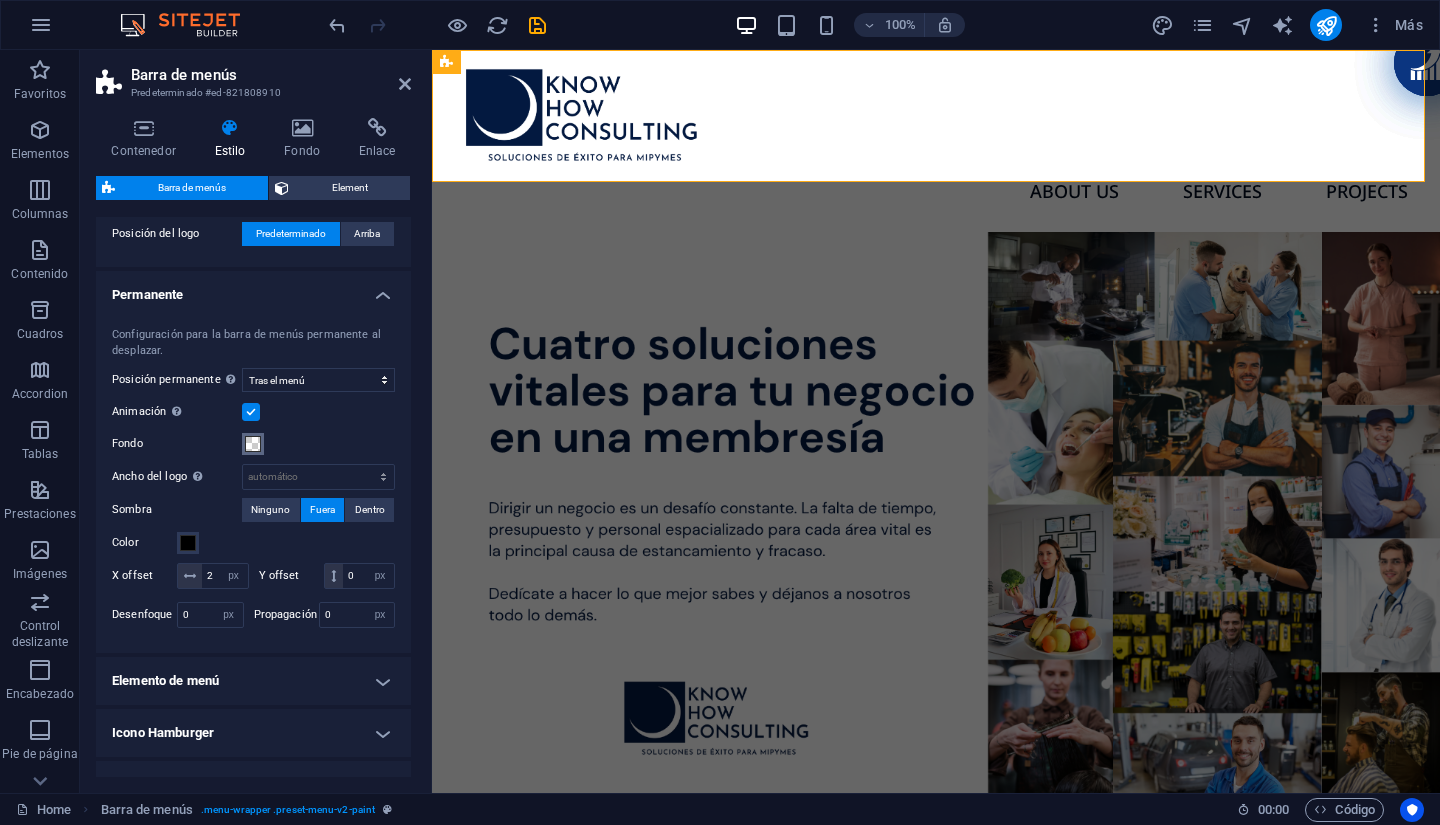 click at bounding box center [253, 444] 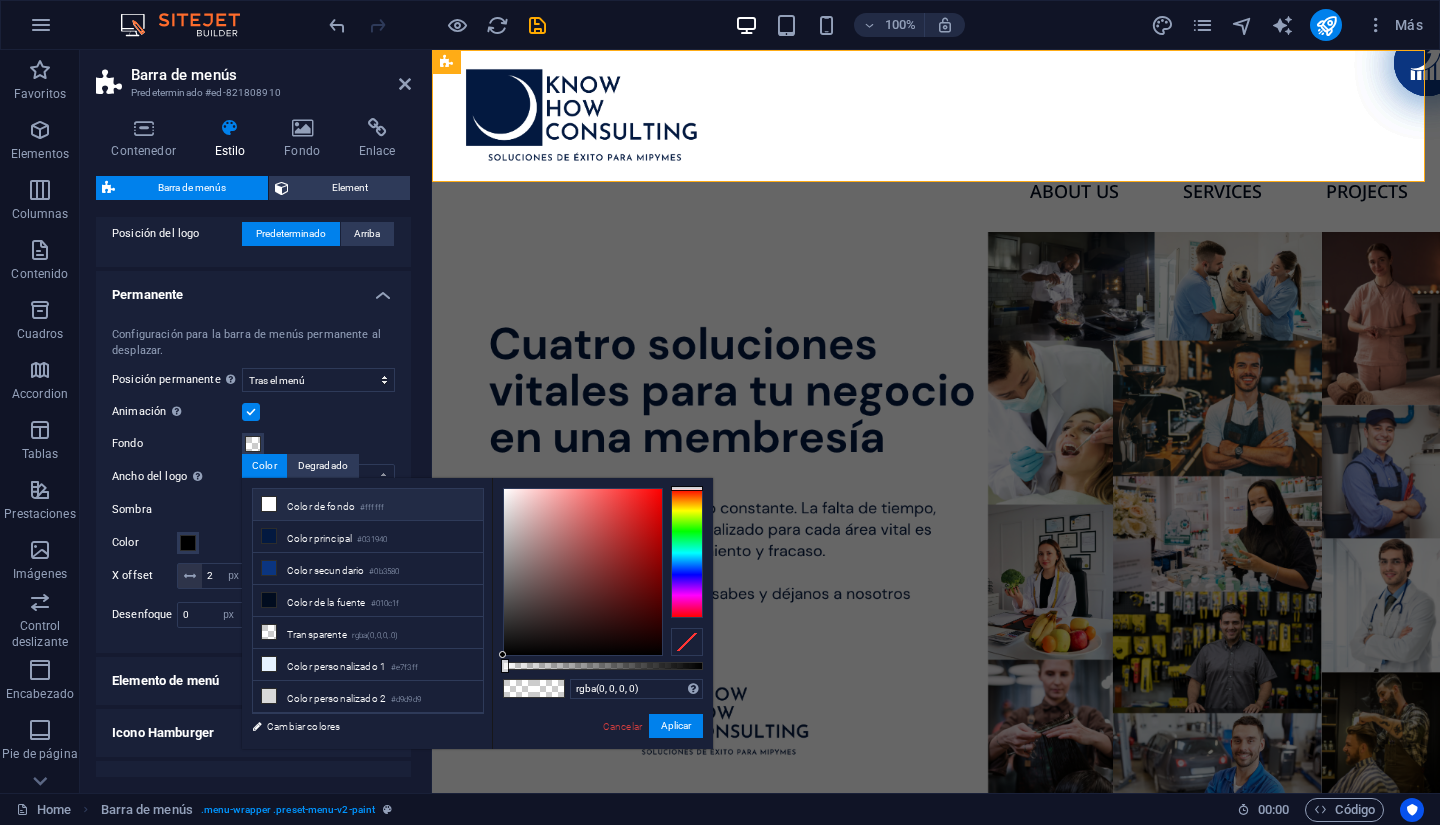 click at bounding box center (269, 504) 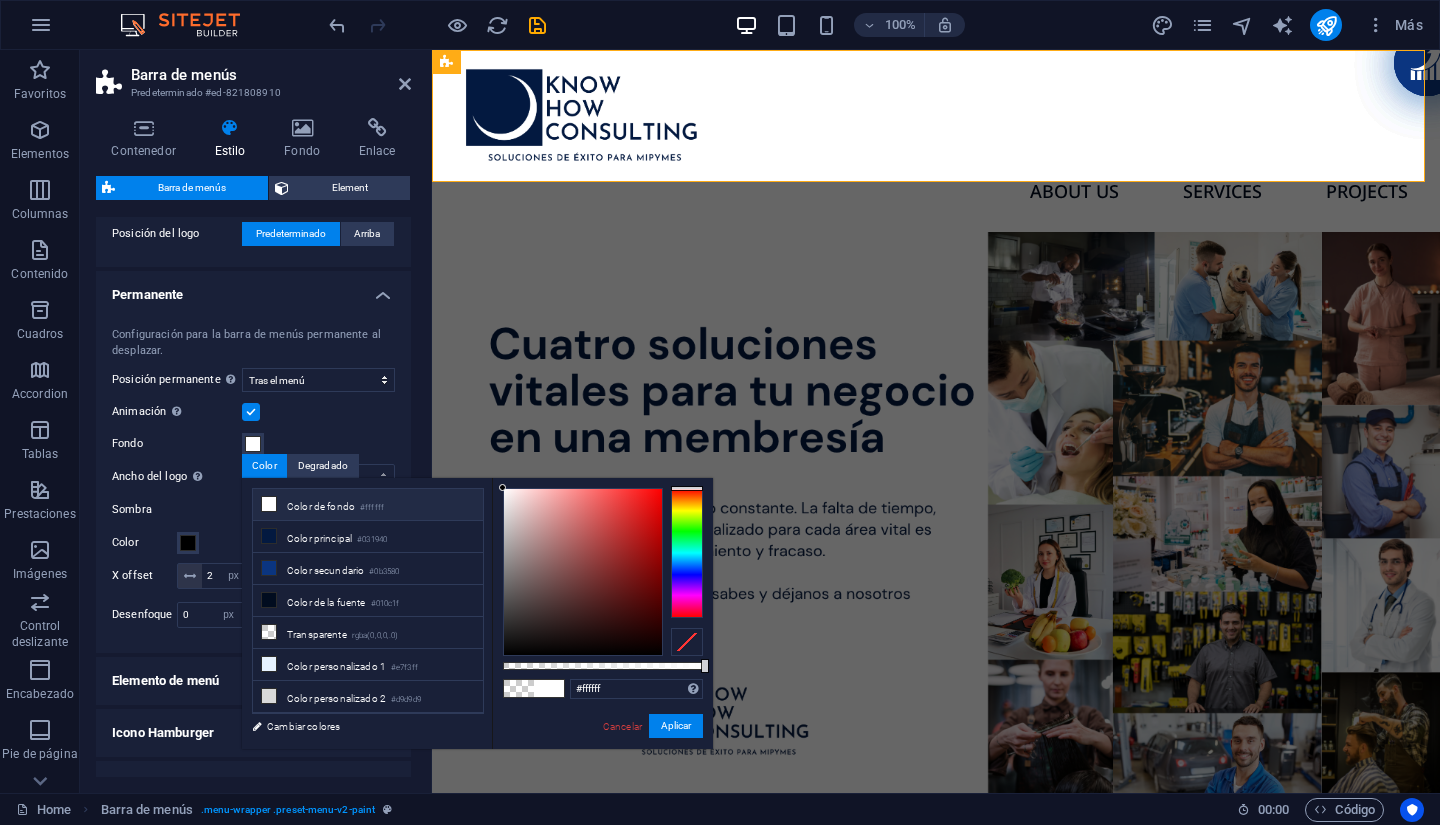 click at bounding box center [269, 504] 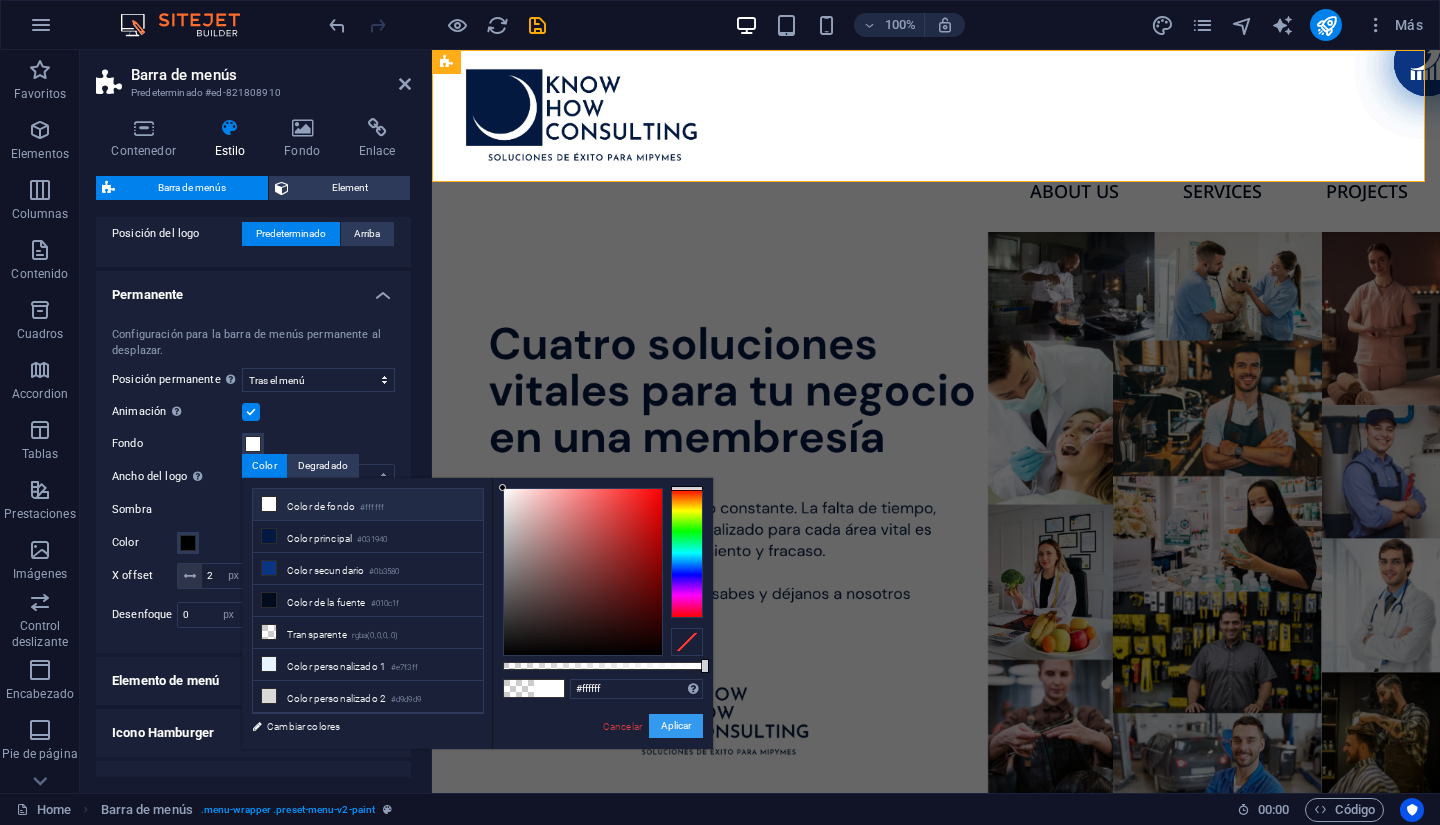 click on "Aplicar" at bounding box center [676, 726] 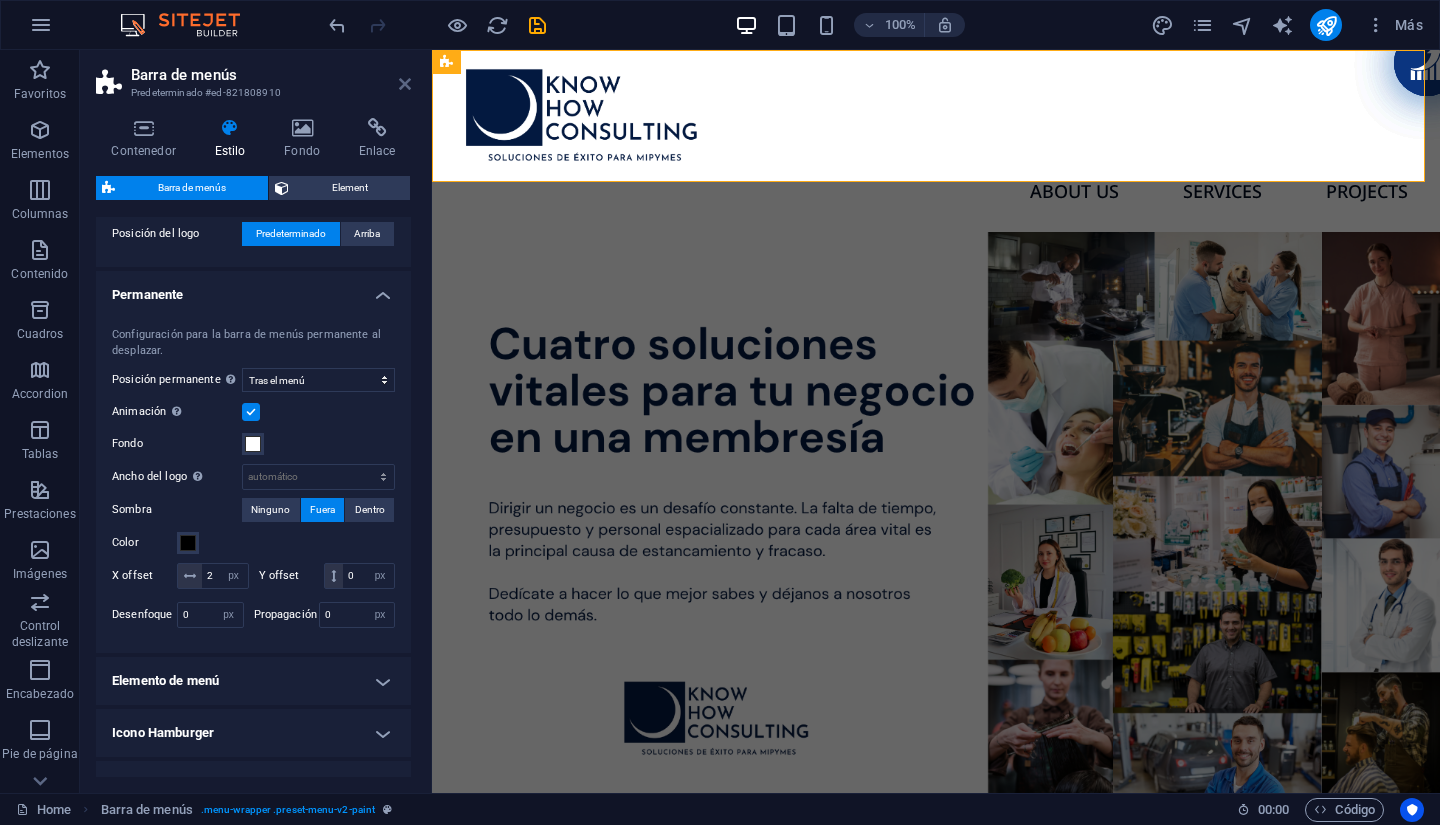 click at bounding box center (405, 84) 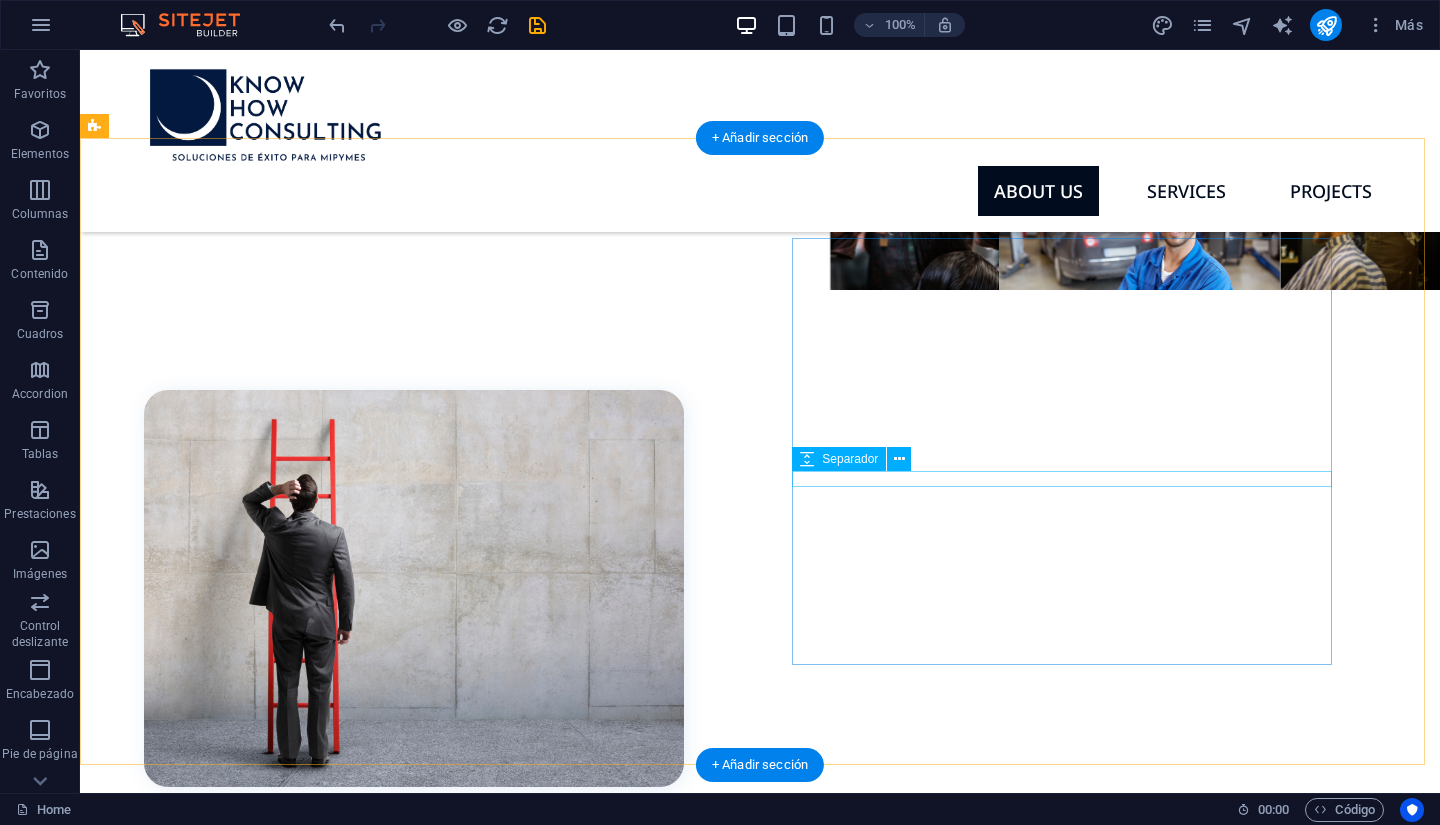 scroll, scrollTop: 800, scrollLeft: 0, axis: vertical 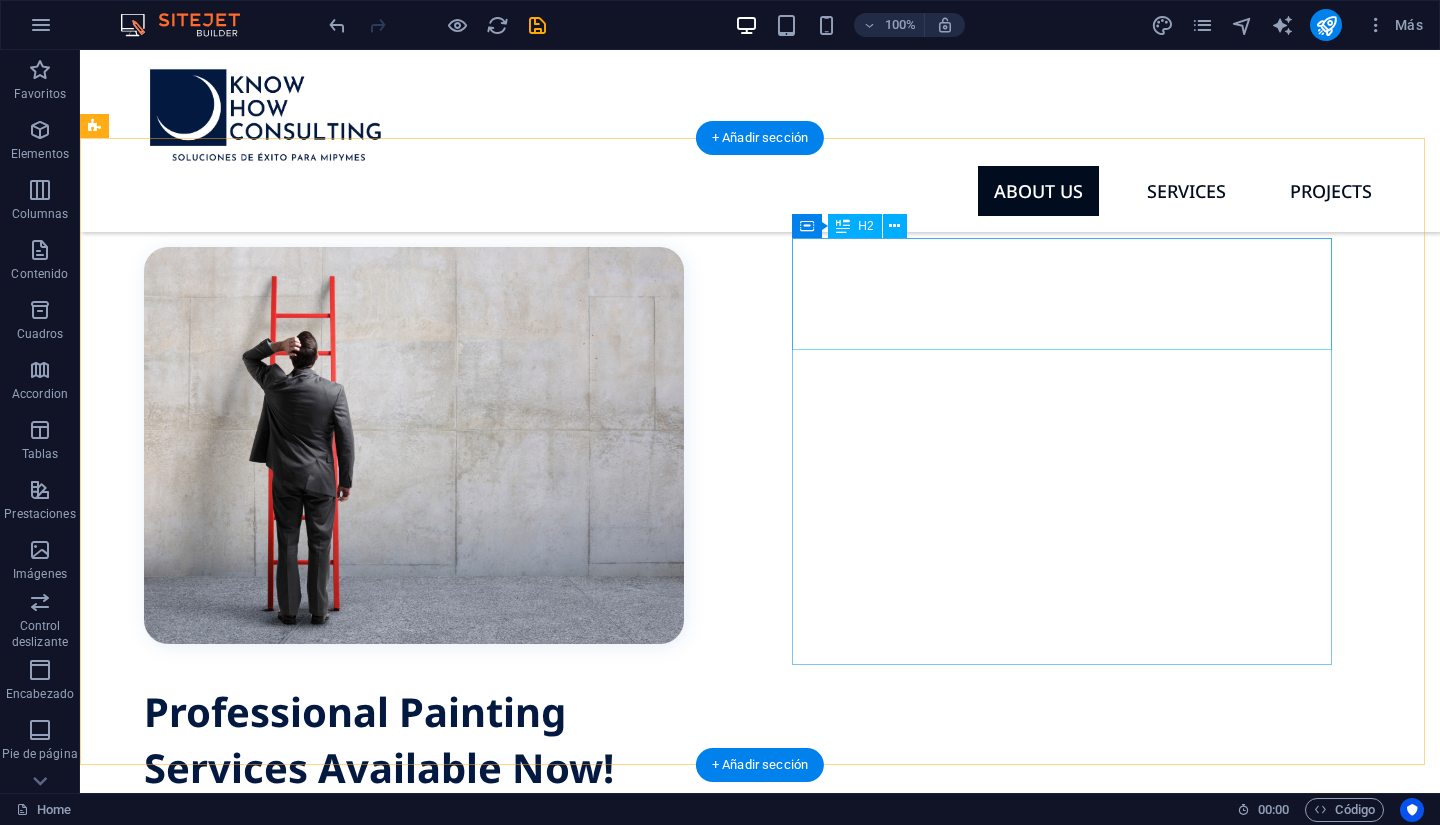 click on "Professional Painting Services Available Now!" at bounding box center (414, 740) 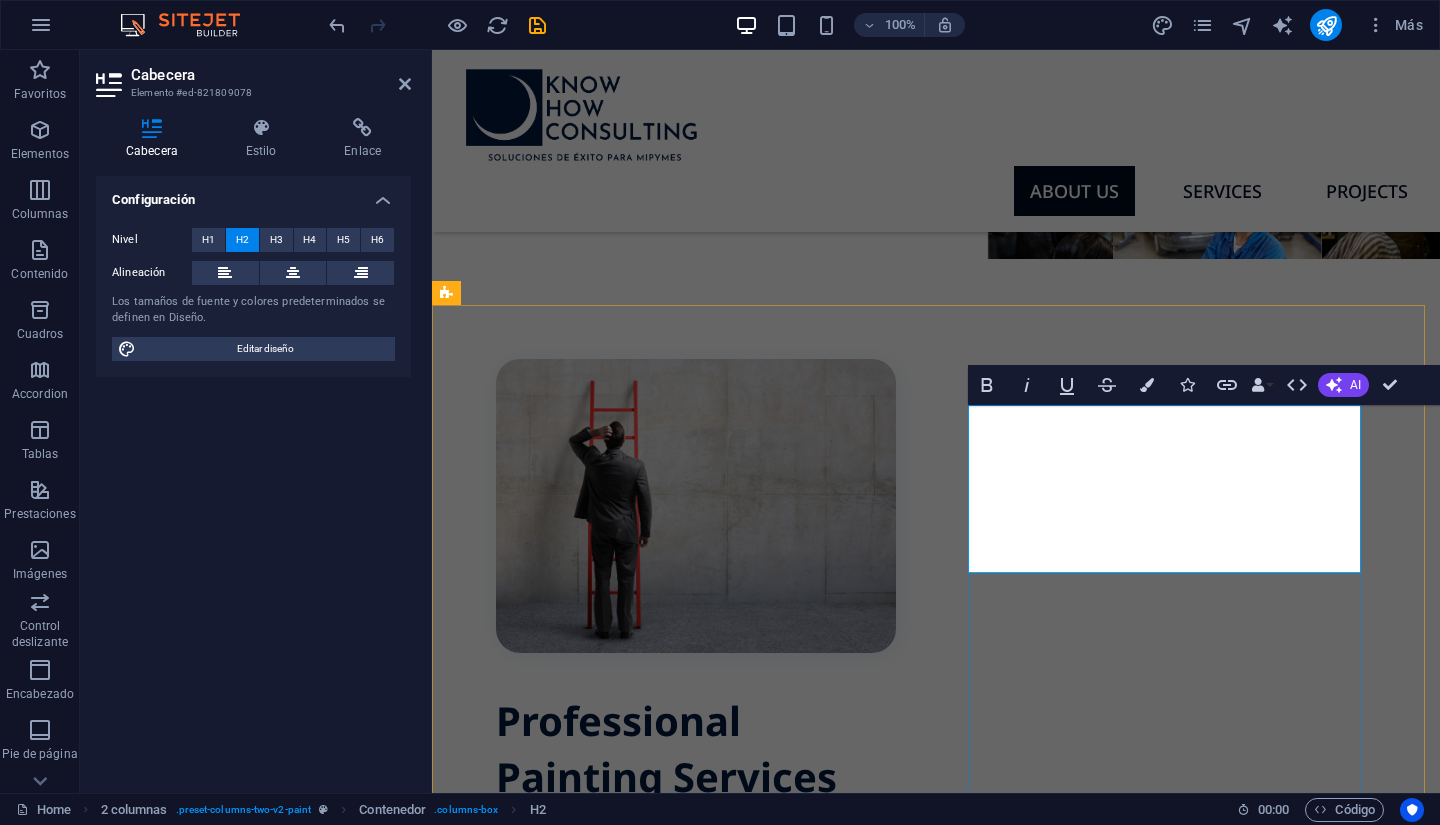 scroll, scrollTop: 390, scrollLeft: 0, axis: vertical 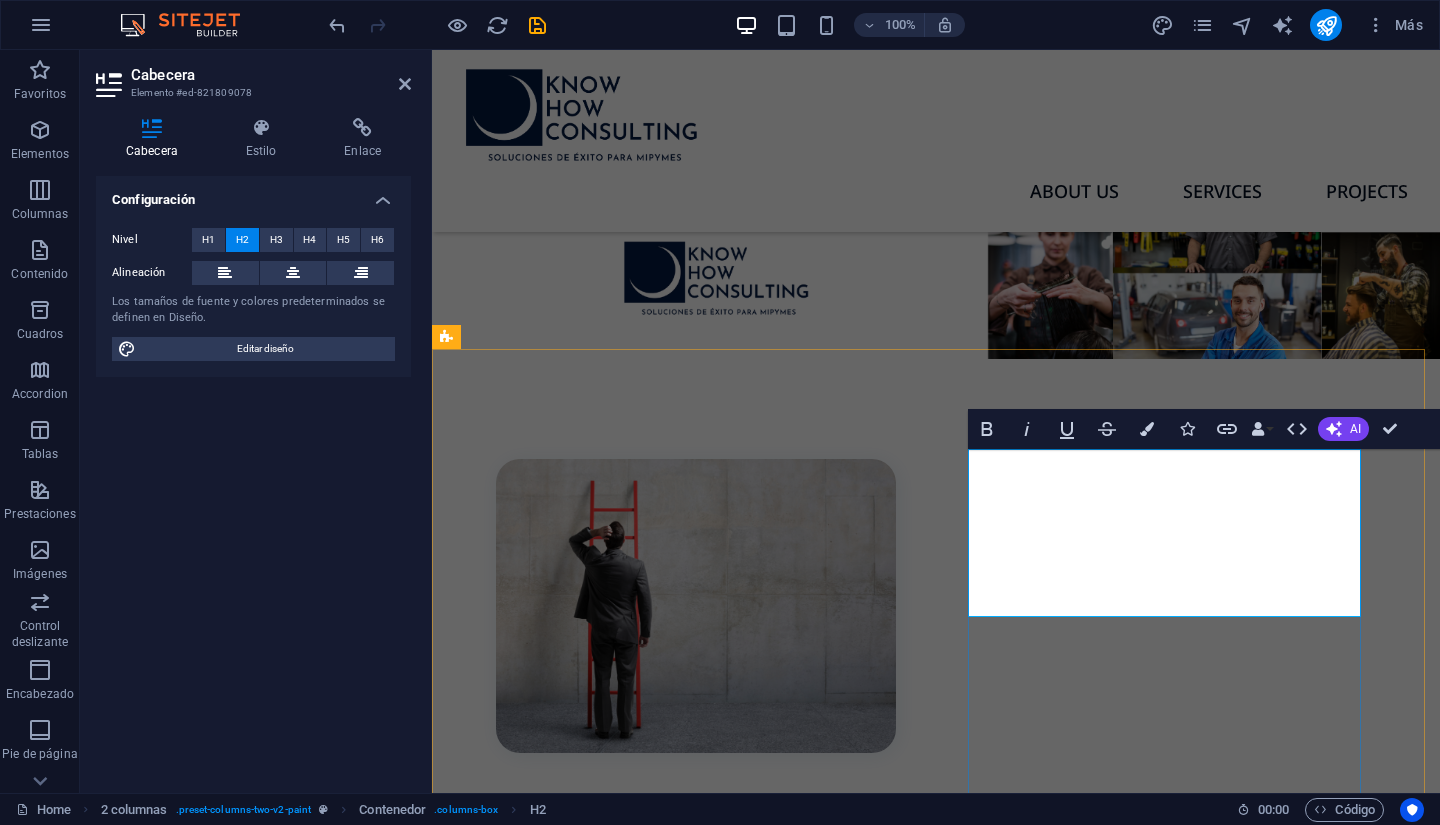 type 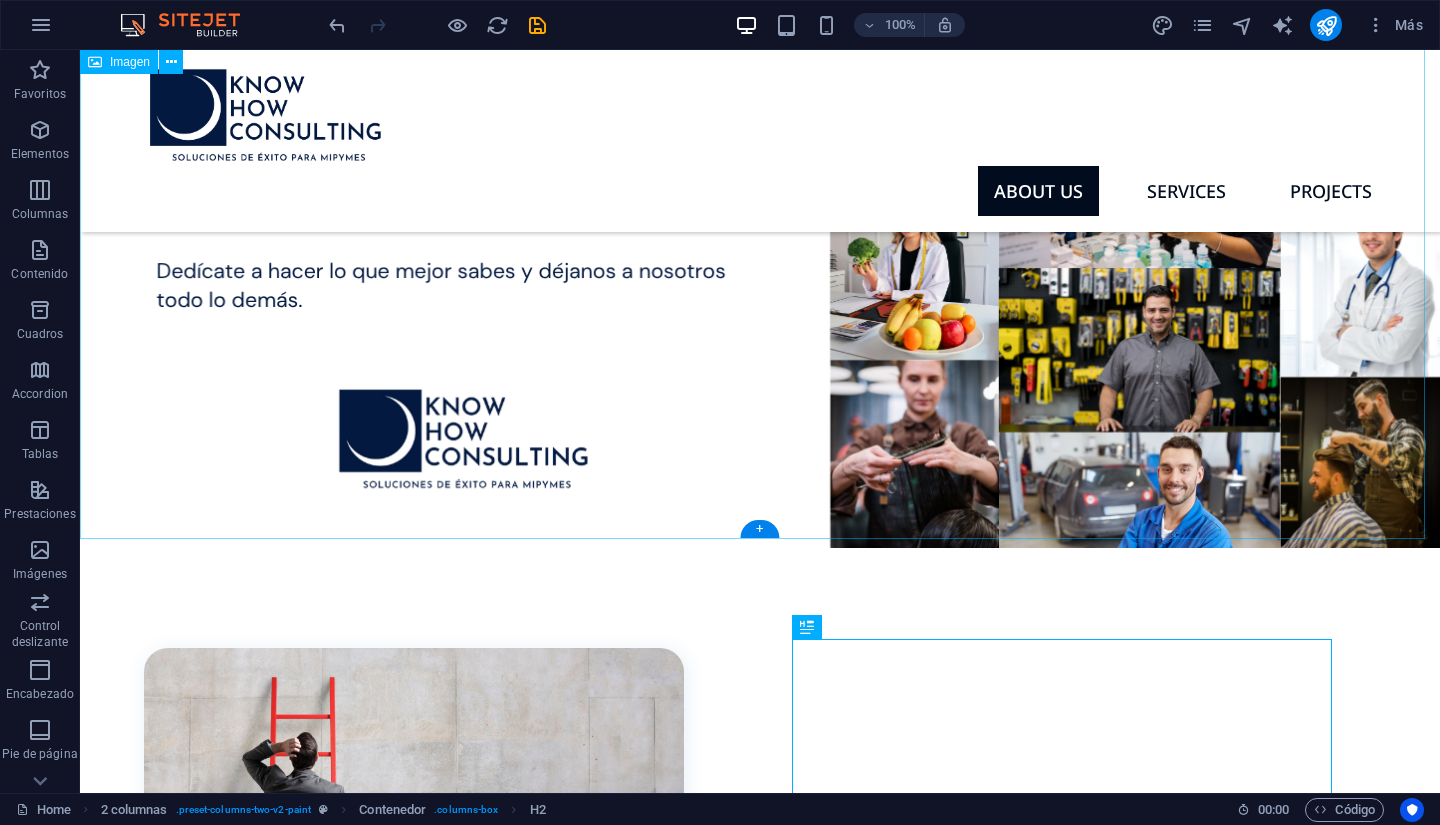 scroll, scrollTop: 699, scrollLeft: 0, axis: vertical 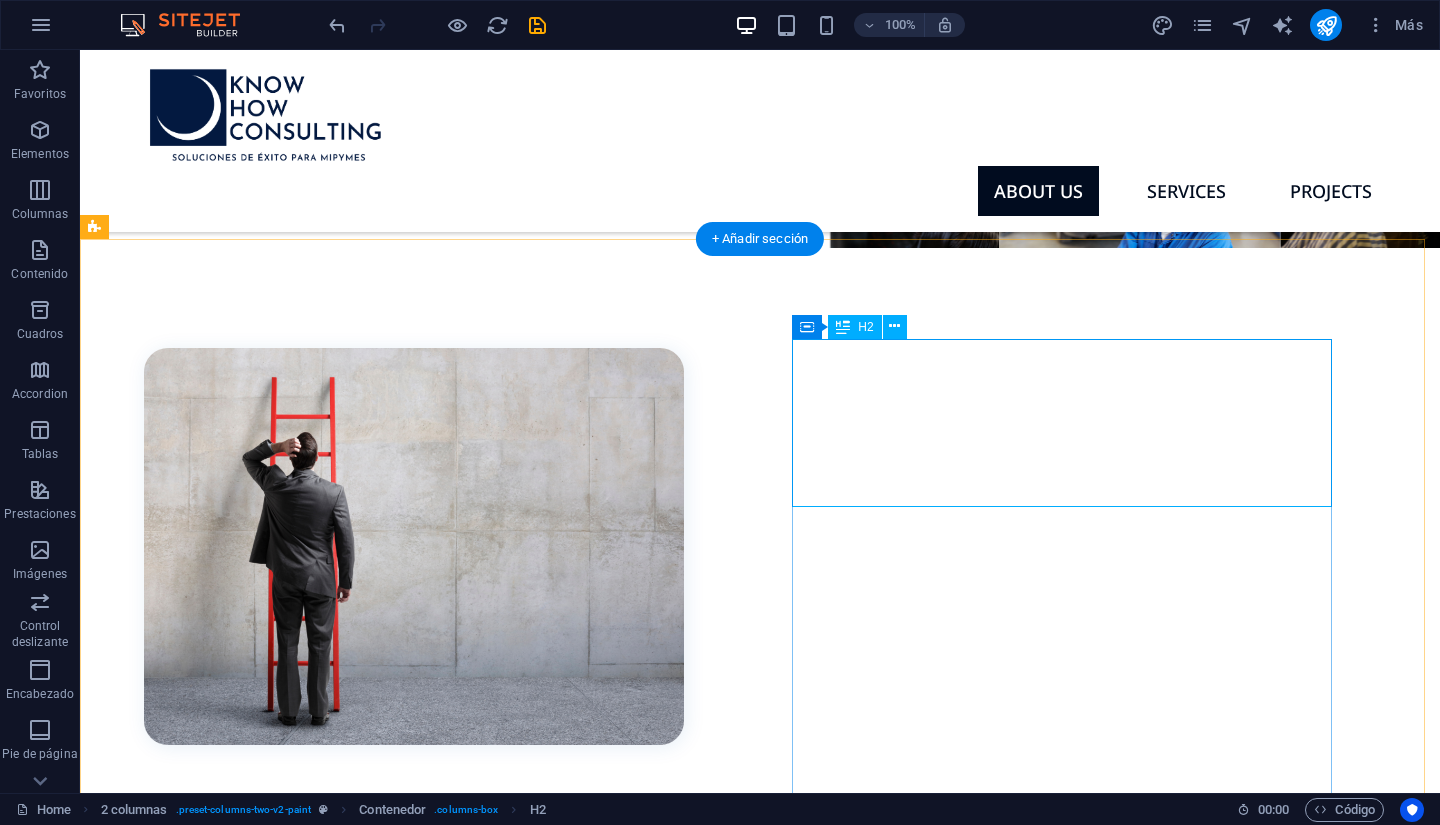 click on "Principales problemas que enfrentan las Mipymes en México" at bounding box center [414, 869] 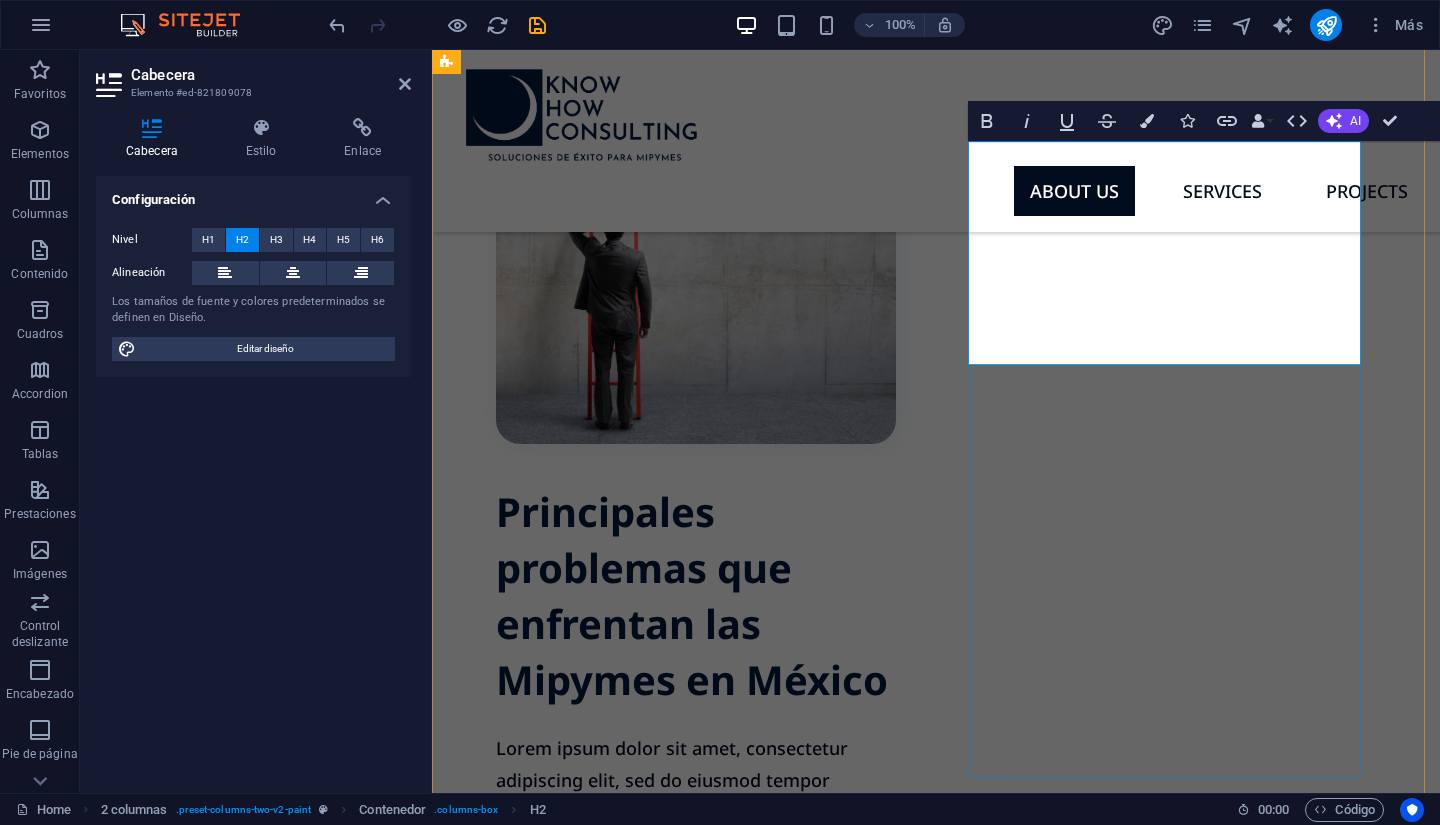 click on "Principales problemas que enfrentan las Mipymes en México" at bounding box center (696, 596) 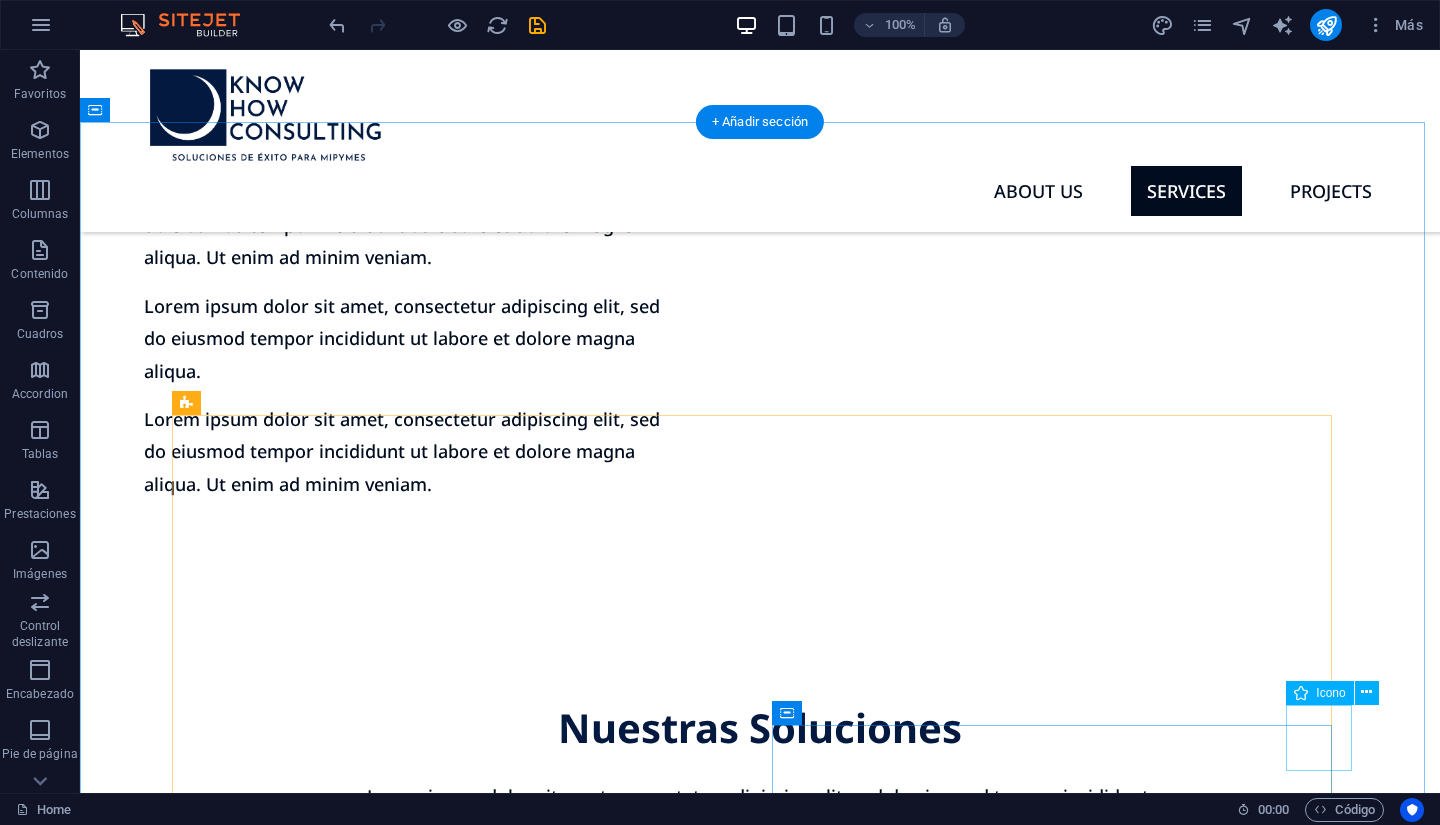 scroll, scrollTop: 1497, scrollLeft: 0, axis: vertical 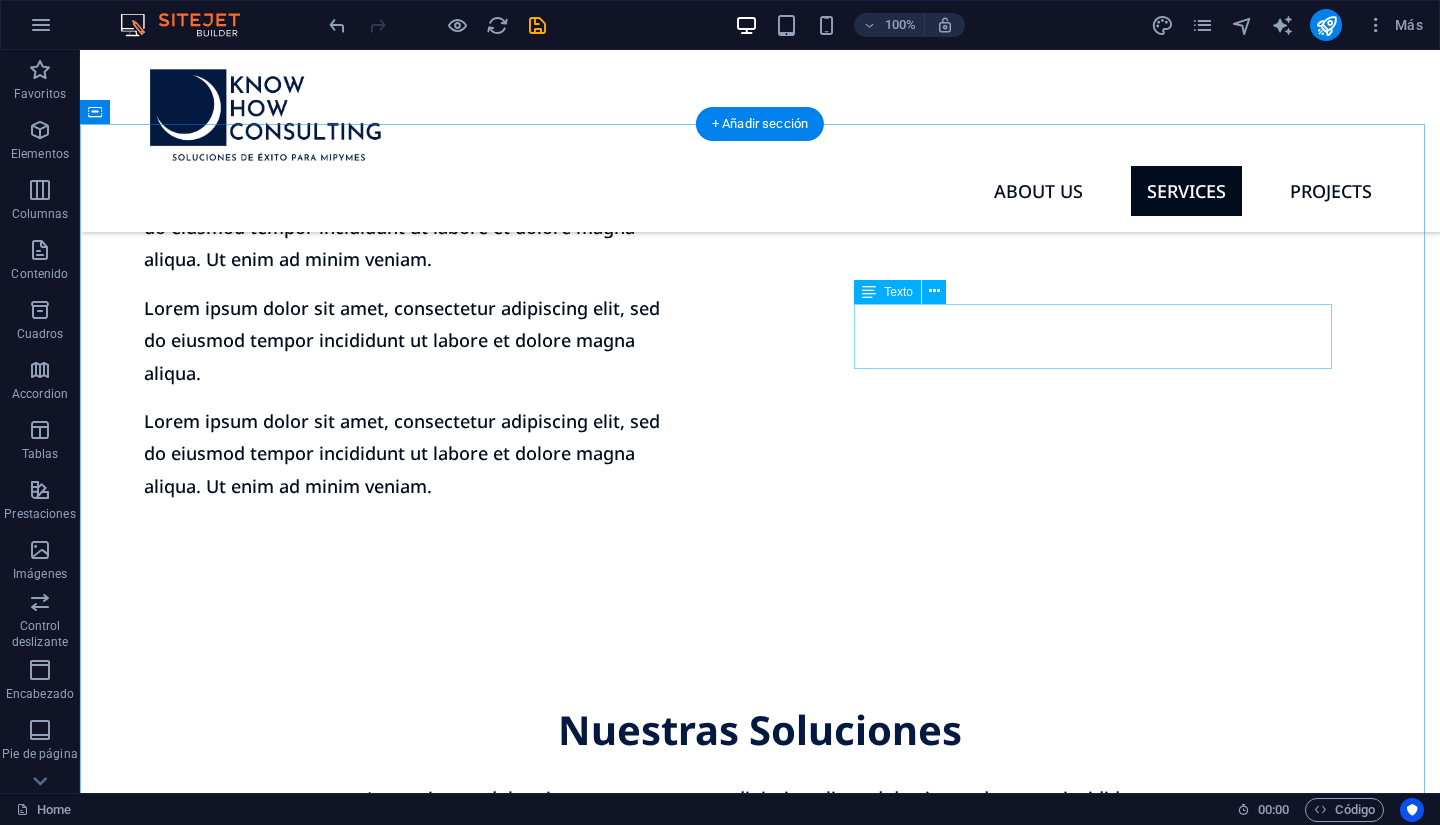 click on "Incididunt ut labore et dolore magna aliqua. Ut enim ad minim veniam." at bounding box center [760, 831] 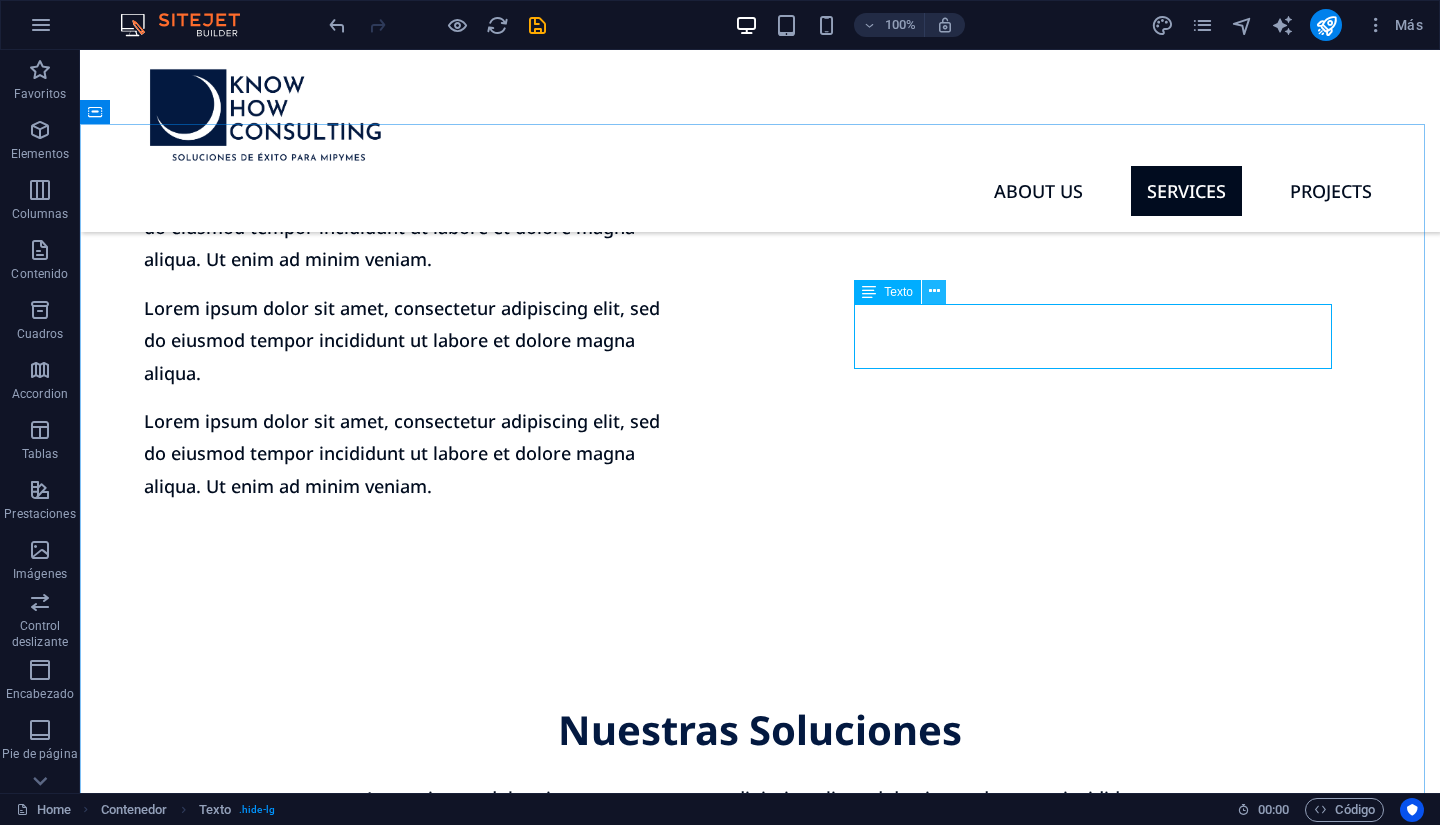 click at bounding box center (934, 292) 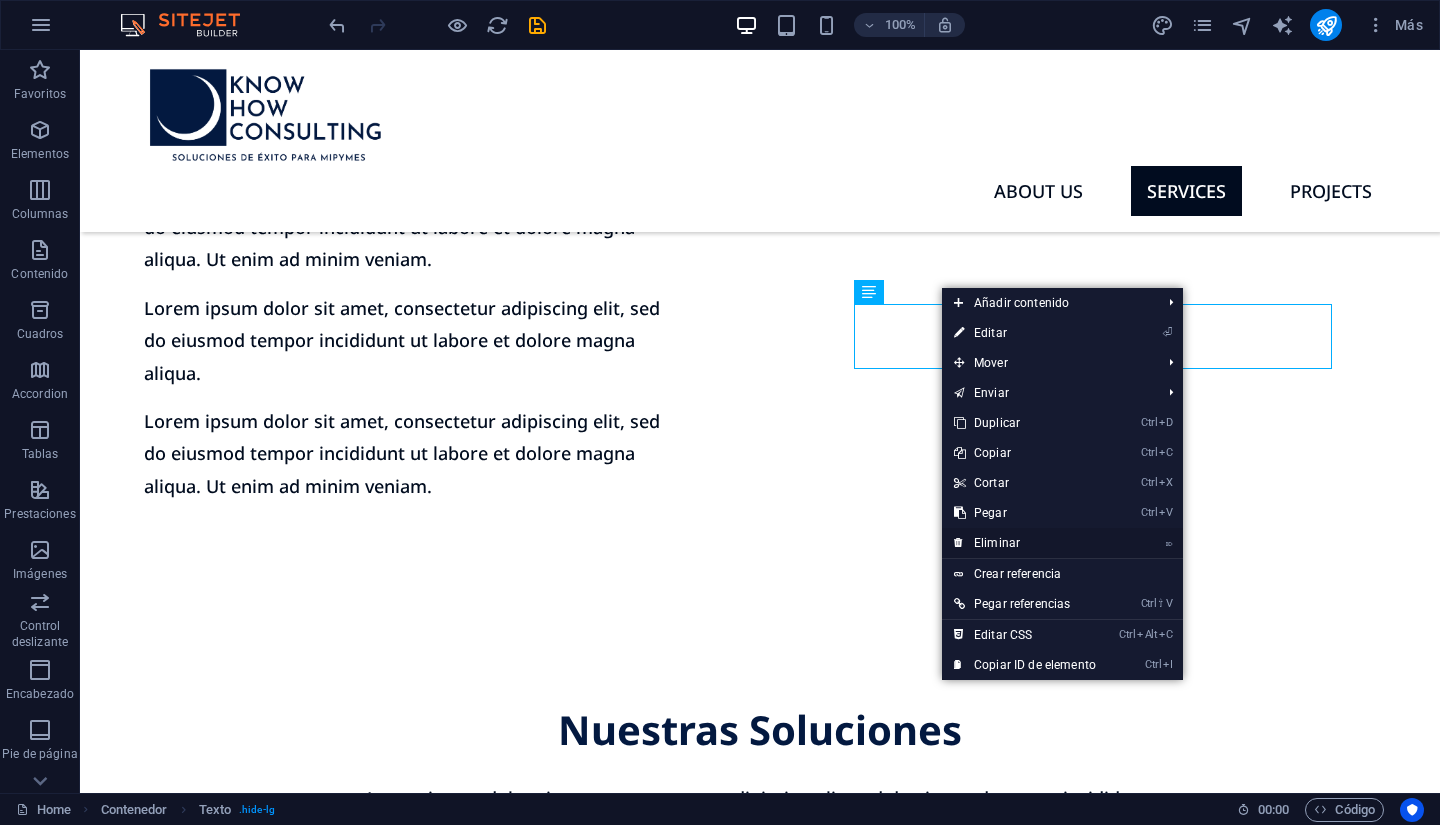 click on "⌦  Eliminar" at bounding box center (1025, 543) 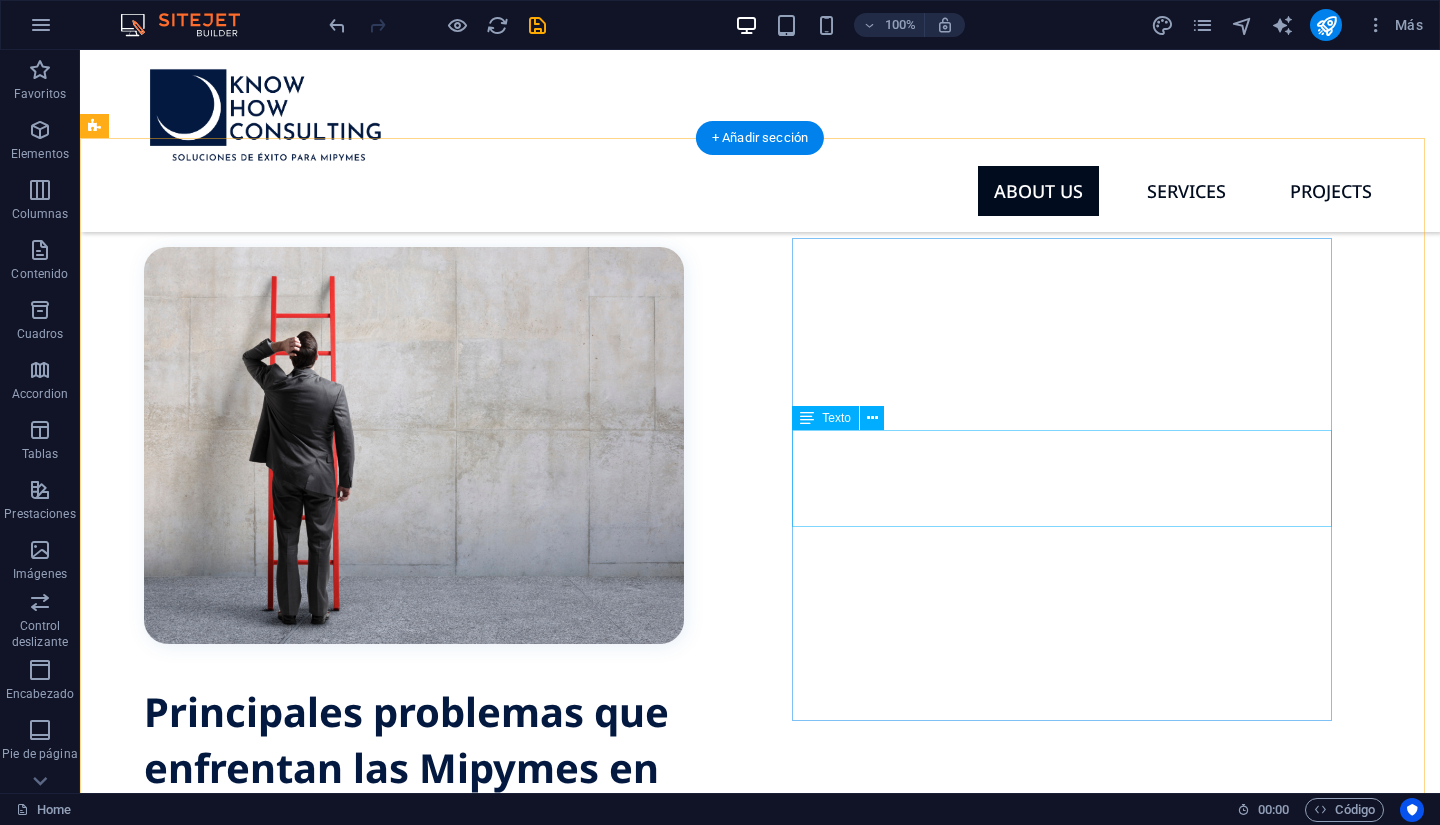 scroll, scrollTop: 700, scrollLeft: 0, axis: vertical 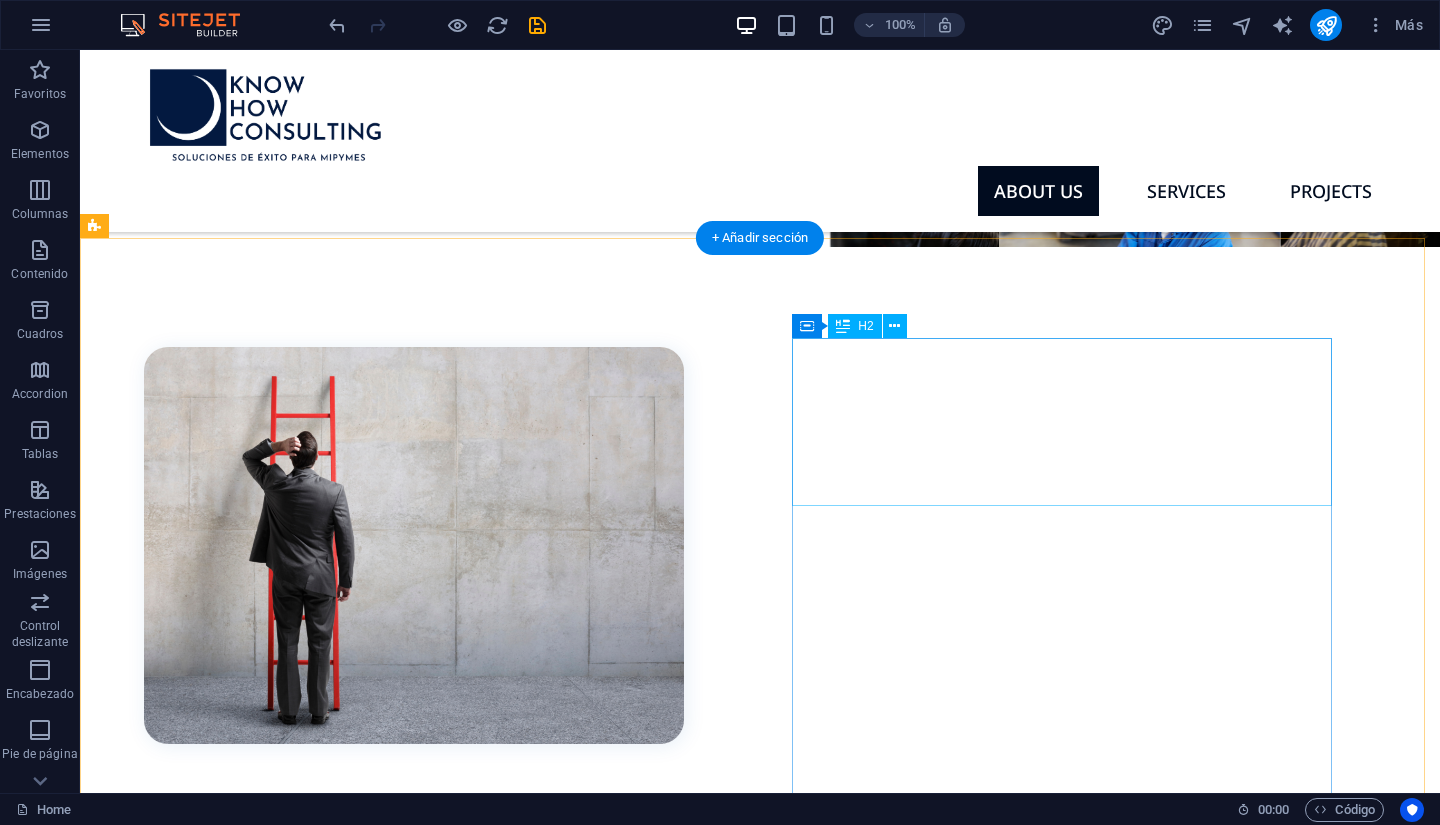 click on "Principales problemas que enfrentan las Mipymes en México:" at bounding box center (414, 868) 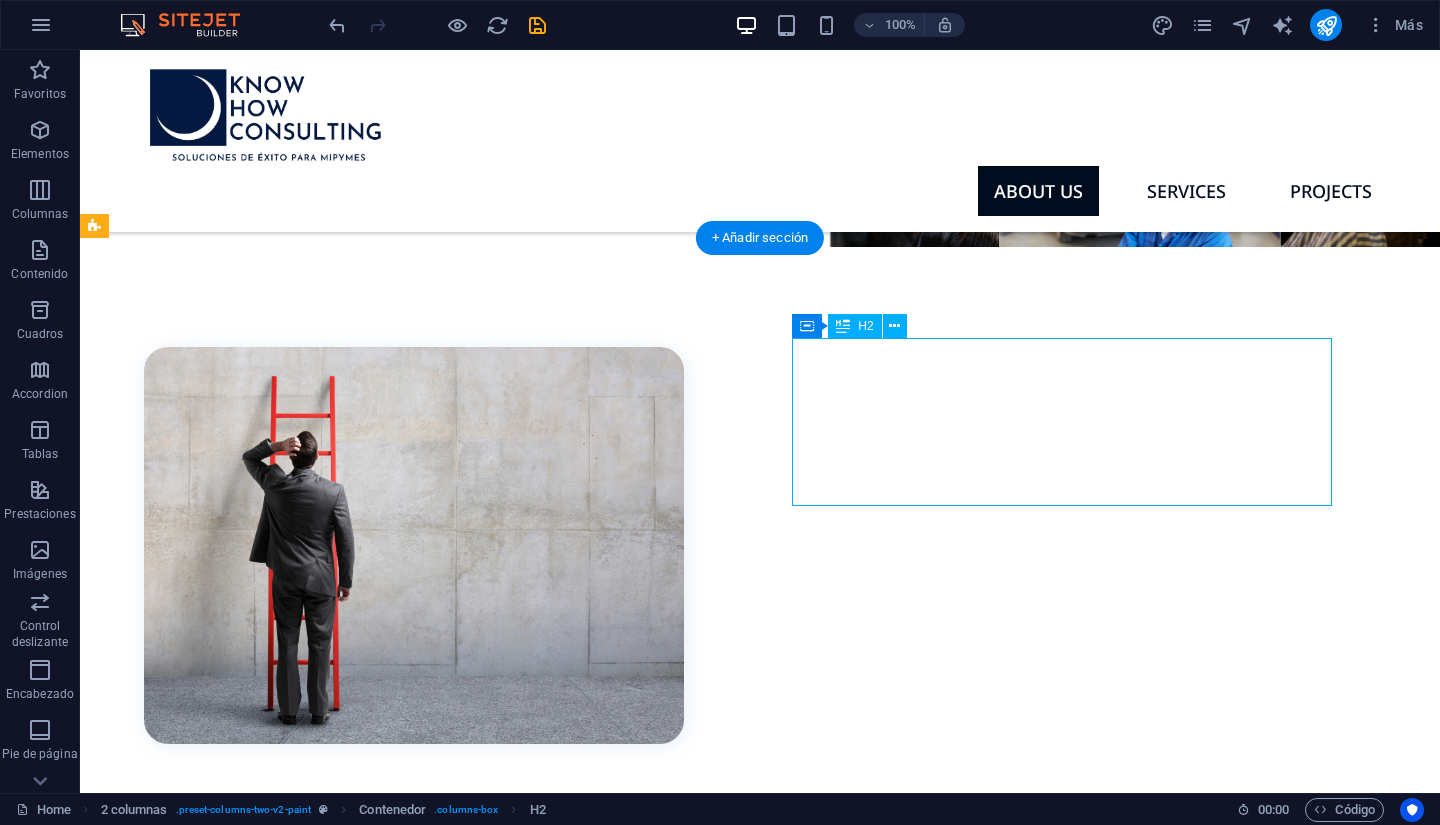 click on "Principales problemas que enfrentan las Mipymes en México:" at bounding box center [414, 868] 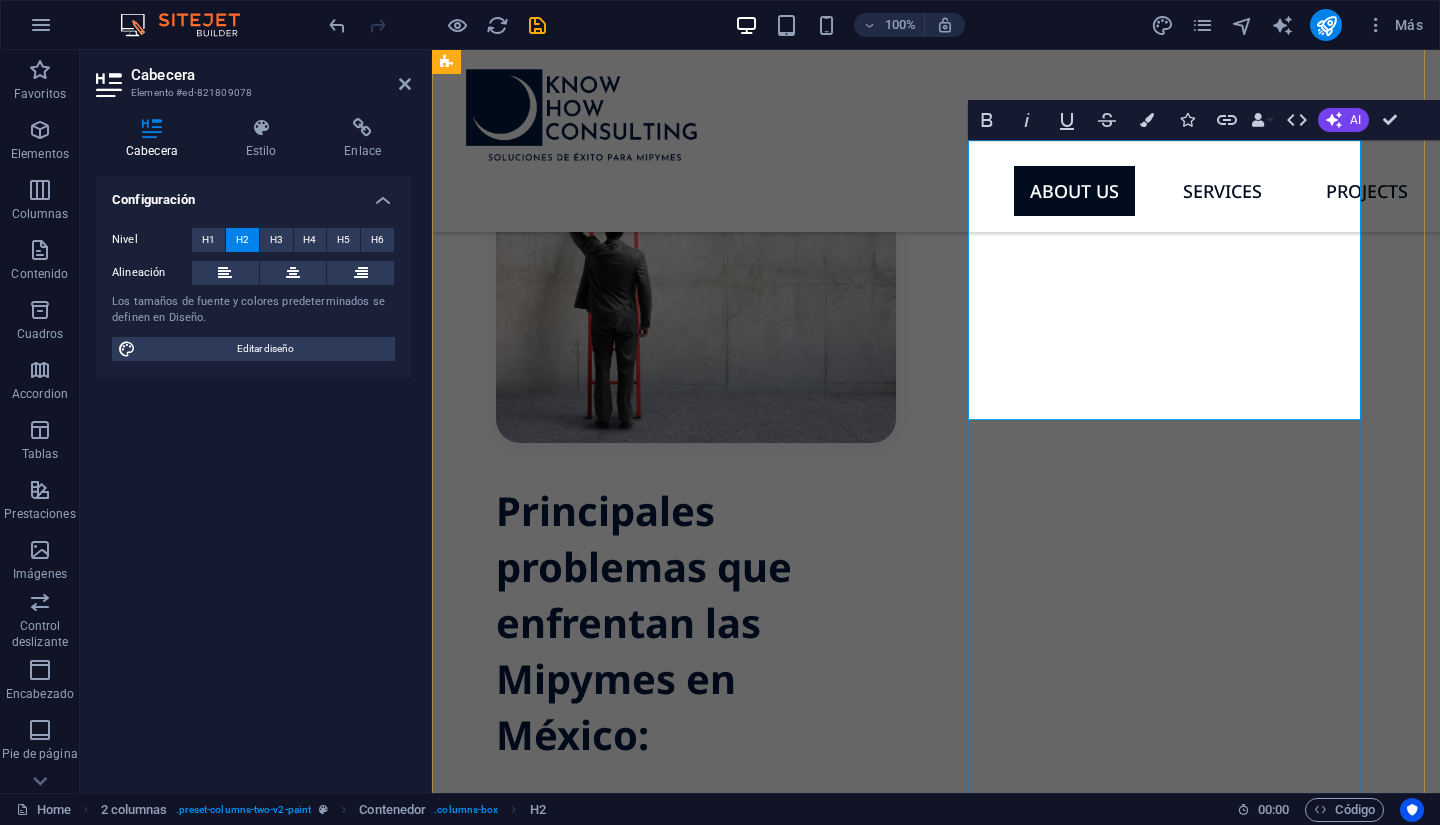 click on "Principales problemas que enfrentan las Mipymes en México:" at bounding box center [696, 623] 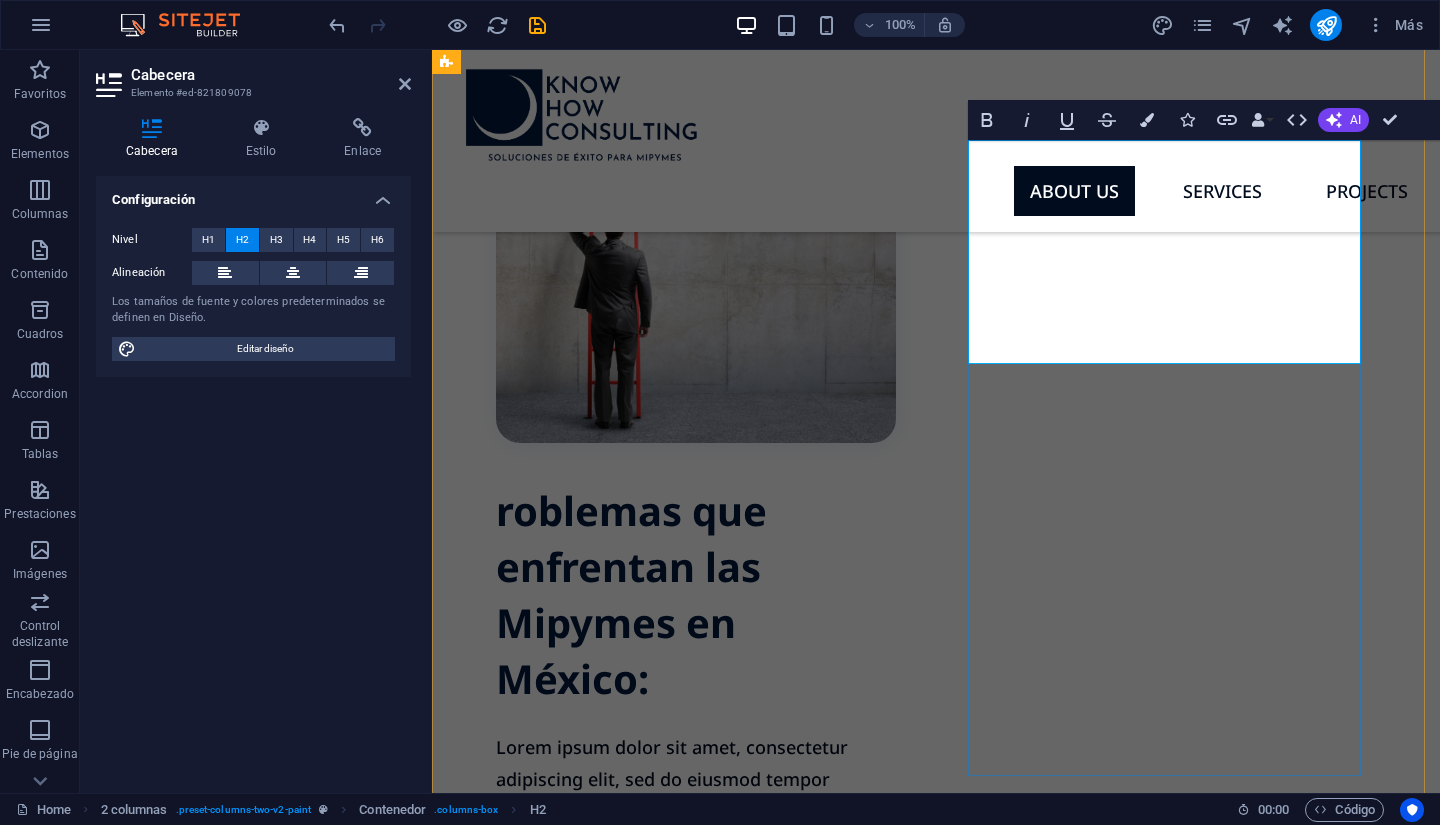 type 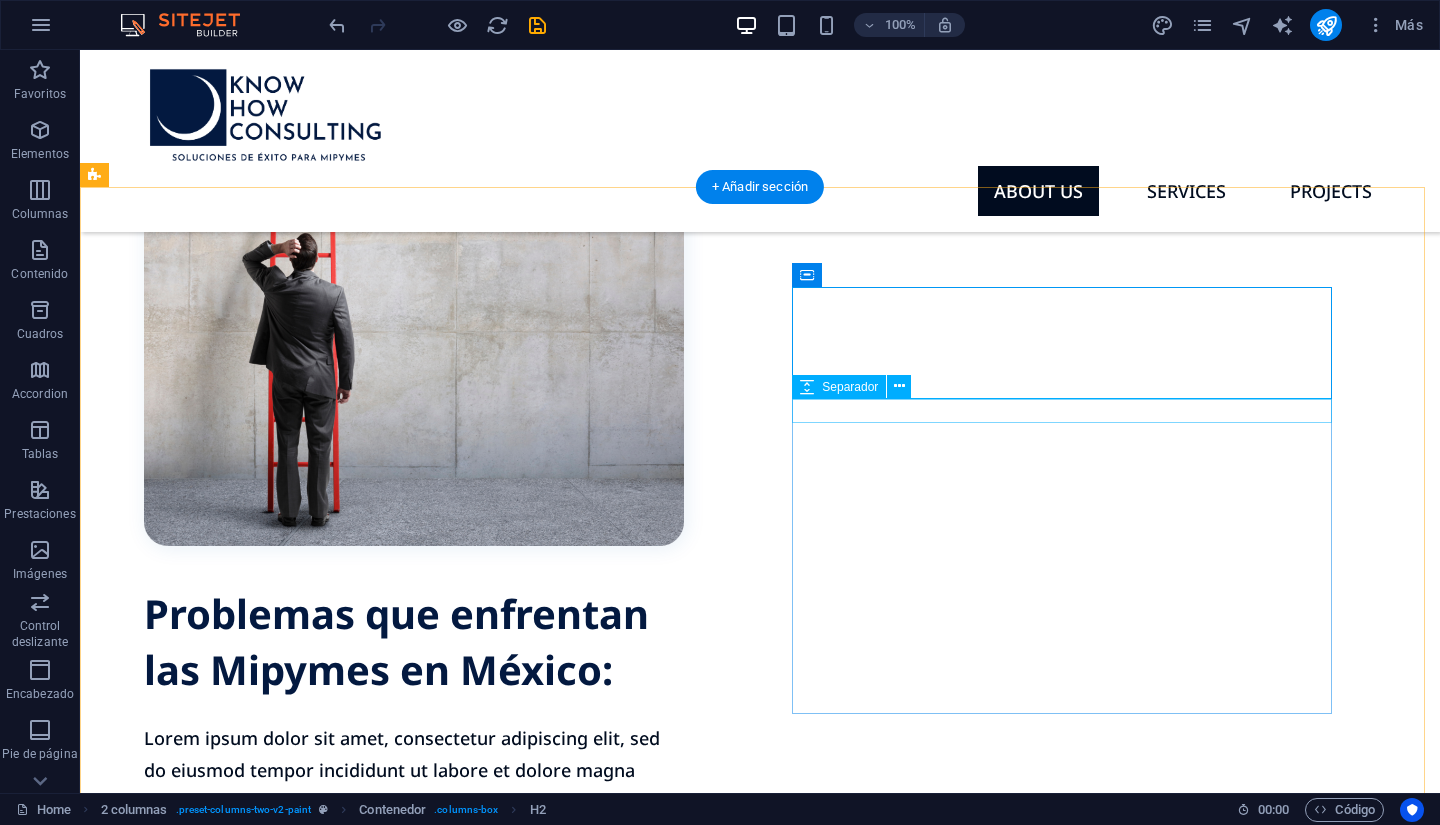 scroll, scrollTop: 698, scrollLeft: 0, axis: vertical 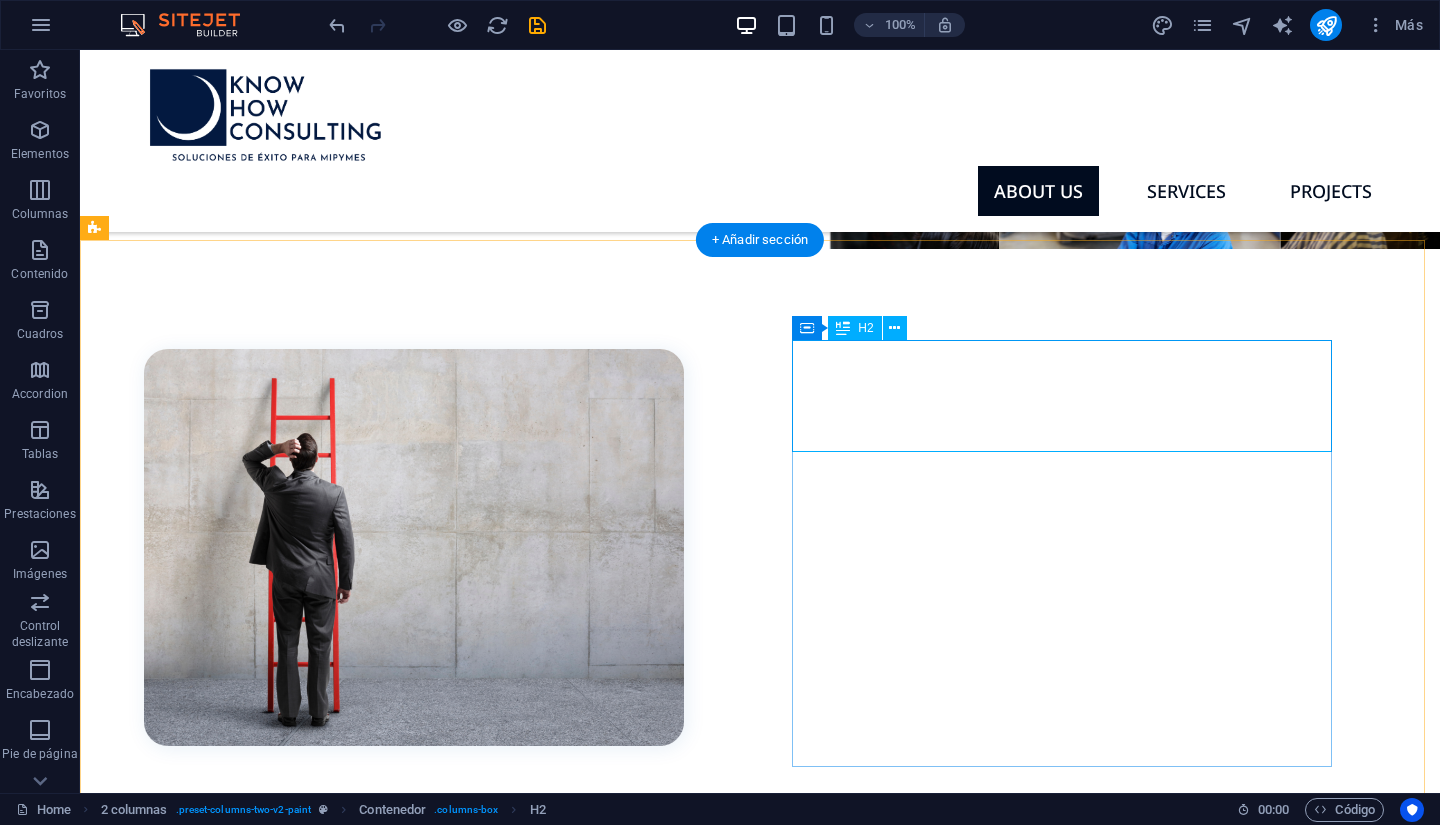 click on "Problemas que enfrentan las Mipymes en México:" at bounding box center (414, 842) 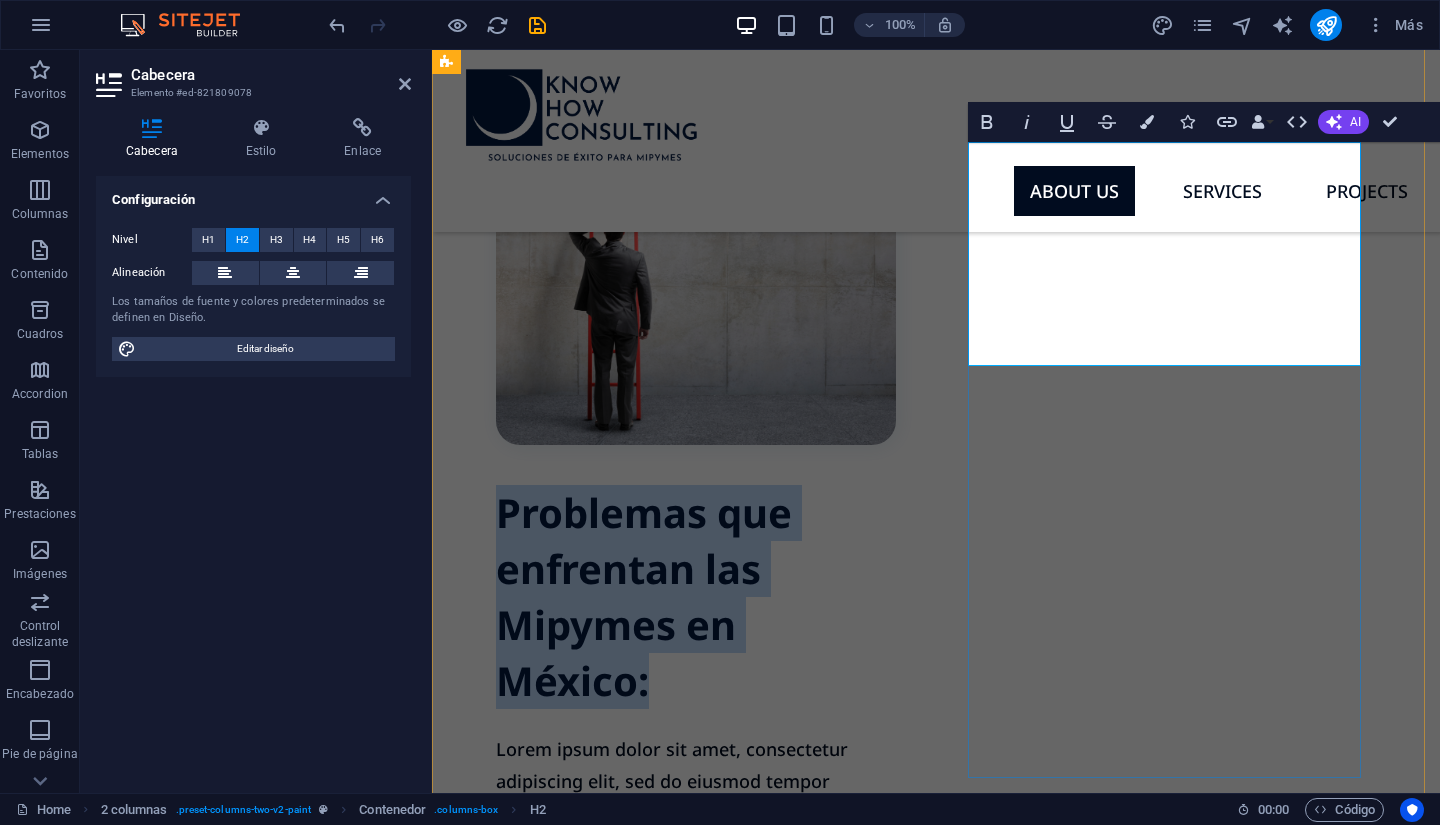 click on "Problemas que enfrentan las Mipymes en México:" at bounding box center [696, 597] 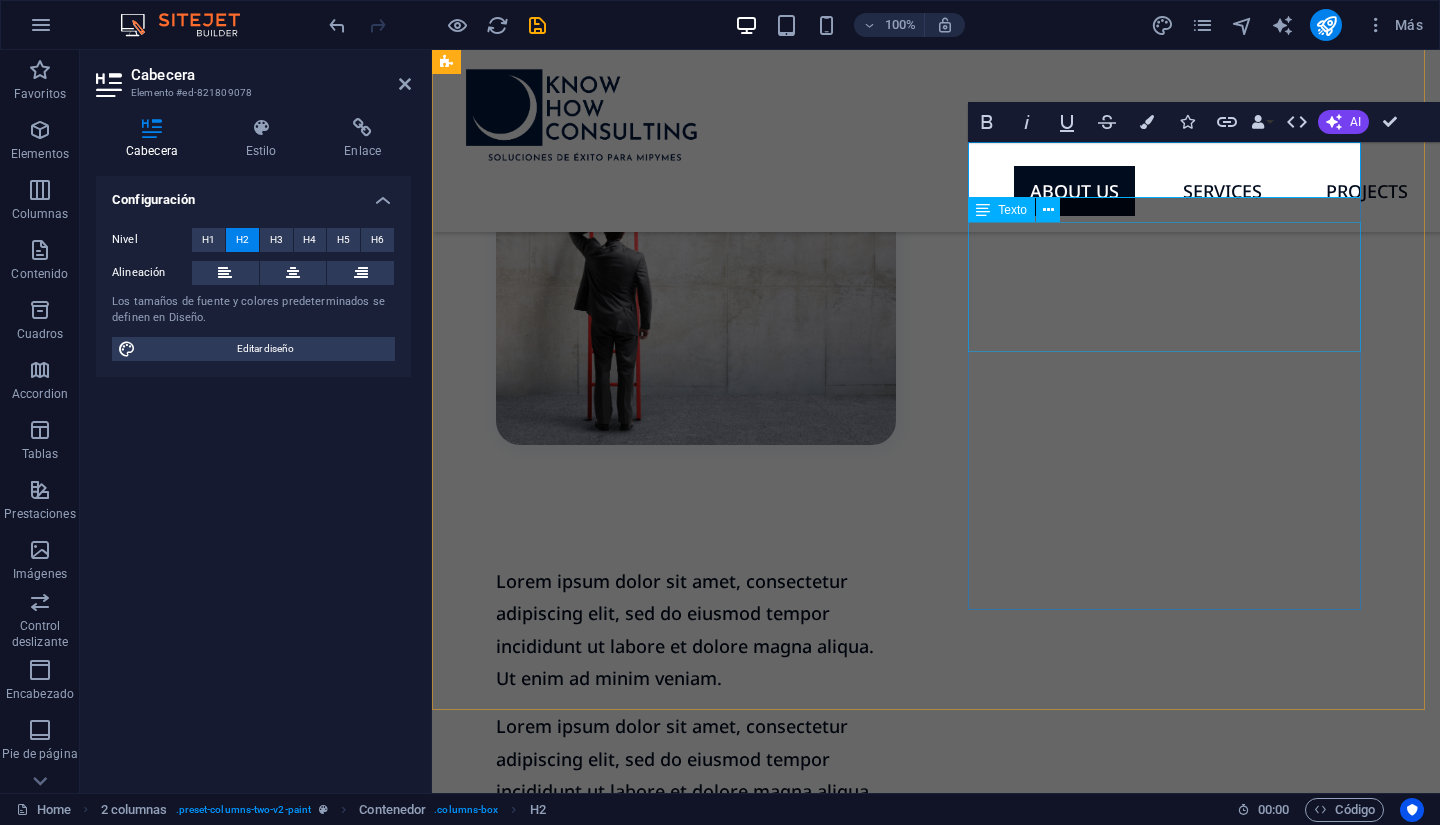type 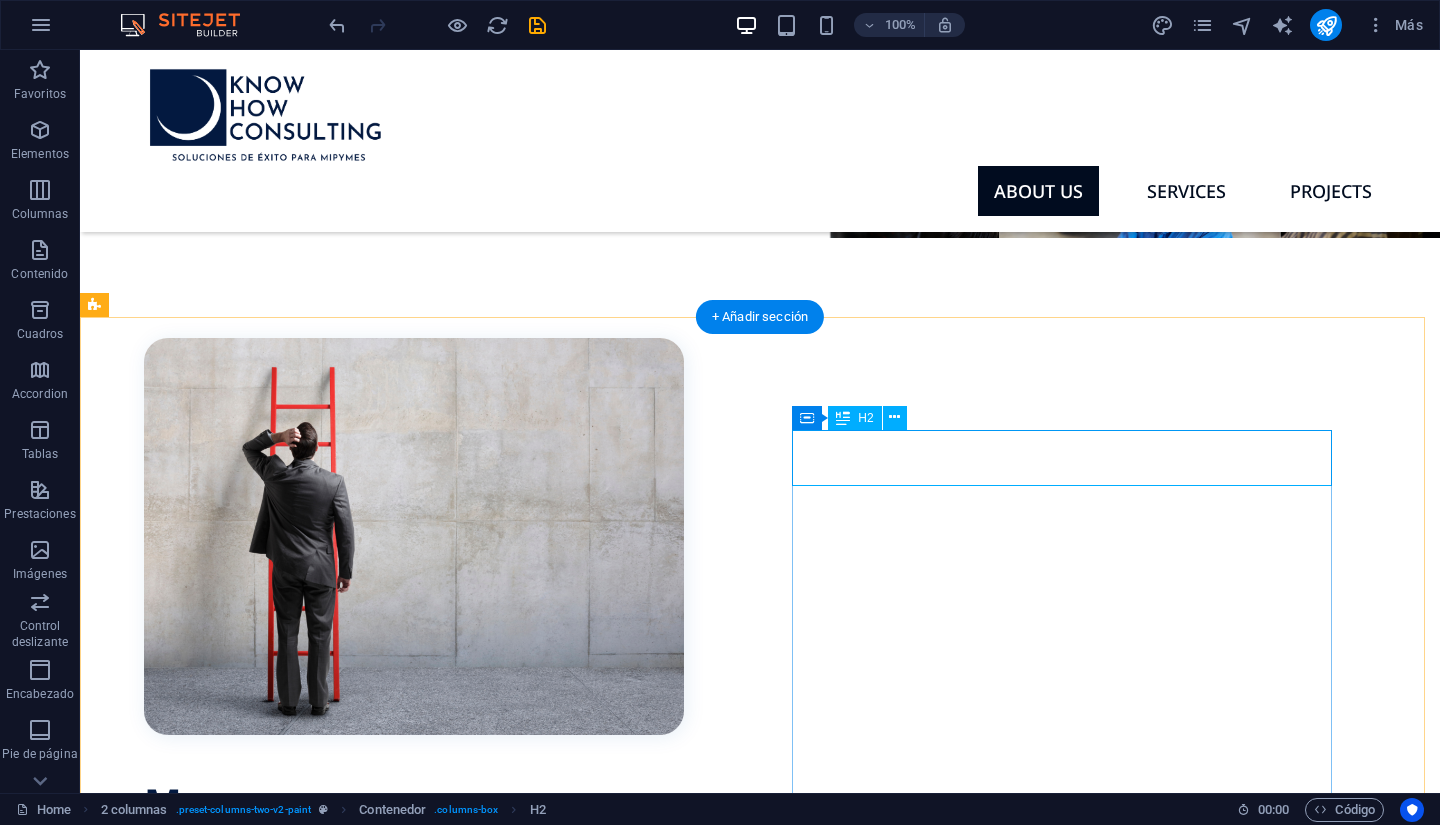 scroll, scrollTop: 509, scrollLeft: 0, axis: vertical 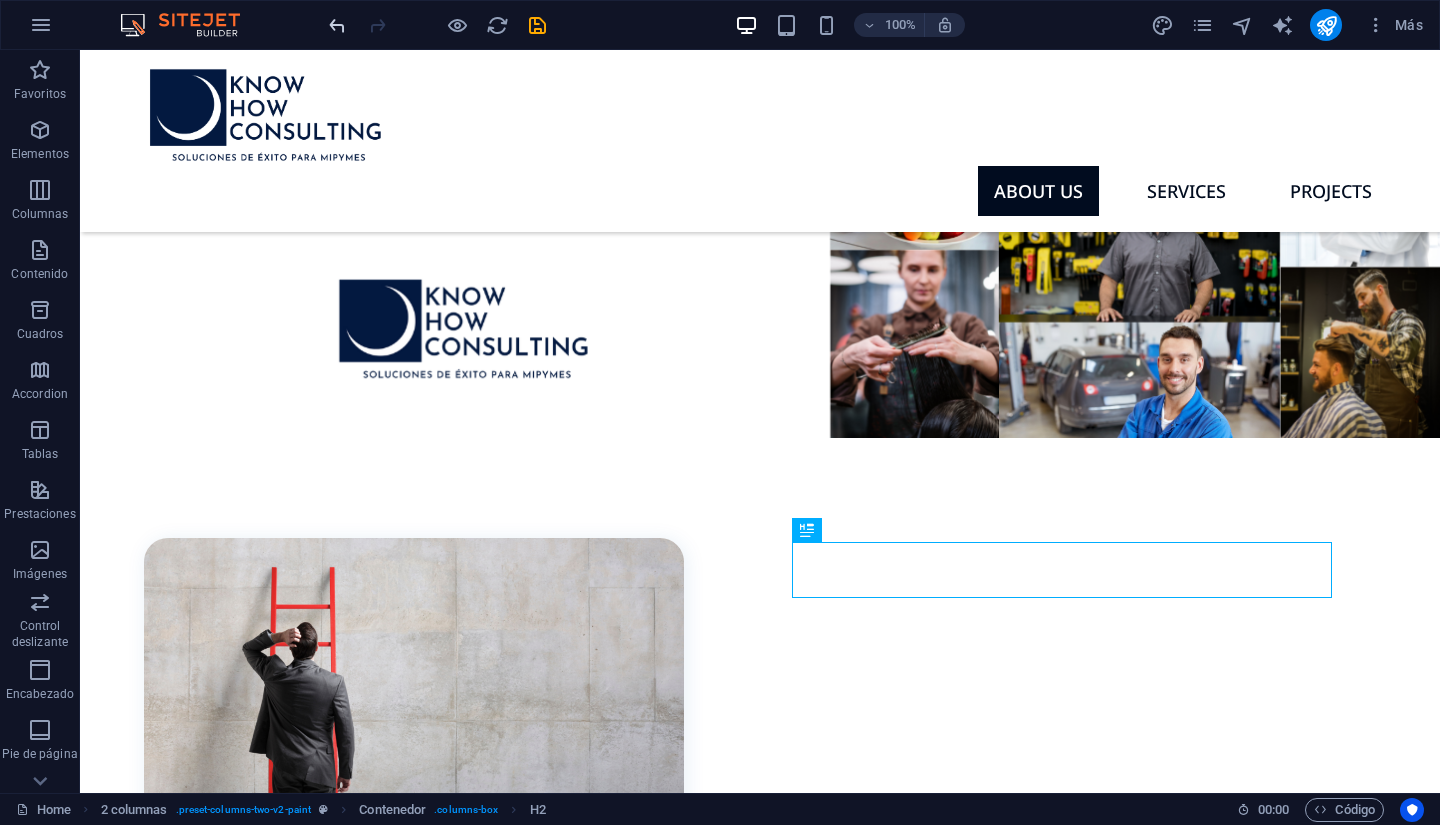 click at bounding box center (337, 25) 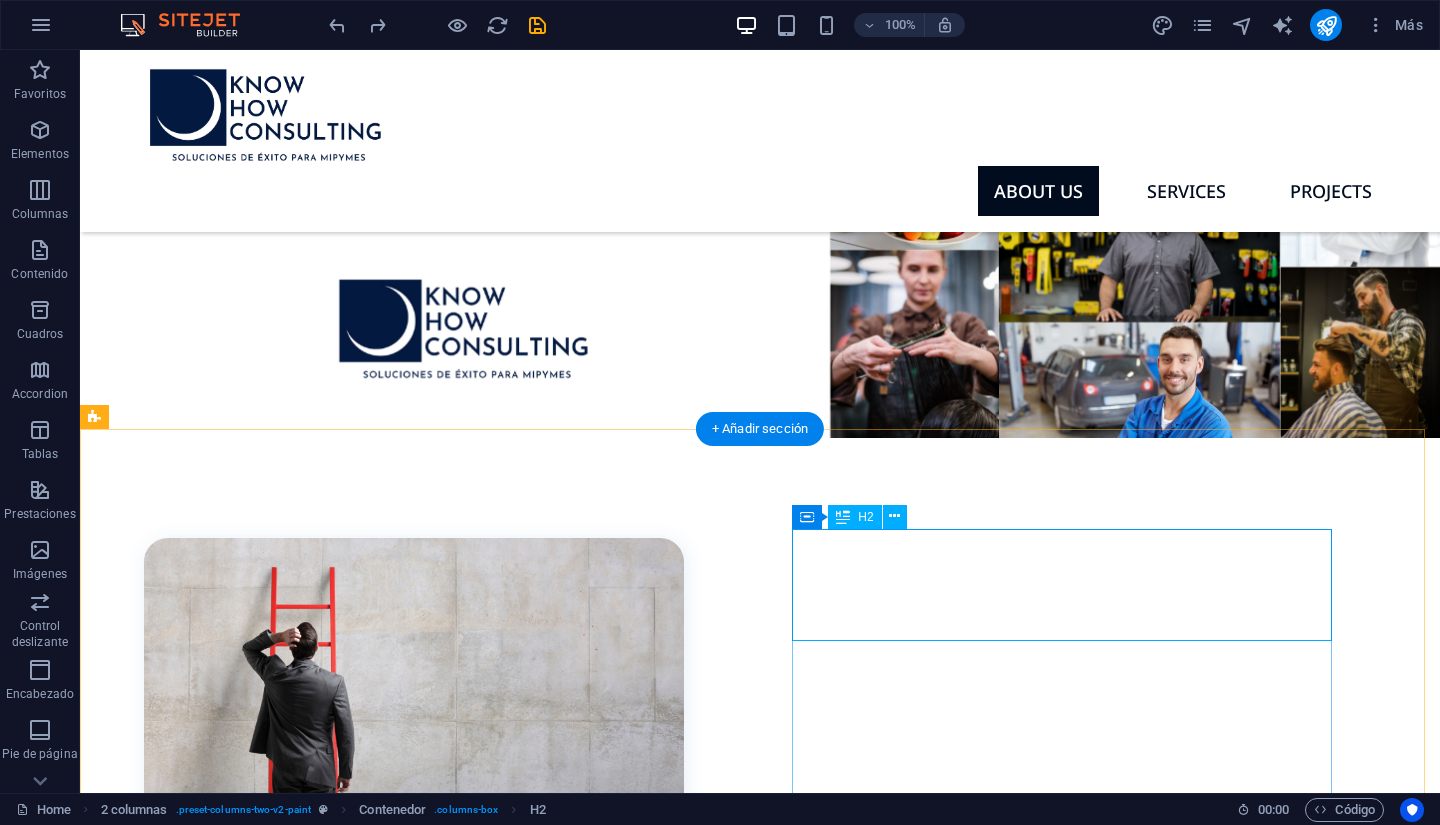 click on "Problemas que enfrentan las Mipymes en México:" at bounding box center (414, 1031) 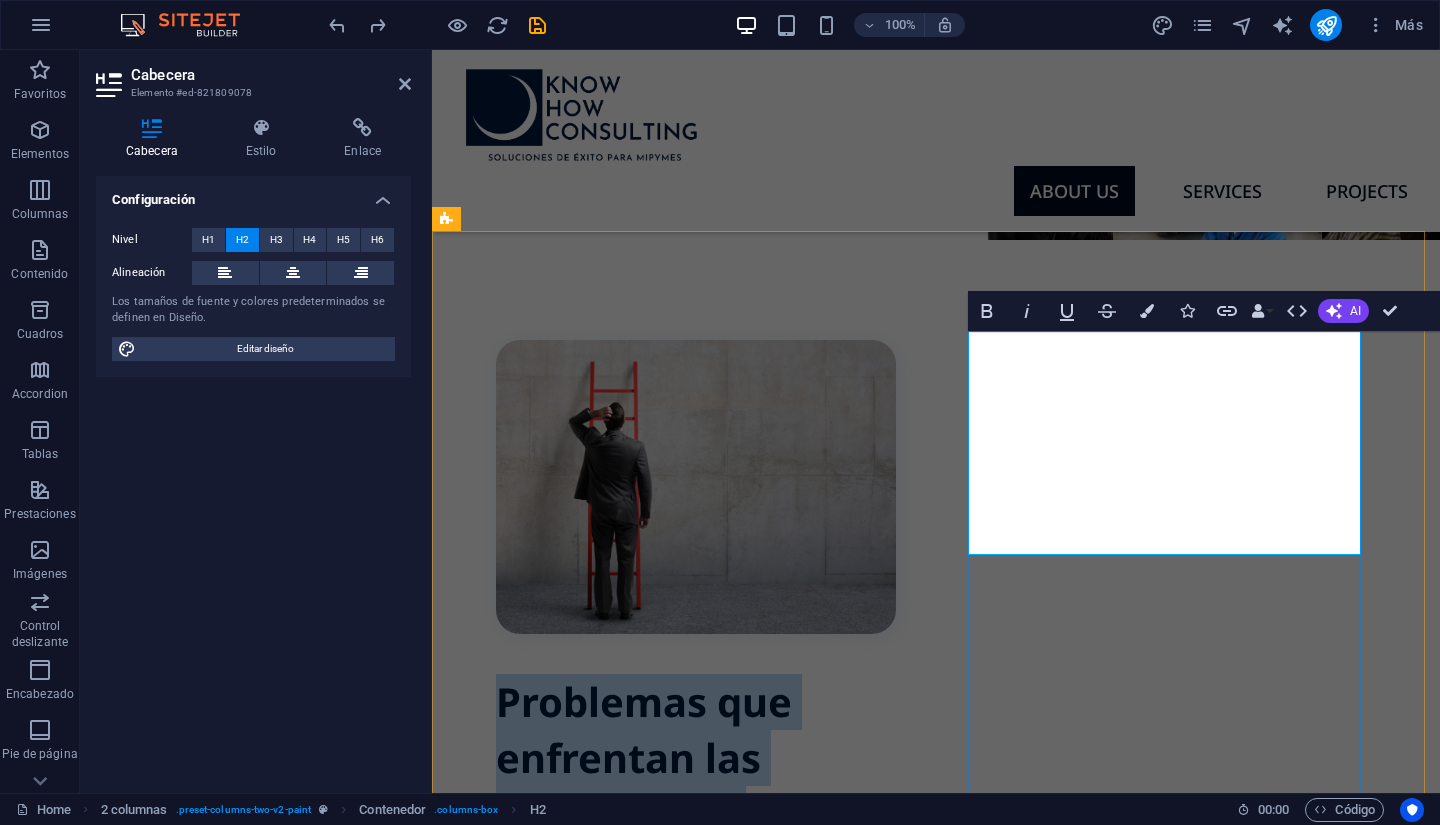 click on "Problemas que enfrentan las Mipymes en México:" at bounding box center (696, 786) 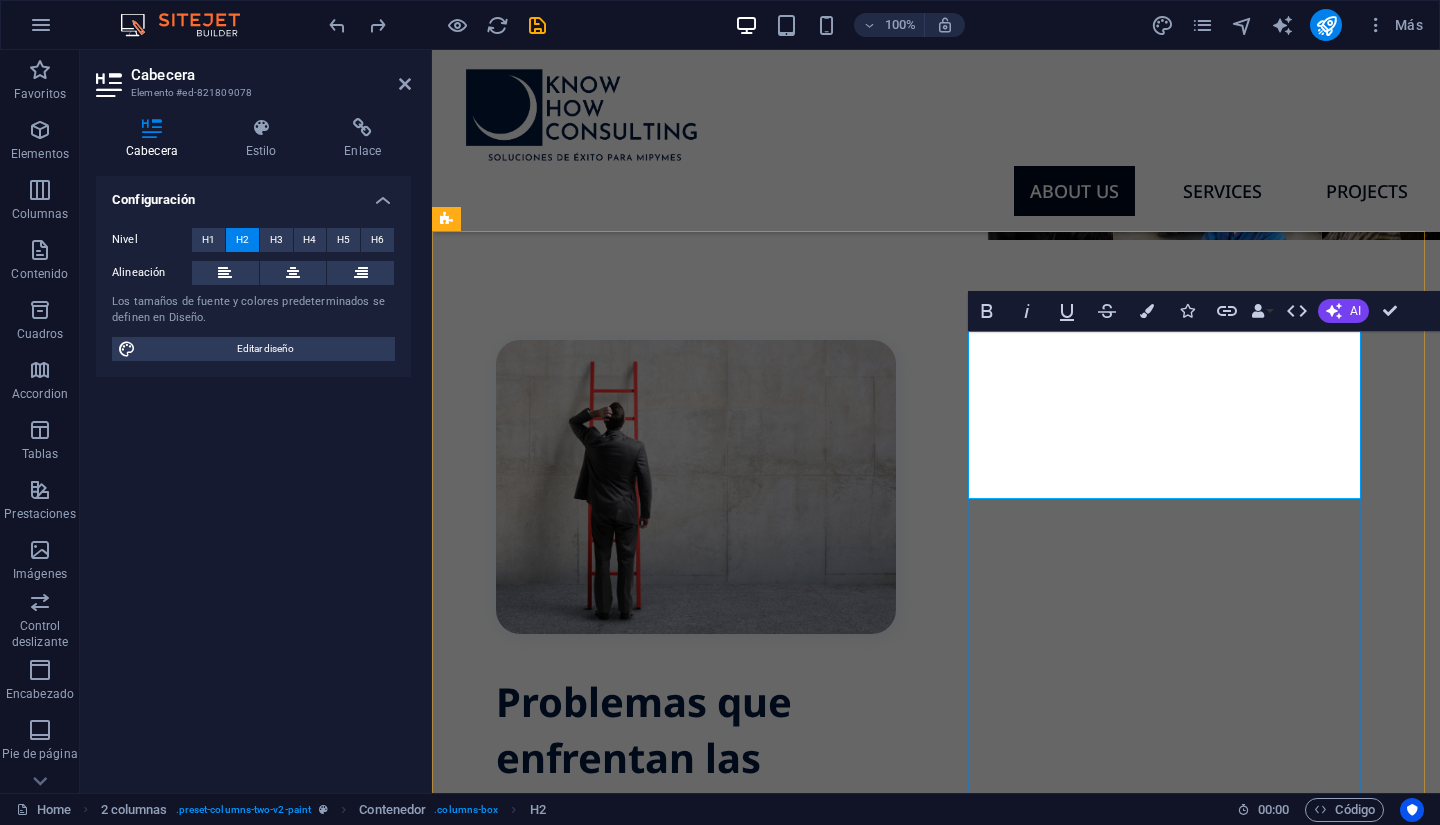 type 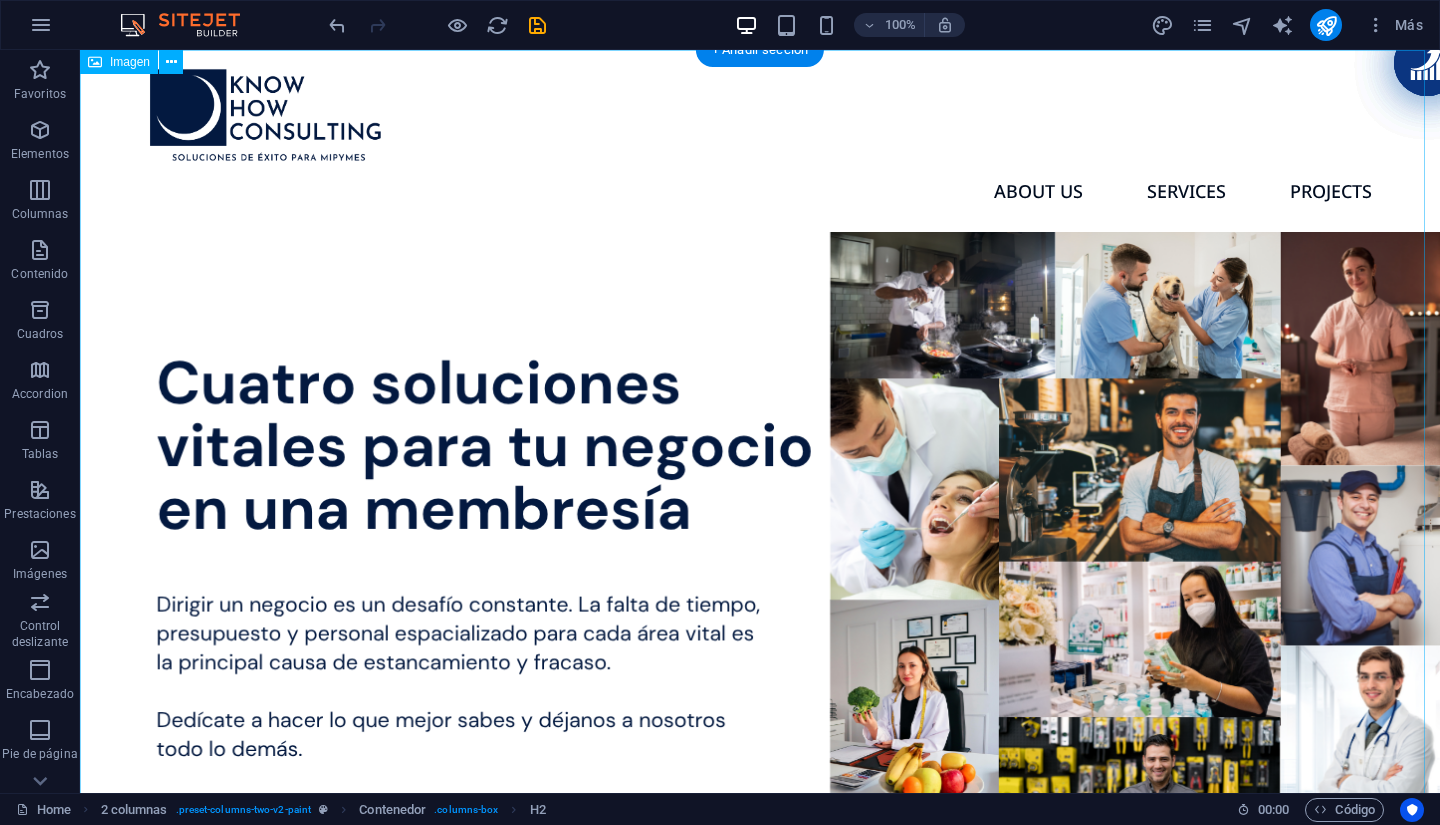 scroll, scrollTop: 0, scrollLeft: 0, axis: both 